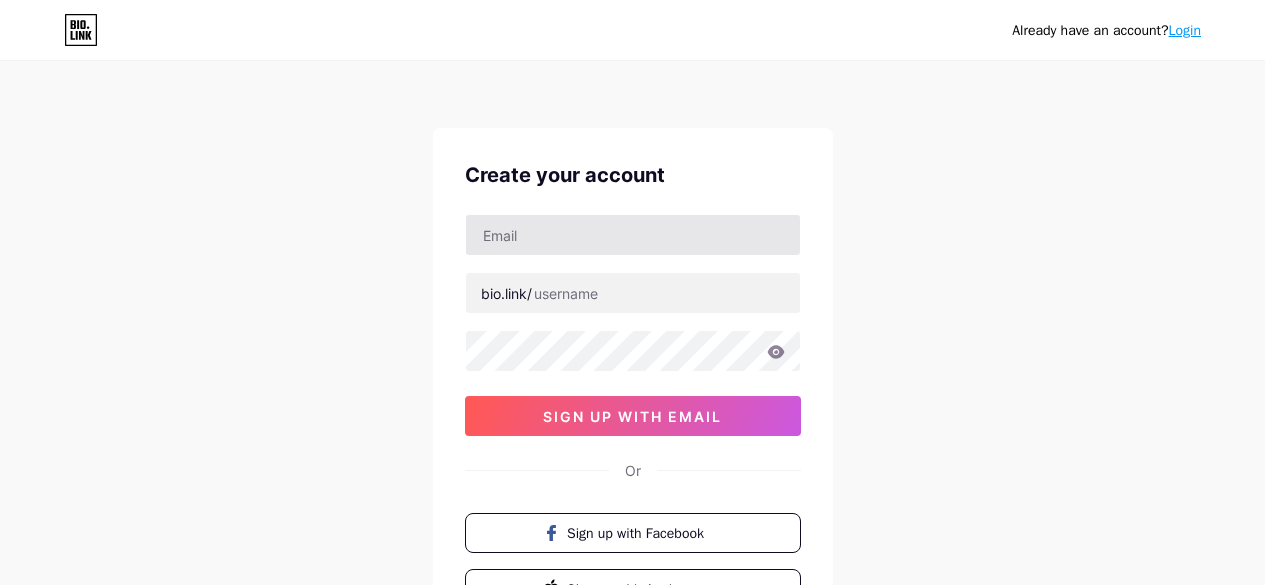 click at bounding box center [633, 235] 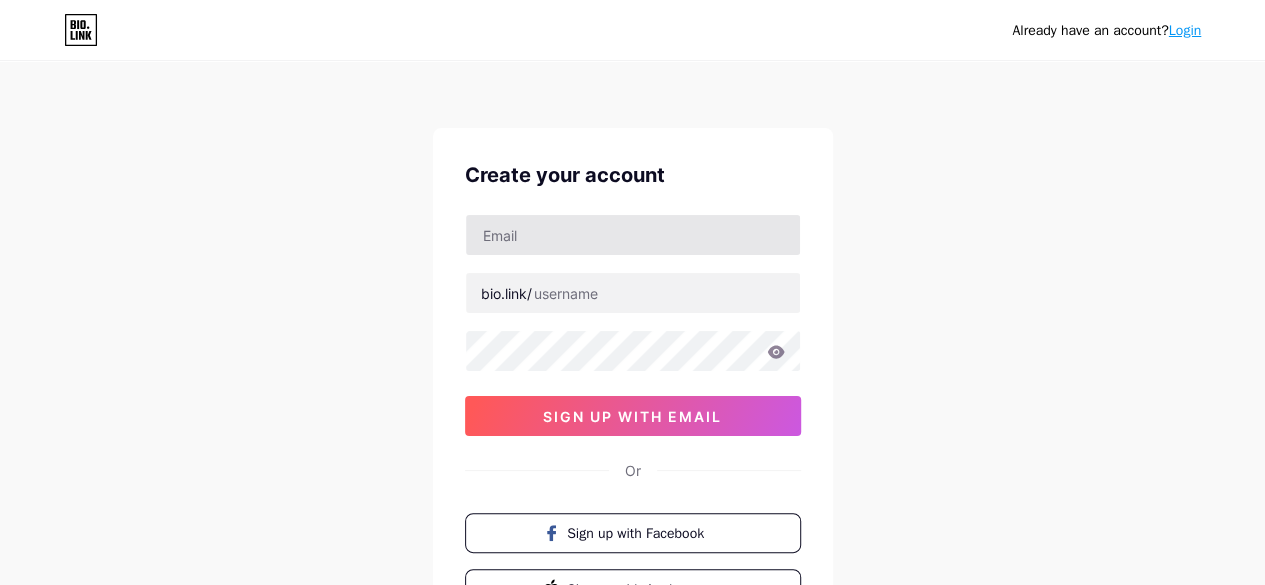 type on "[EMAIL]" 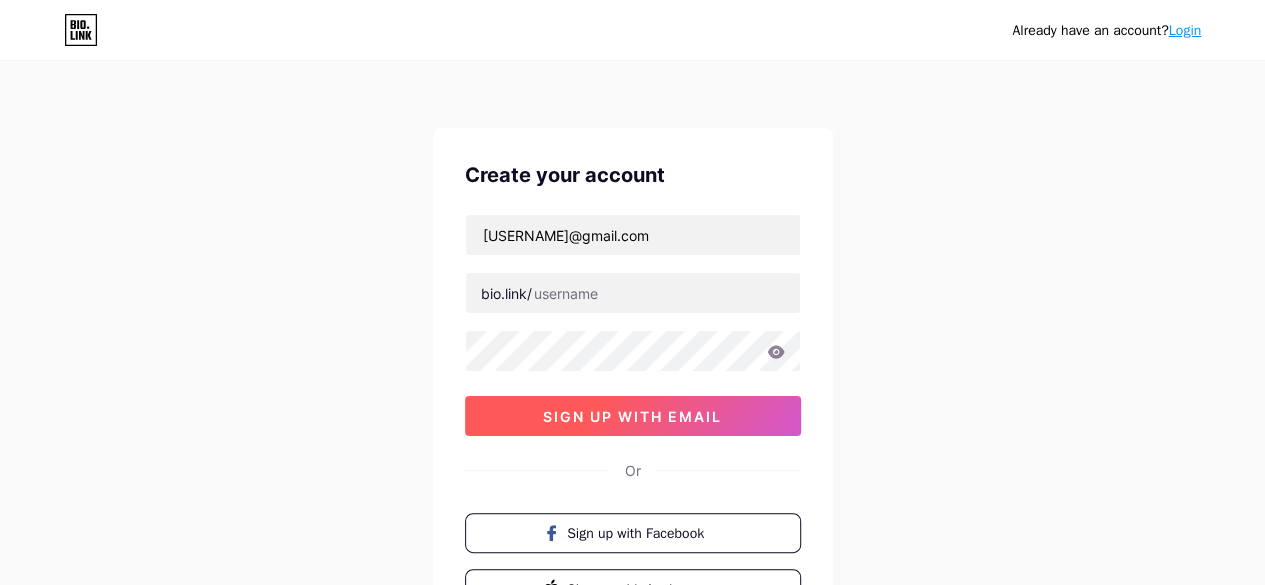 click on "sign up with email" at bounding box center [633, 416] 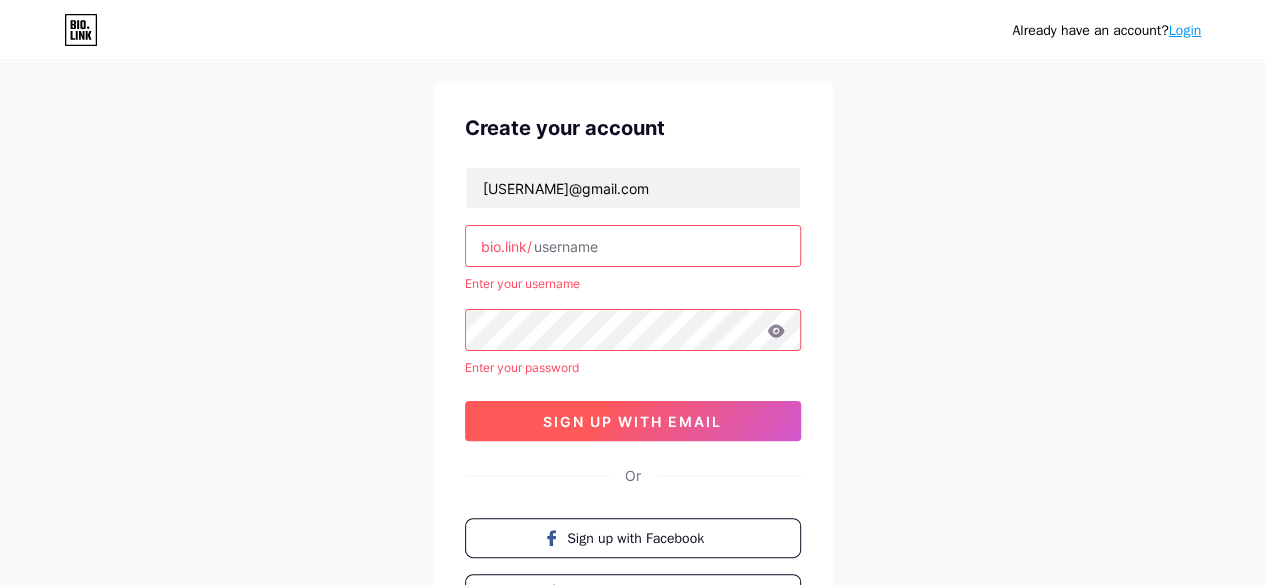 scroll, scrollTop: 45, scrollLeft: 0, axis: vertical 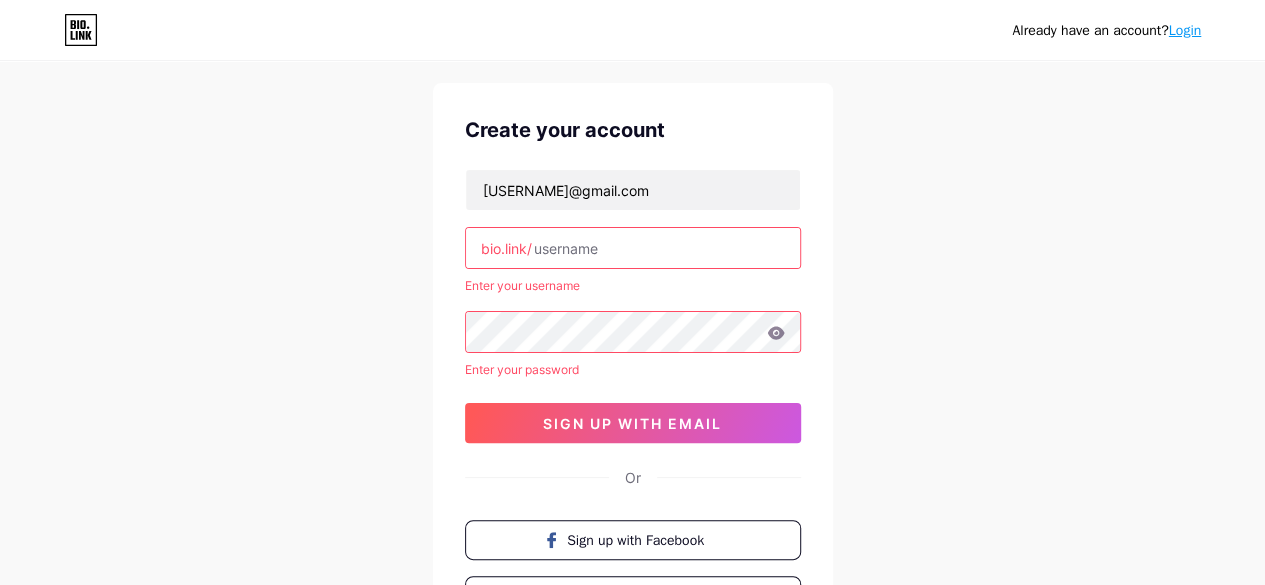 click at bounding box center (633, 248) 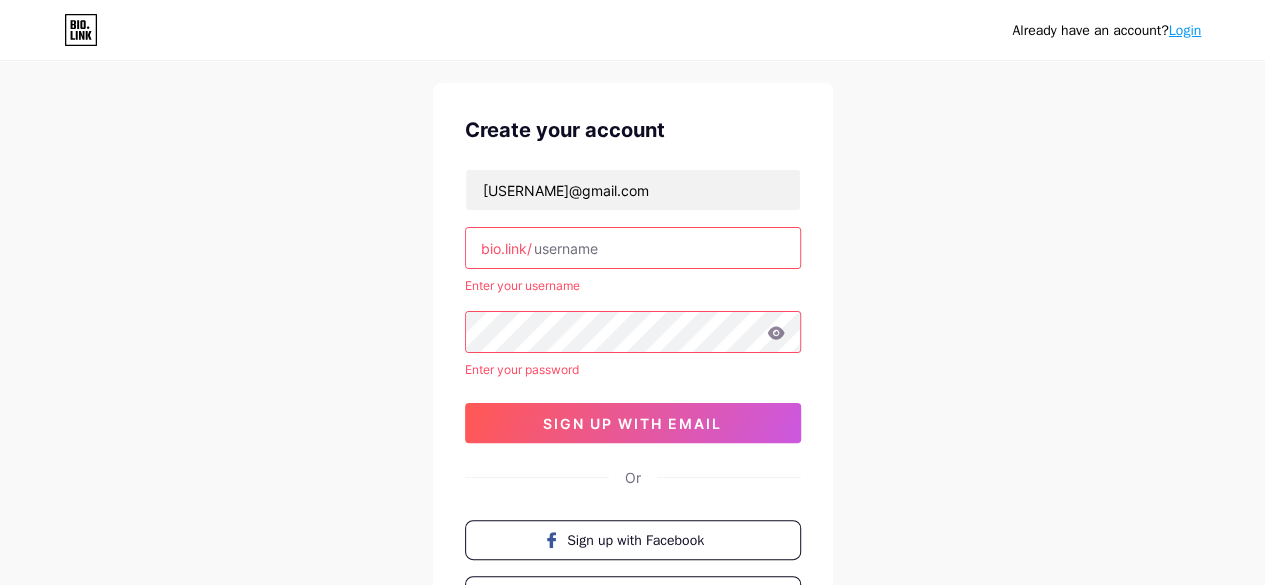 type on "f" 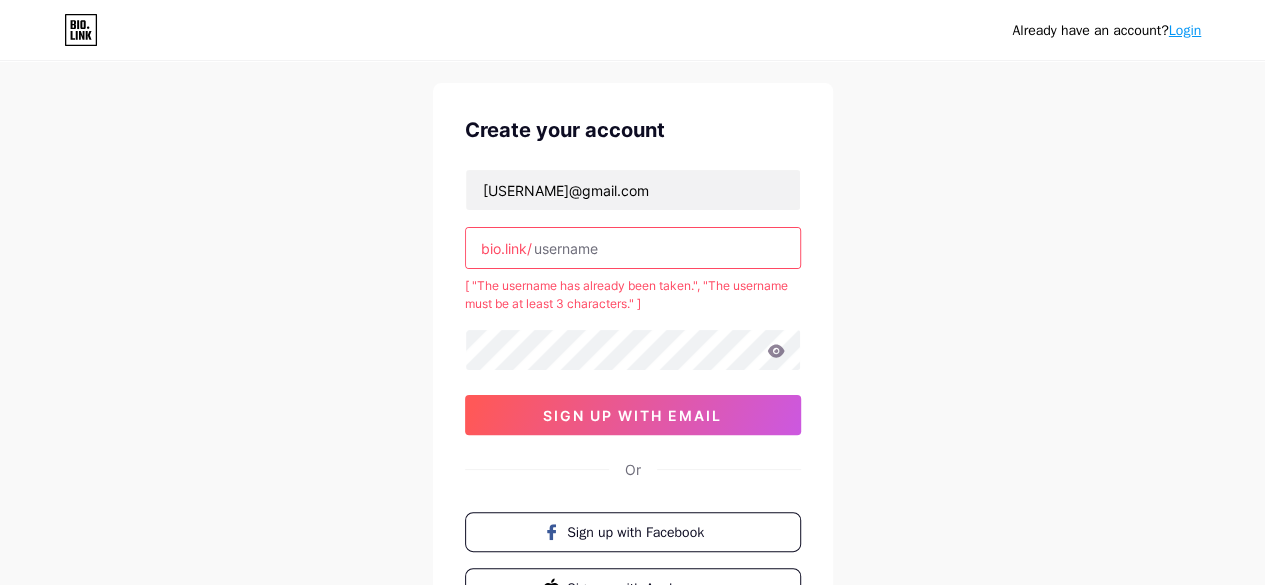 type on "r" 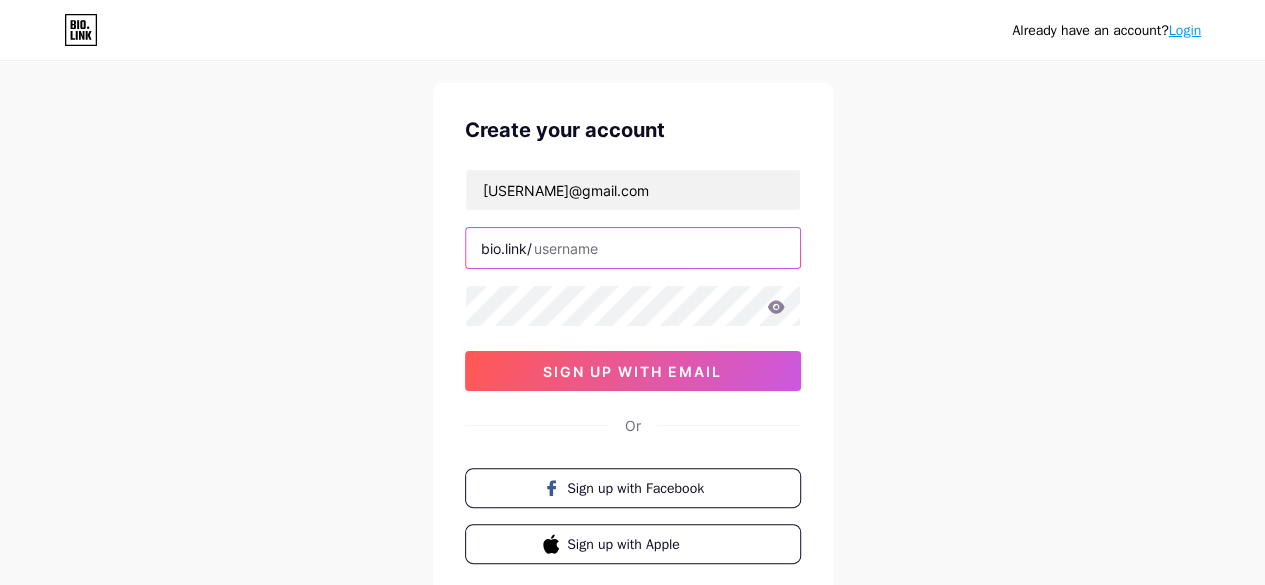 type on "r" 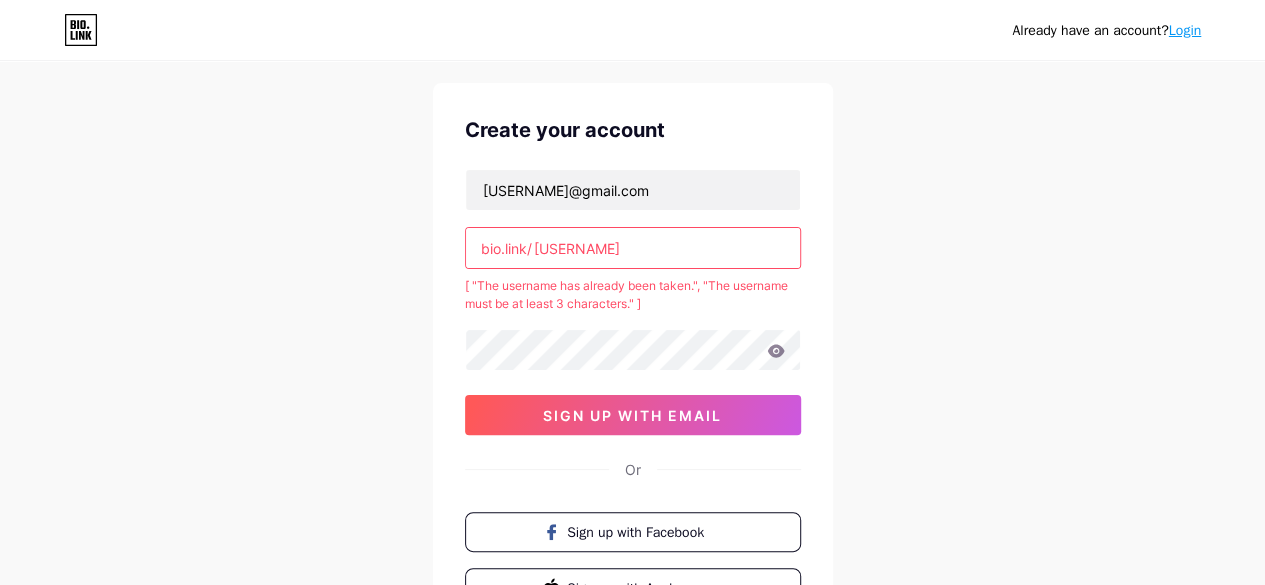 type on "r" 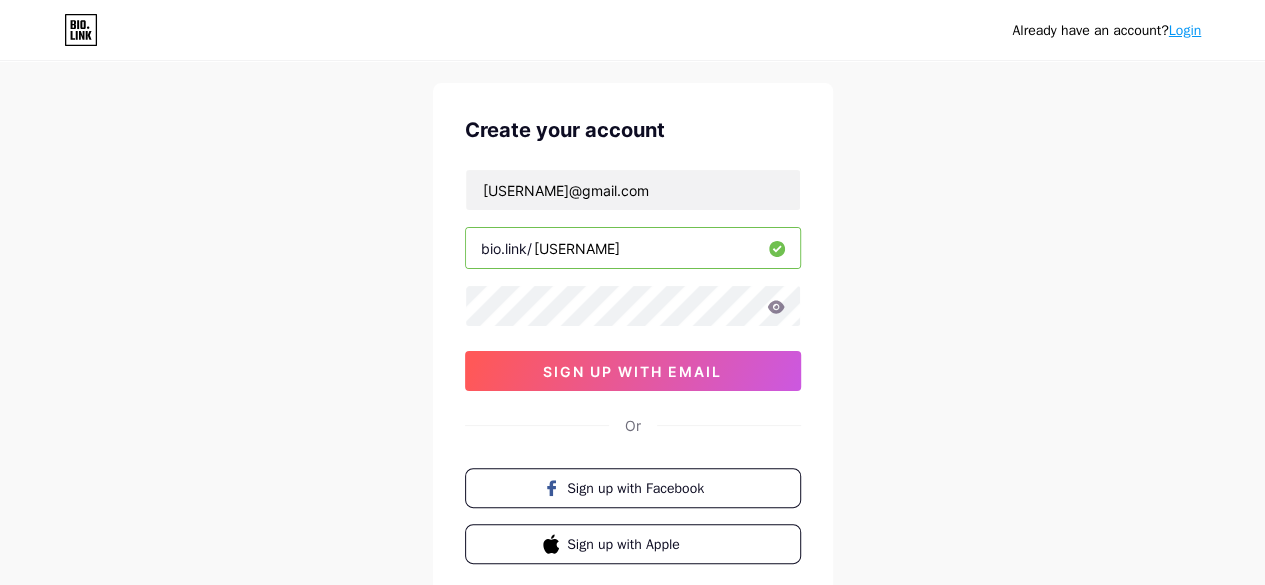 type on "rioarisandy27" 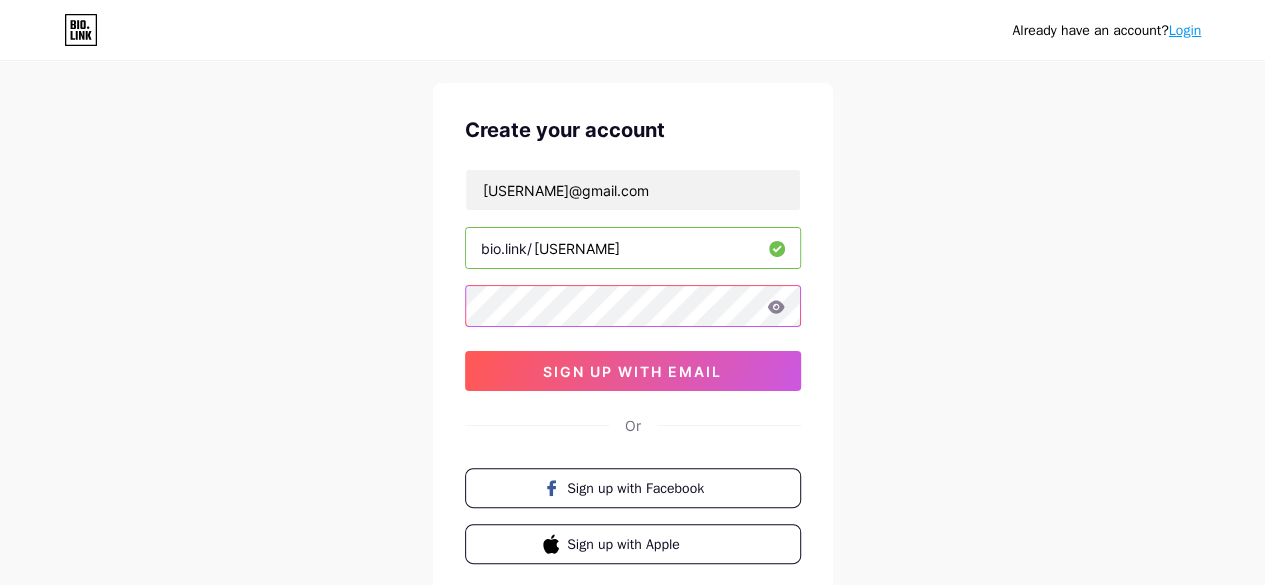 click on "Already have an account?  Login   Create your account     riorizkyarisandy600@gmail.com     bio.link/   rioarisandy27                     sign up with email         Or       Sign up with Facebook
Sign up with Apple
By signing up, you agree to our  Terms of Service  and  Privacy Policy ." at bounding box center [632, 337] 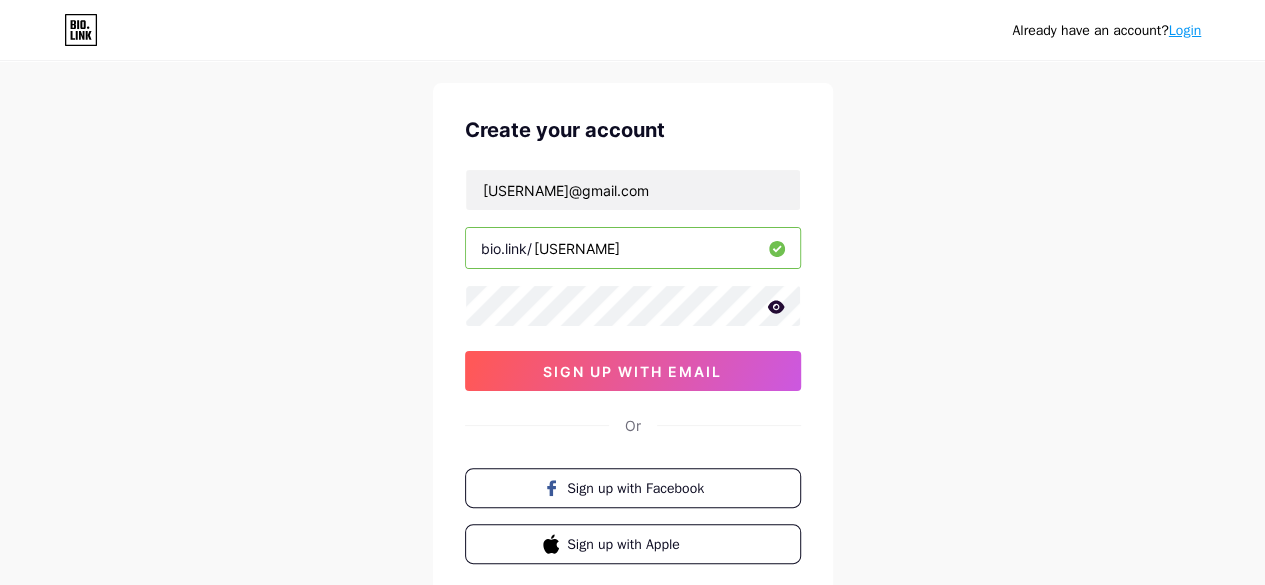 click 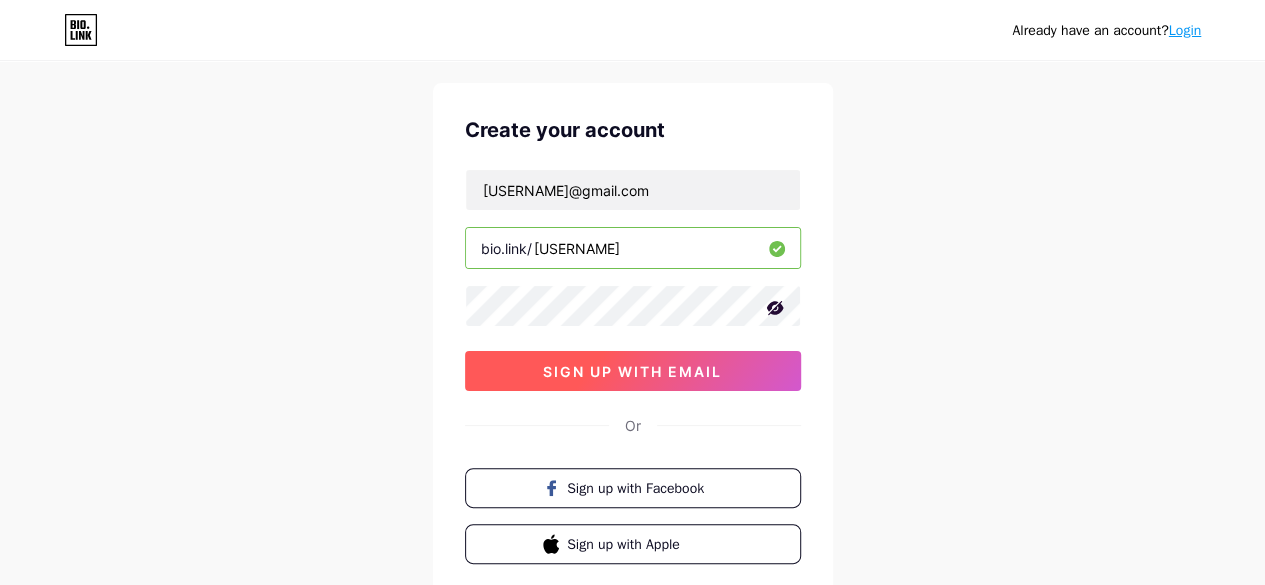 click on "sign up with email" at bounding box center (632, 371) 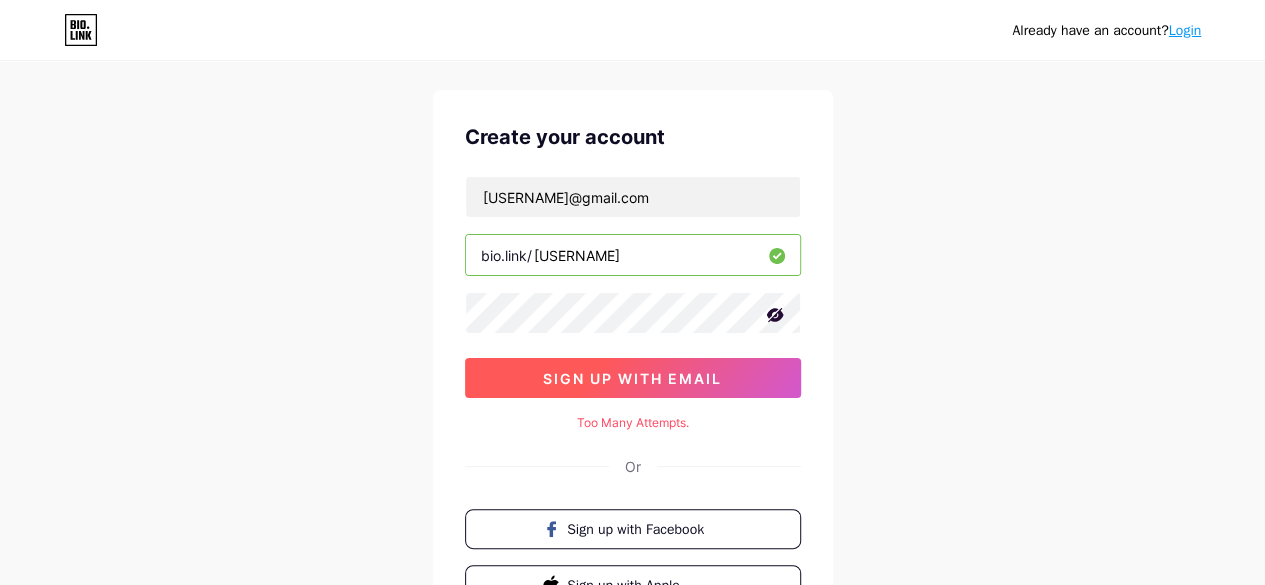 scroll, scrollTop: 36, scrollLeft: 0, axis: vertical 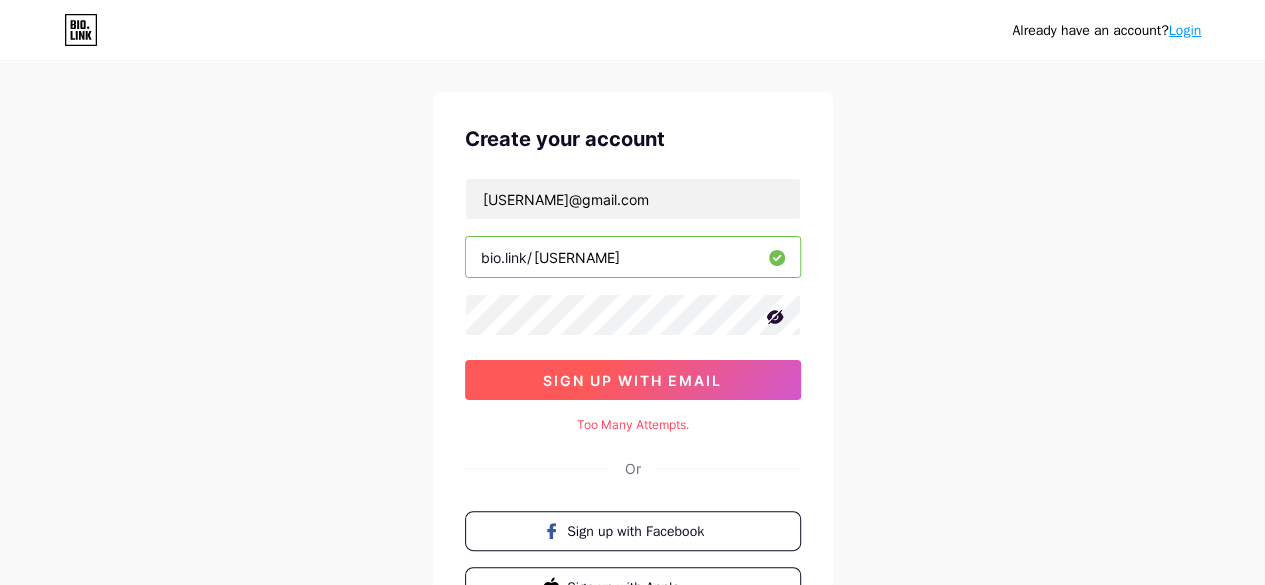click on "sign up with email" at bounding box center (632, 380) 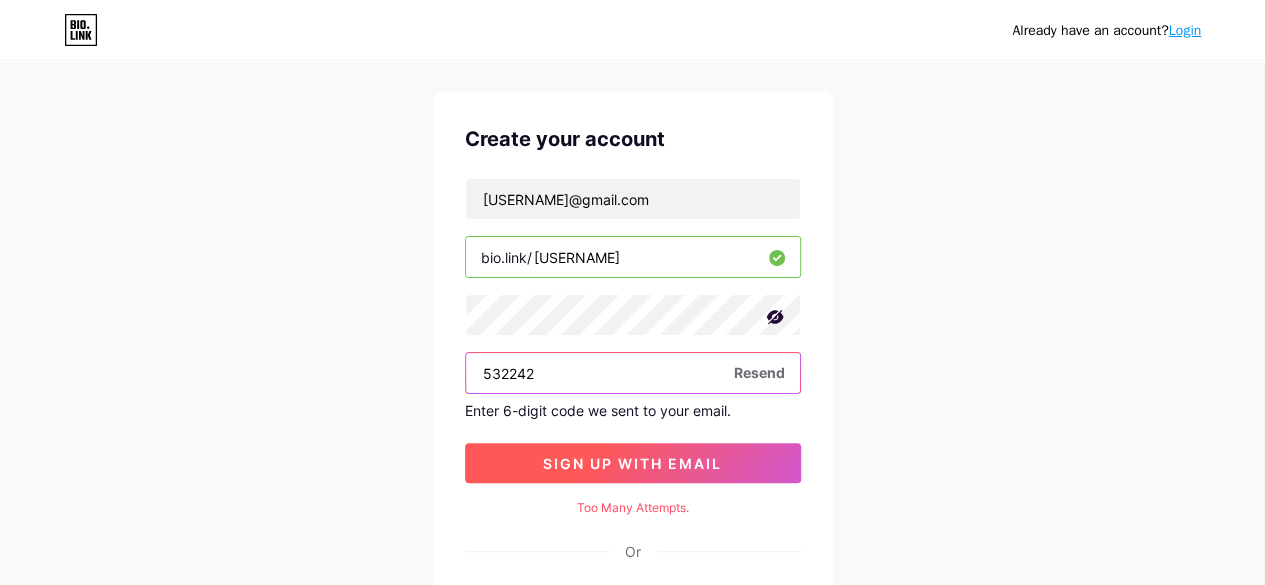 type on "532242" 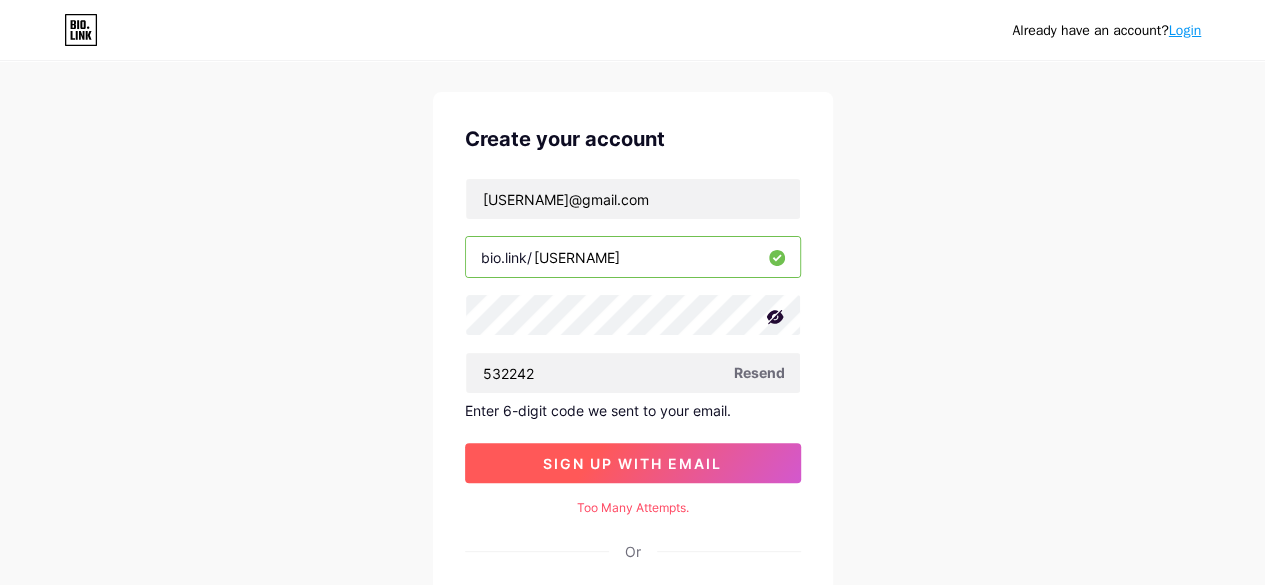 click on "sign up with email" at bounding box center [632, 463] 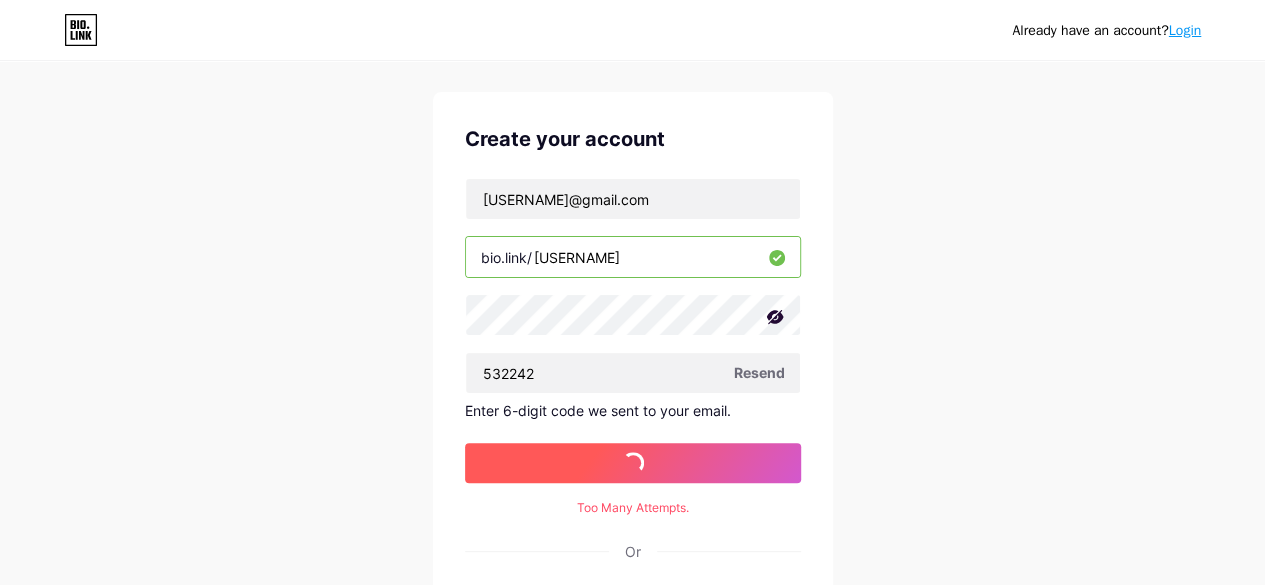 scroll, scrollTop: 0, scrollLeft: 0, axis: both 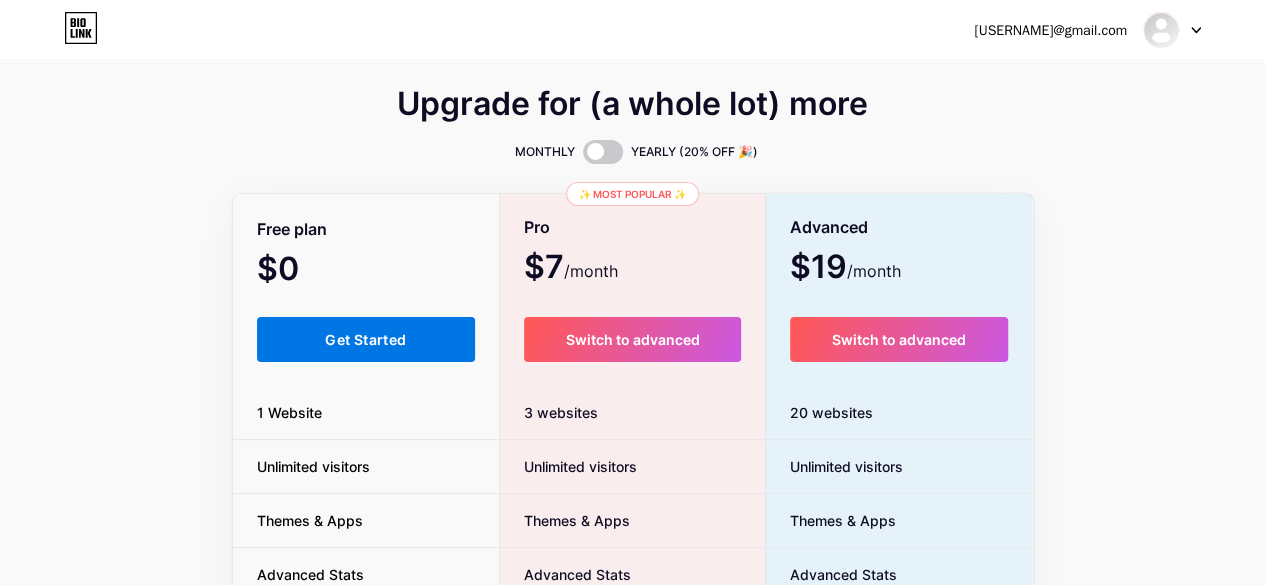 click on "Get Started" at bounding box center (365, 339) 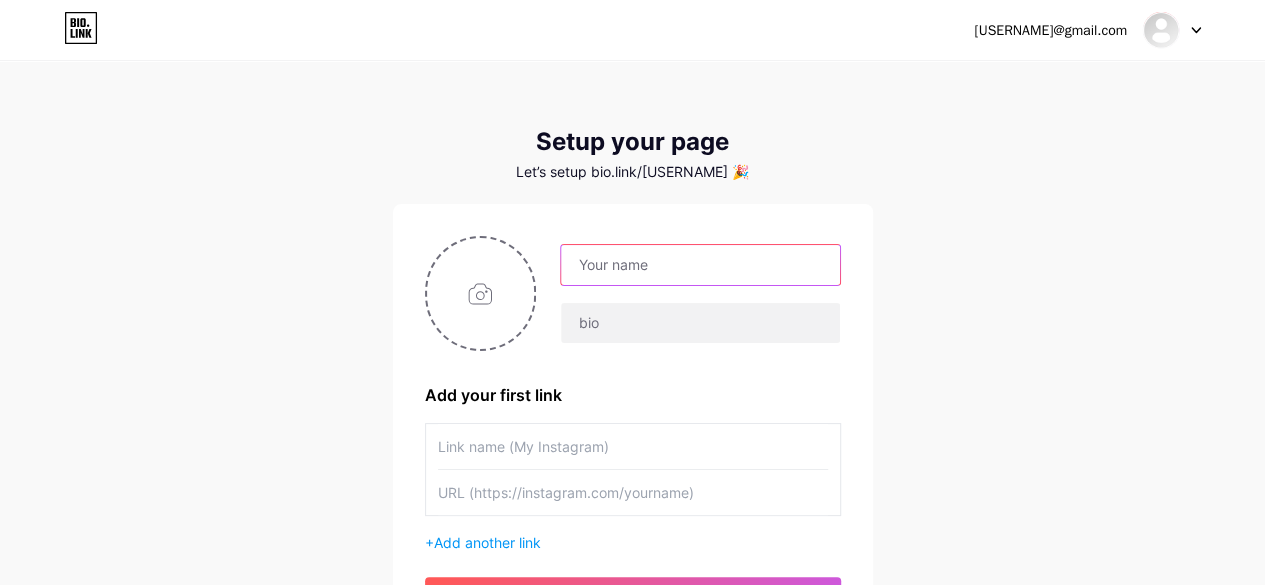 click at bounding box center (700, 265) 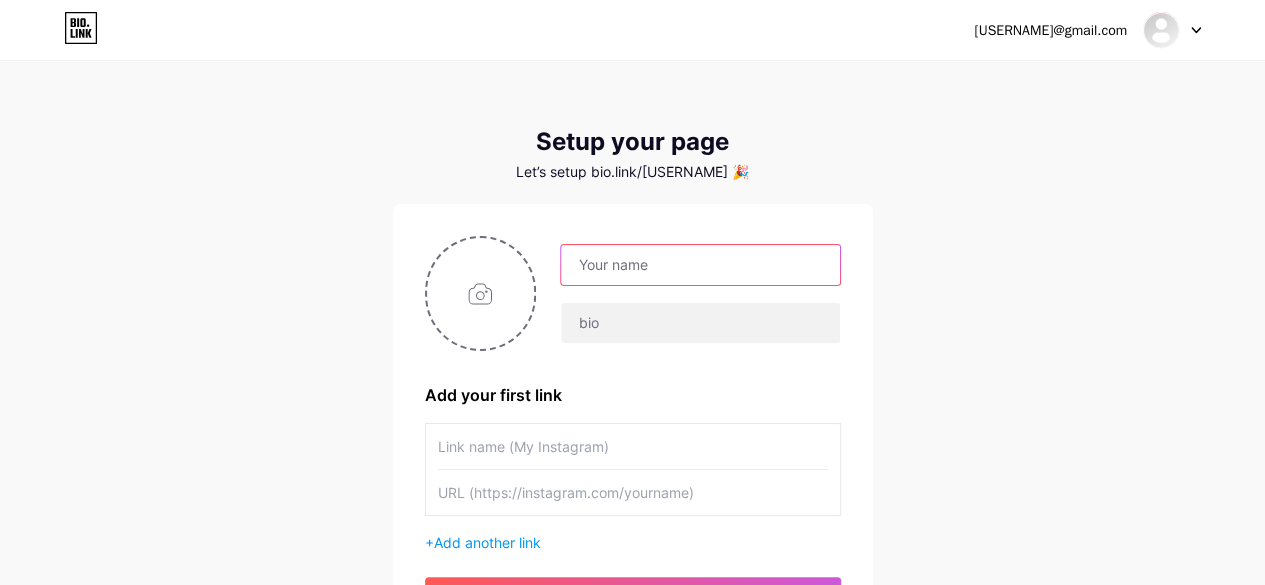 click at bounding box center (700, 265) 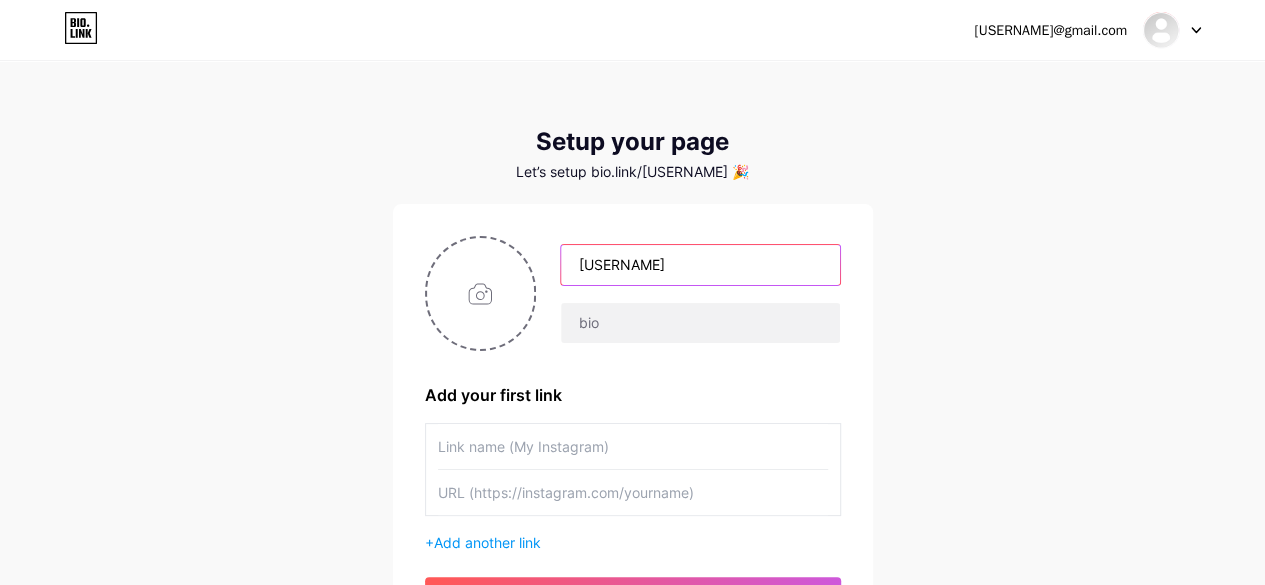 type on "[EMAIL]" 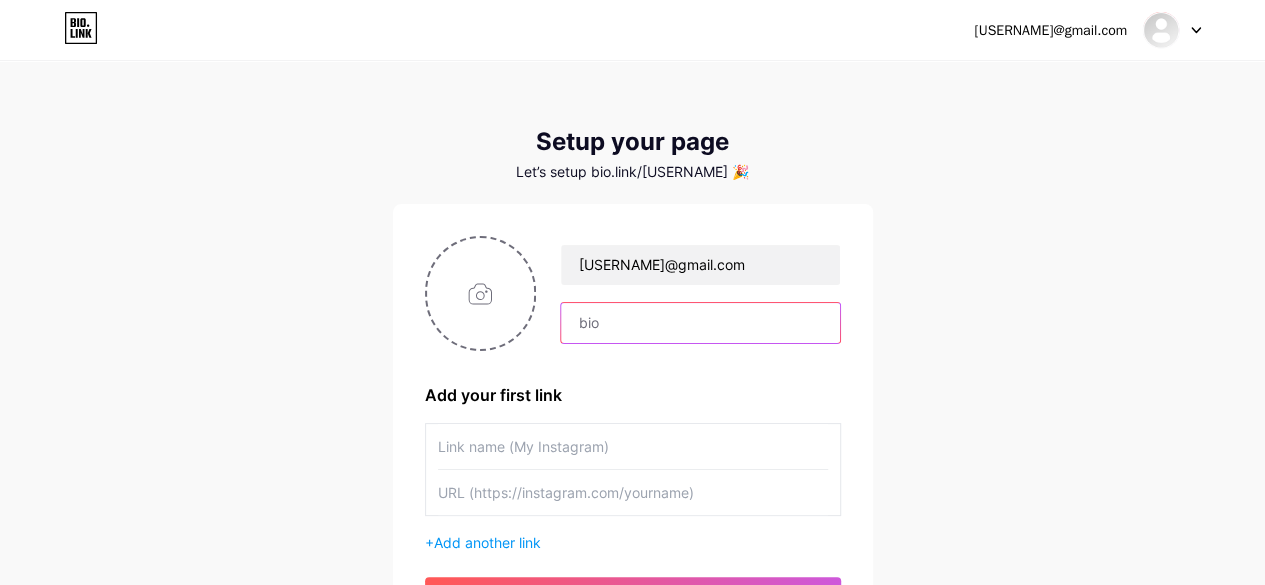 click at bounding box center (700, 323) 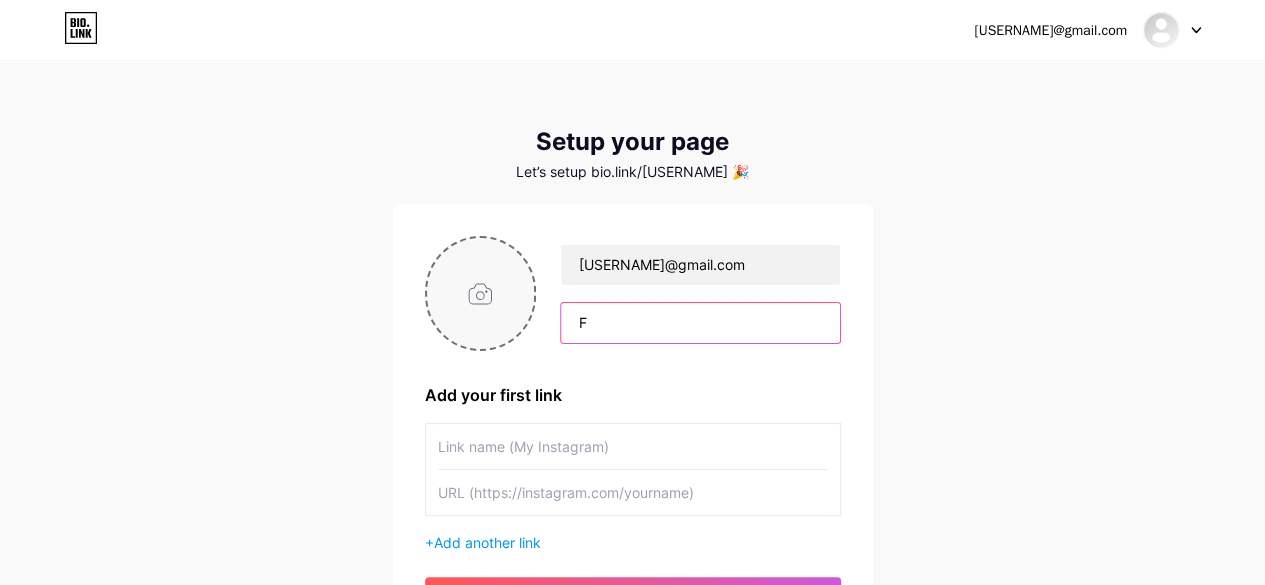 type on "F" 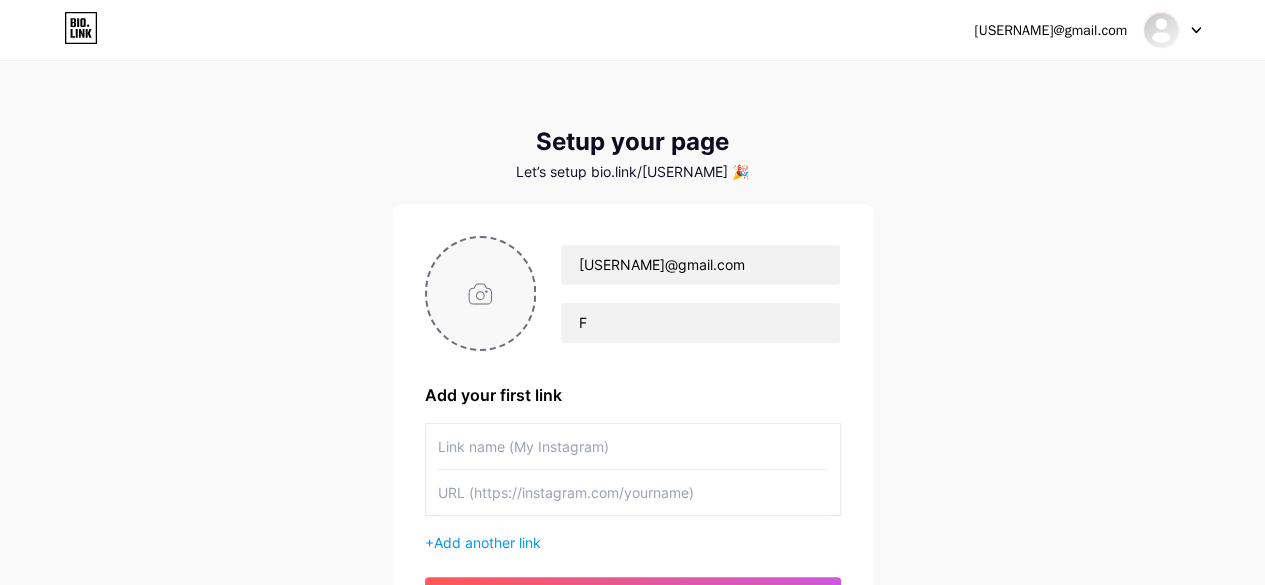 click at bounding box center [481, 293] 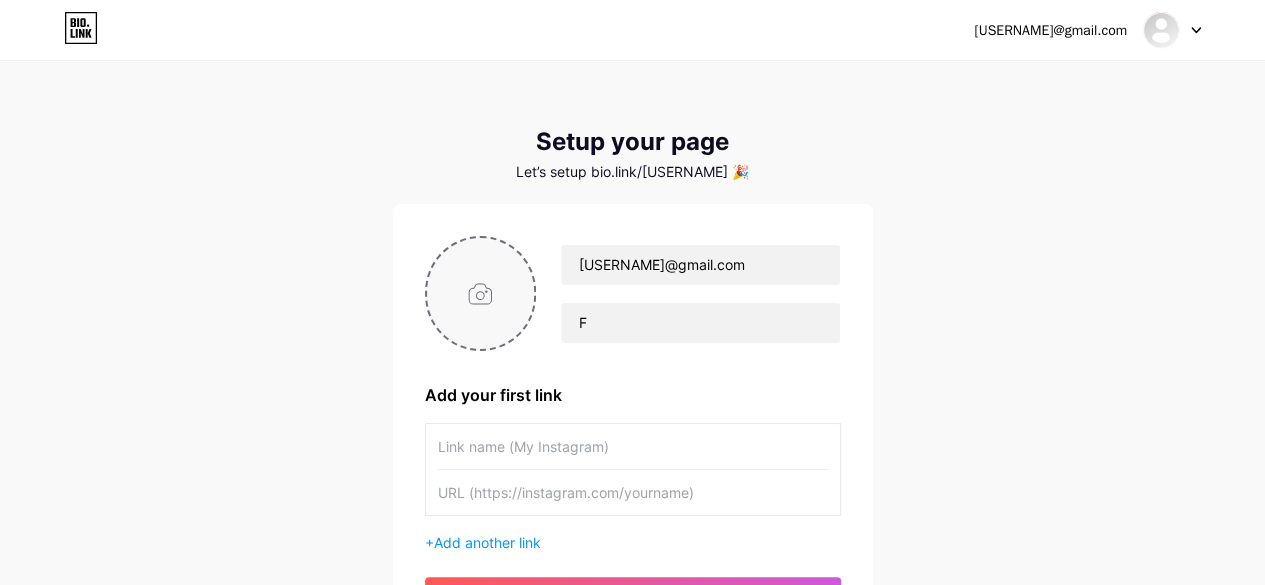 type on "C:\fakepath\Rio Rizky Arisandy (1).png" 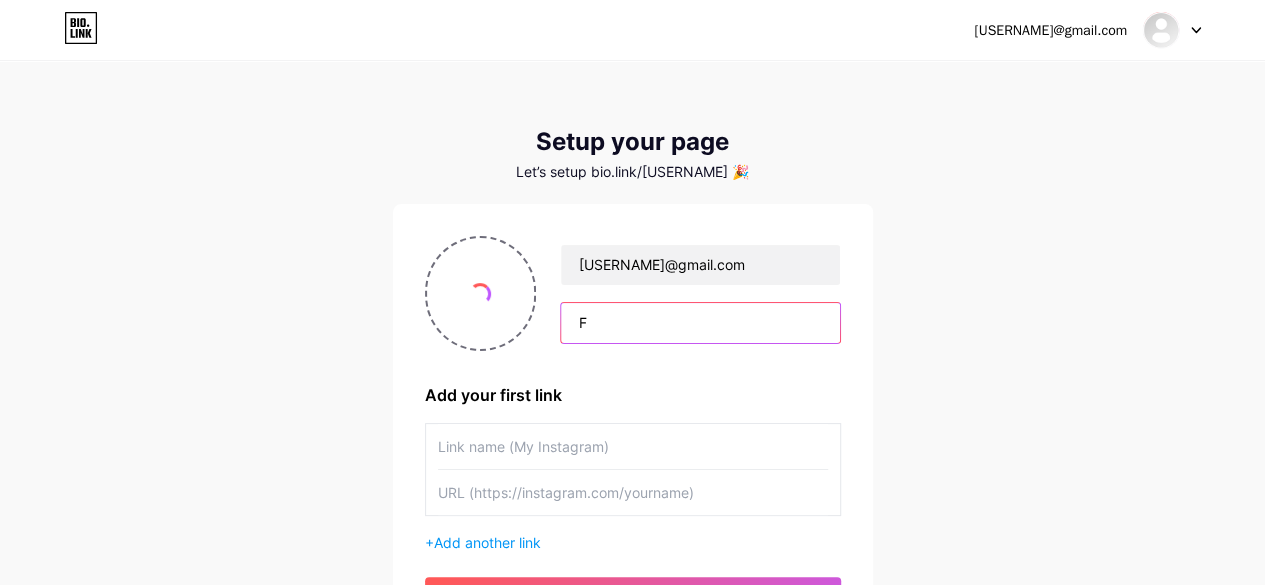click on "F" at bounding box center (700, 323) 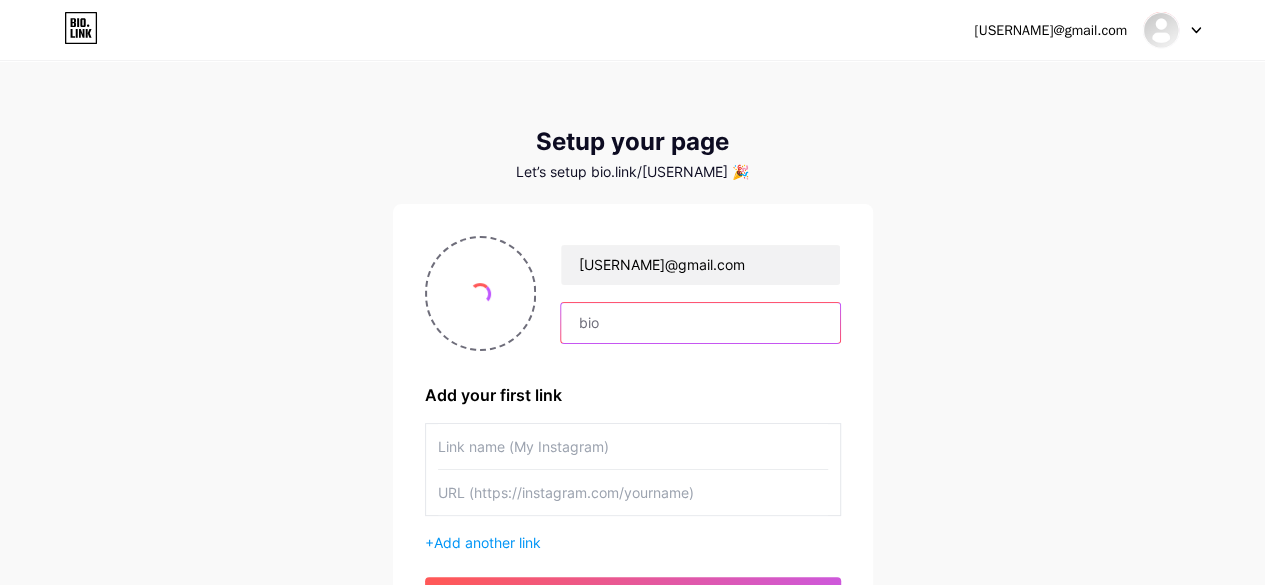 type 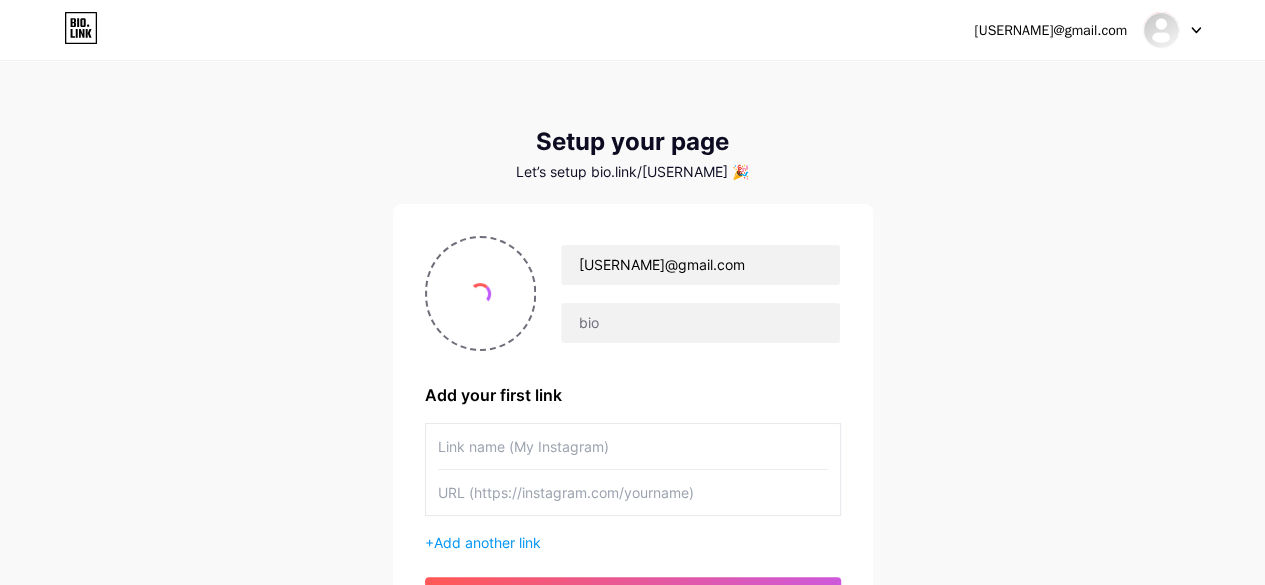 click at bounding box center [633, 446] 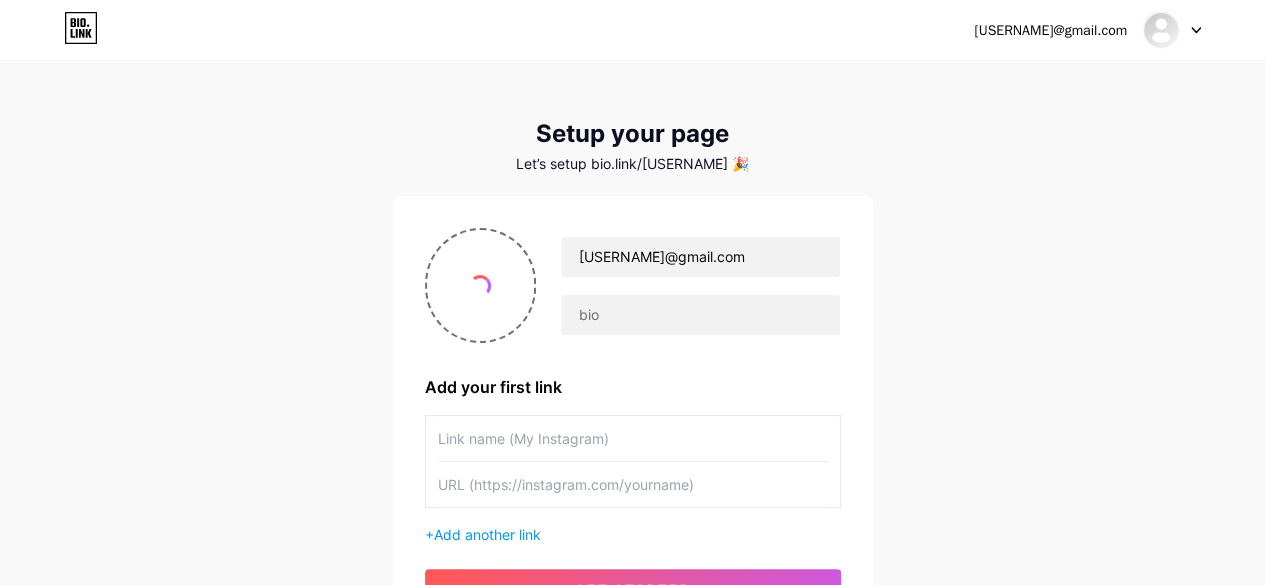 scroll, scrollTop: 7, scrollLeft: 0, axis: vertical 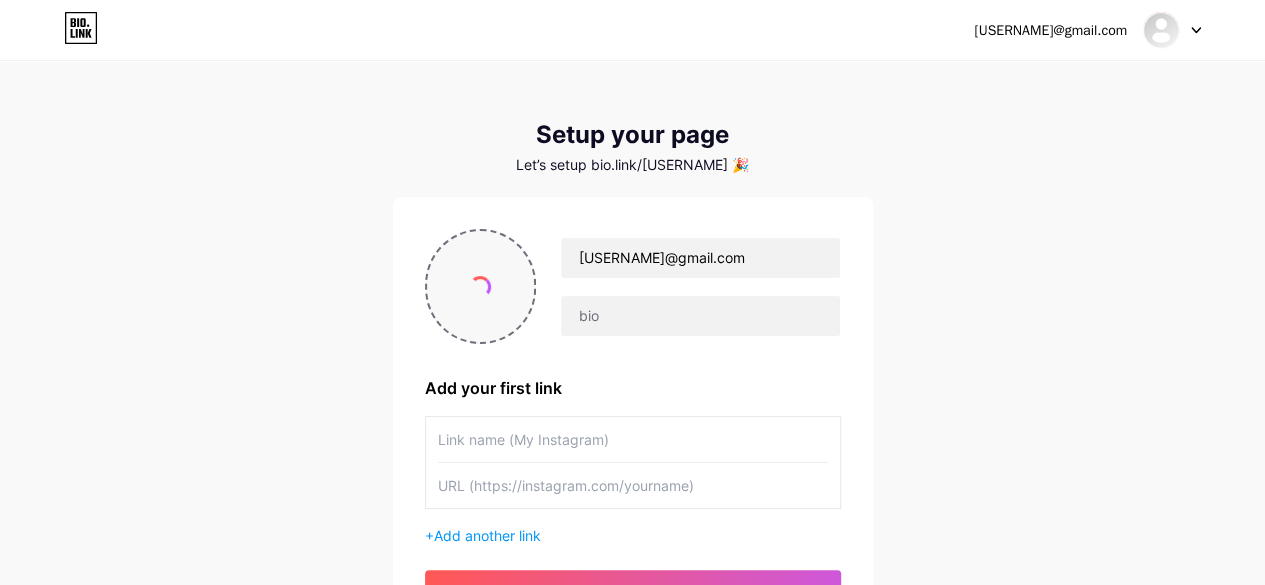 click at bounding box center [481, 286] 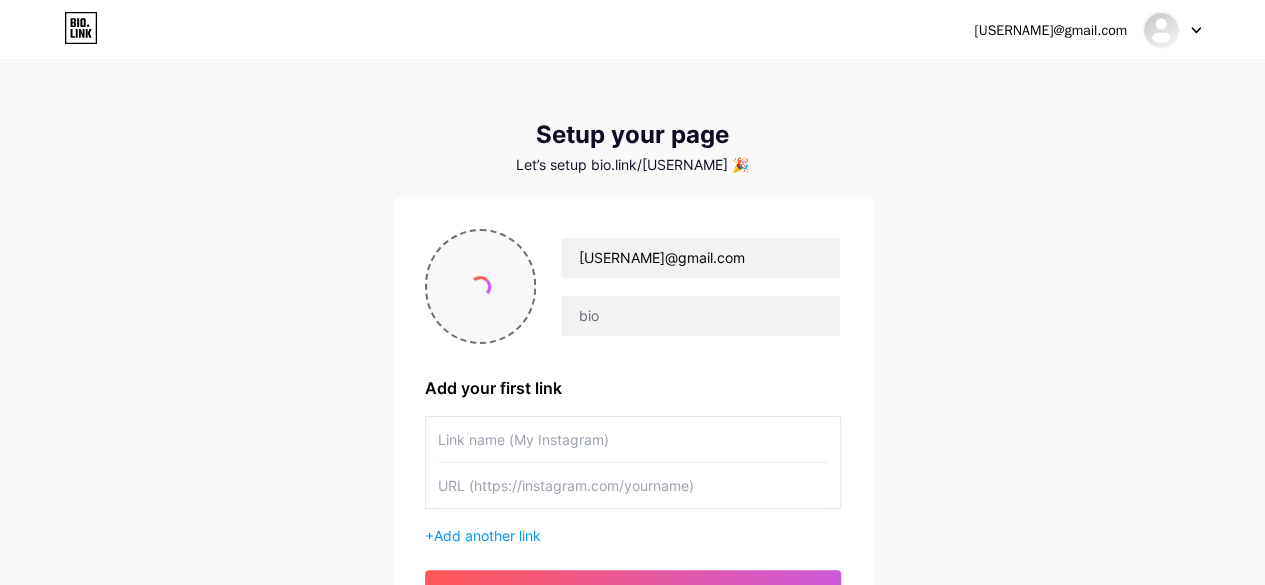 click at bounding box center (481, 286) 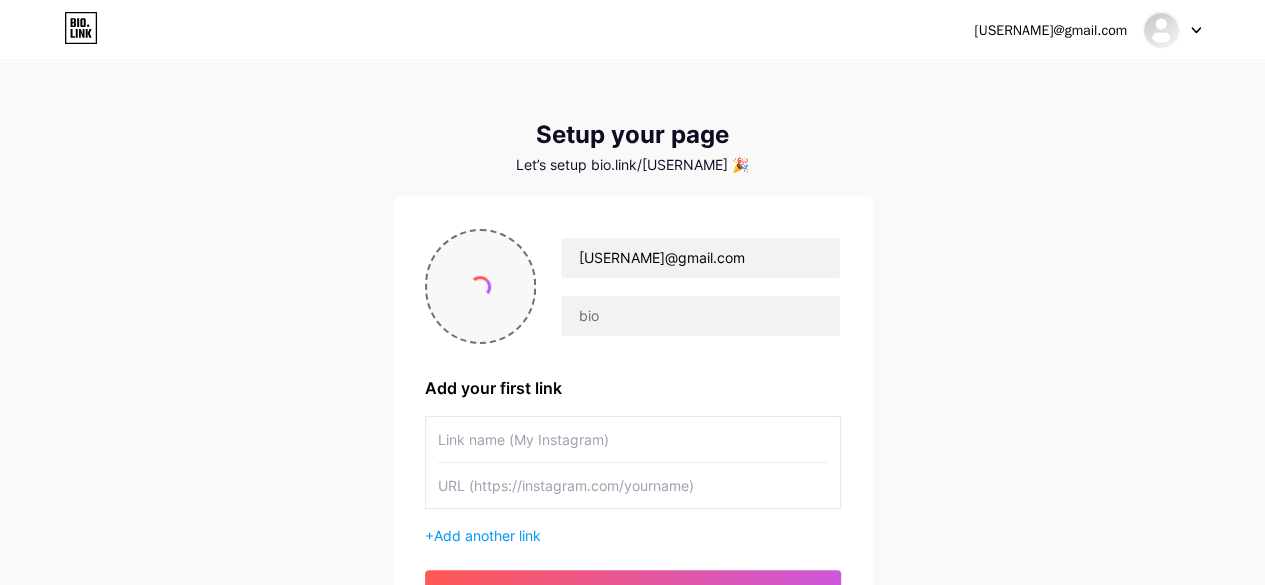 type on "C:\fakepath\Rio Rizky Arisandy (1).png" 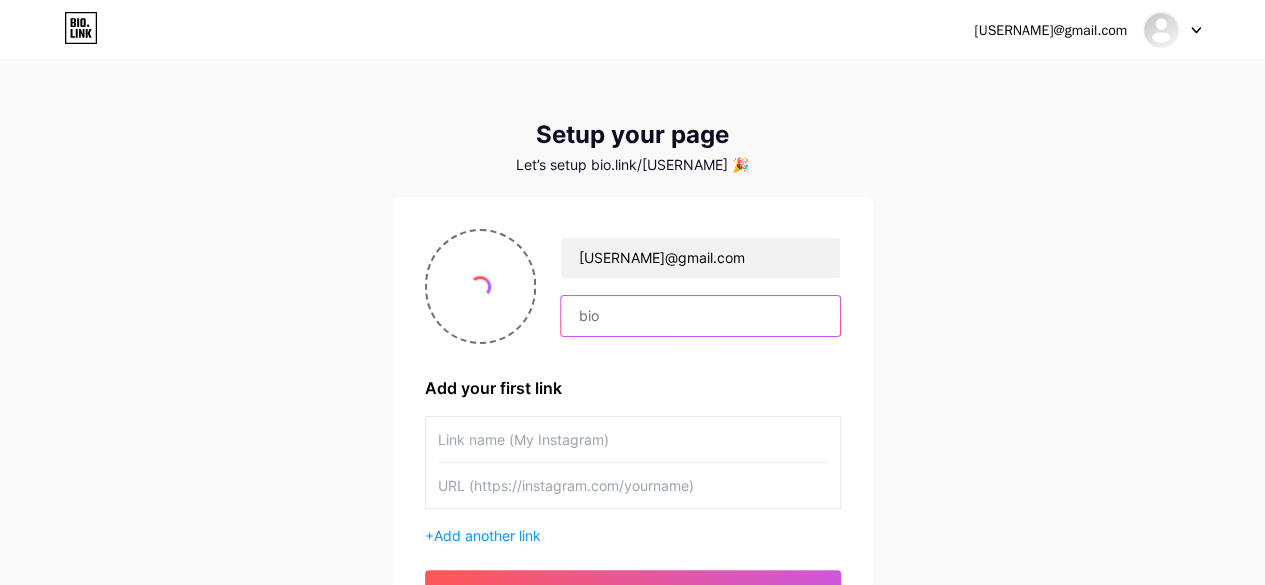 click at bounding box center [700, 316] 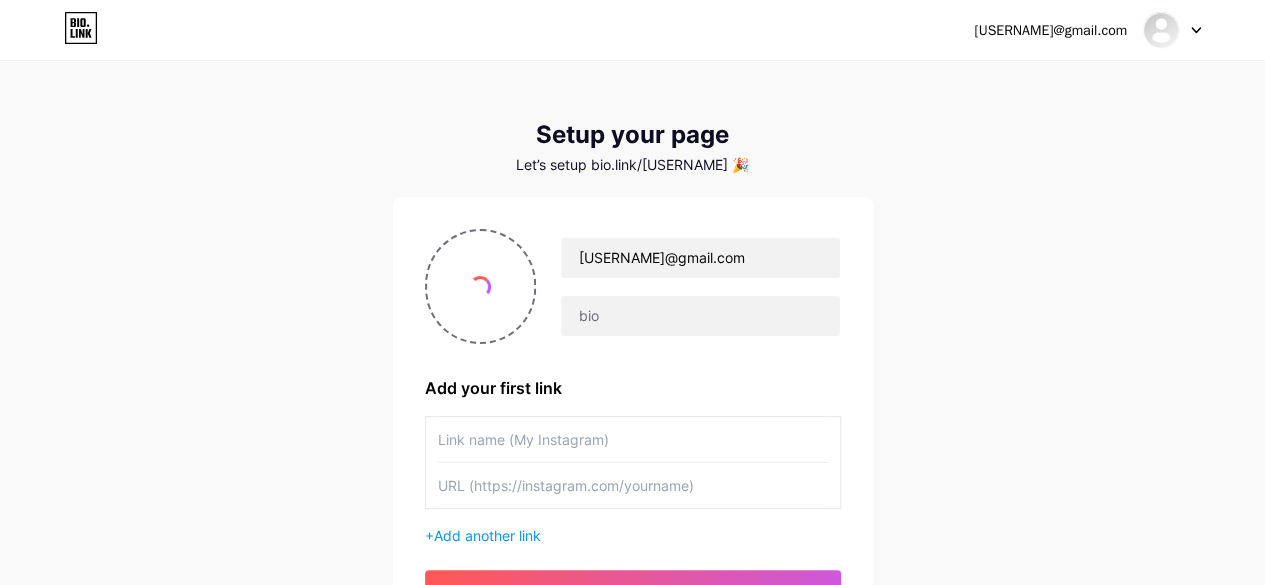 click at bounding box center [633, 485] 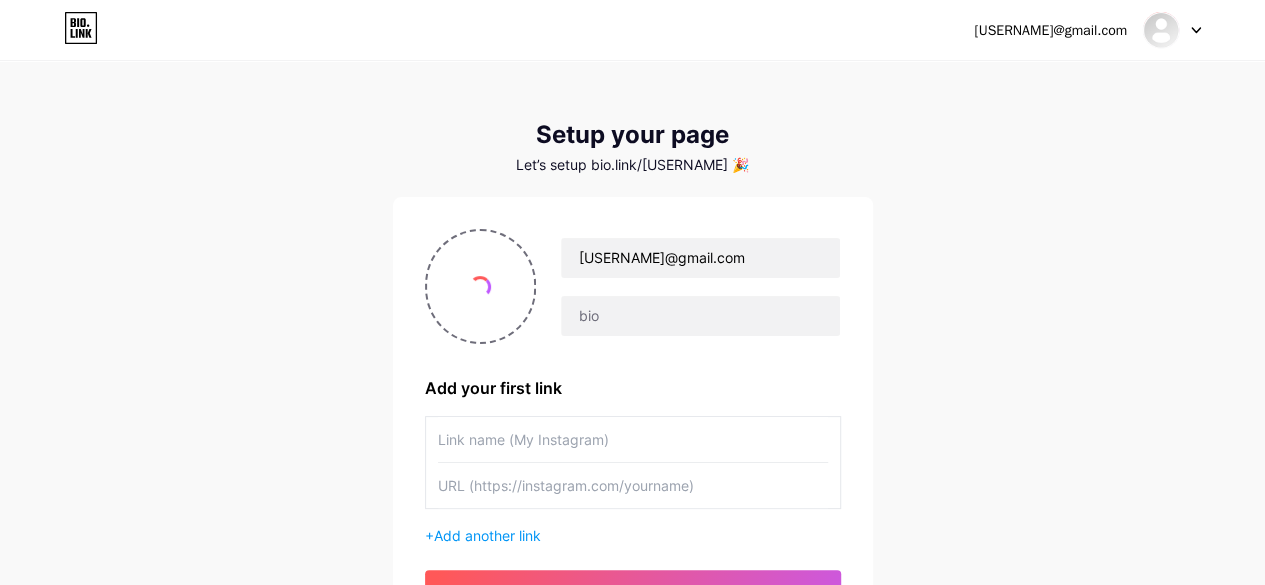 type on "i" 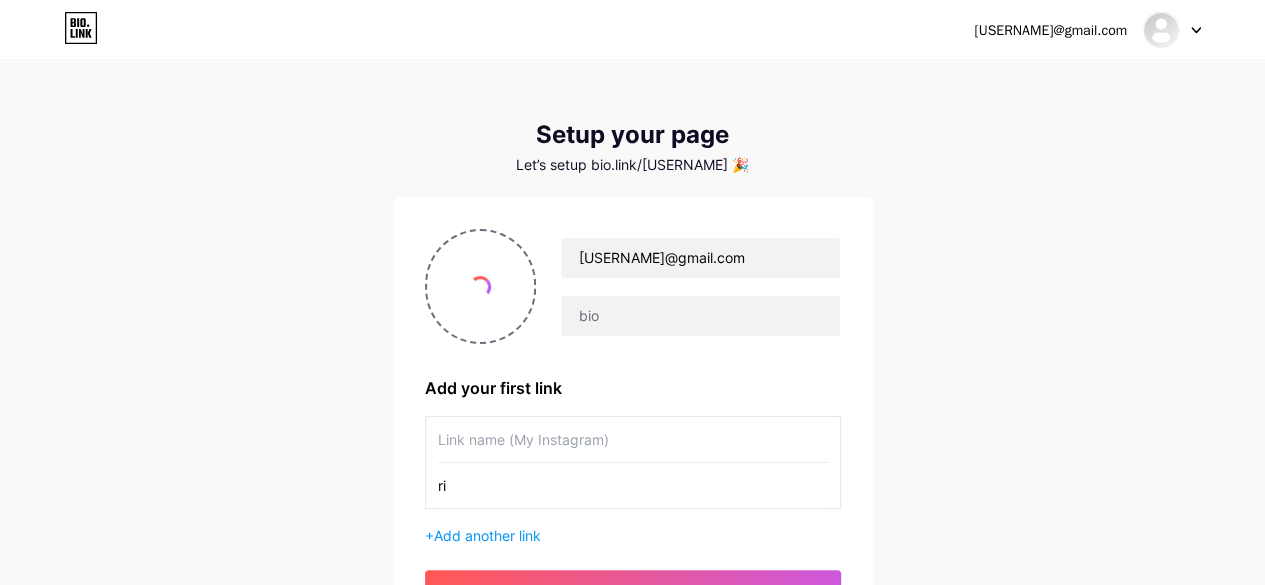 type on "r" 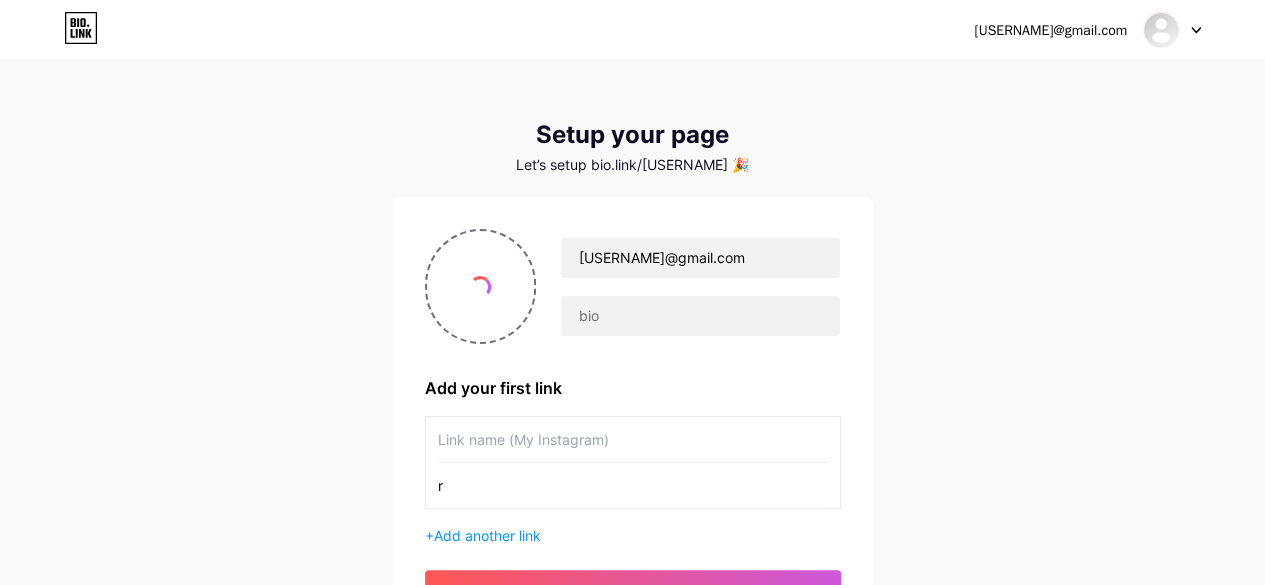 type 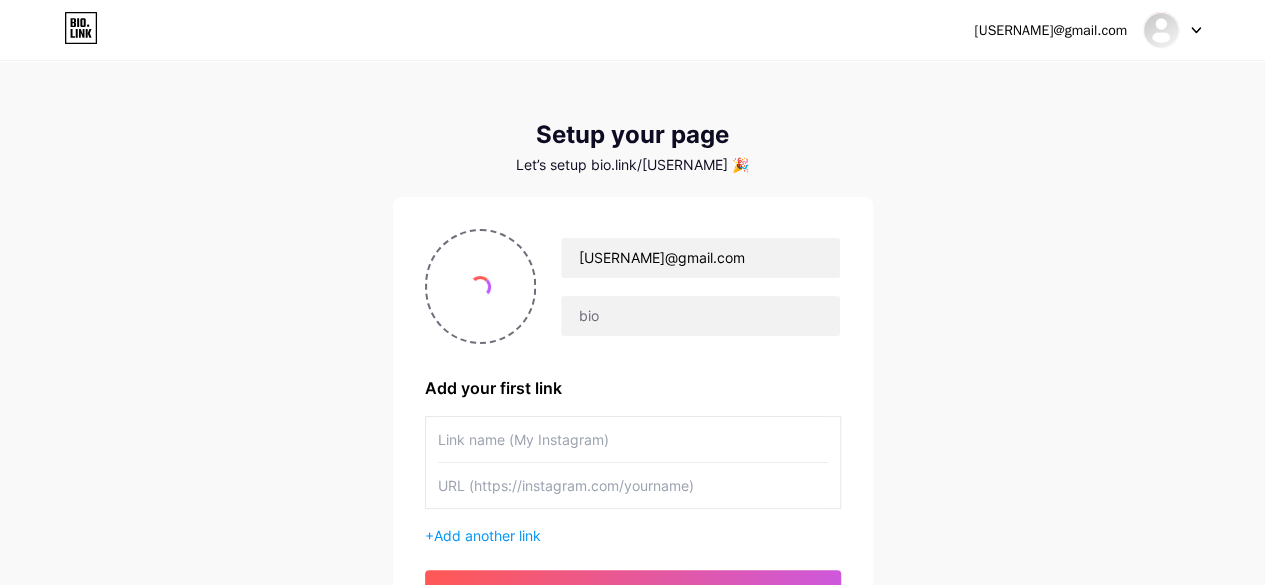 click at bounding box center [633, 439] 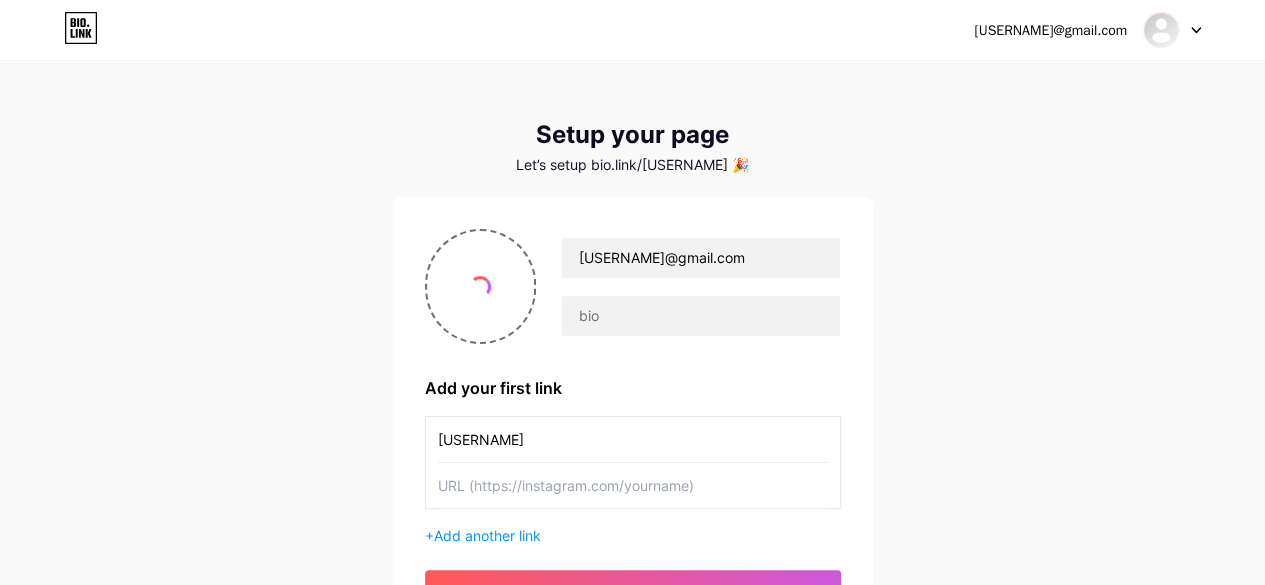 type on "[USERNAME]" 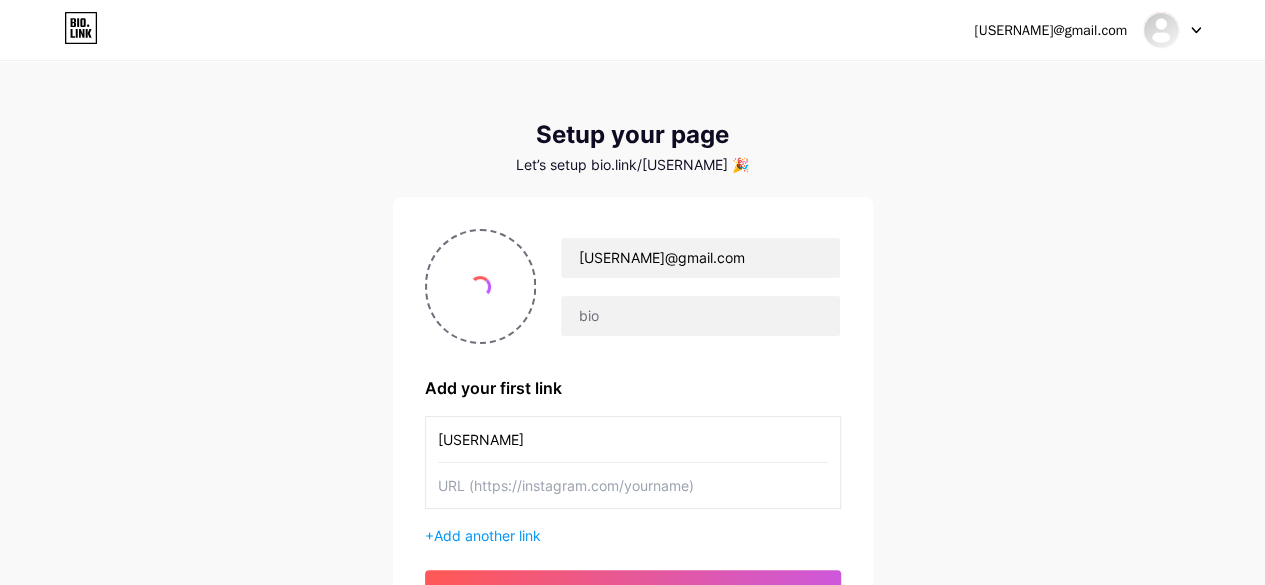 click at bounding box center (633, 485) 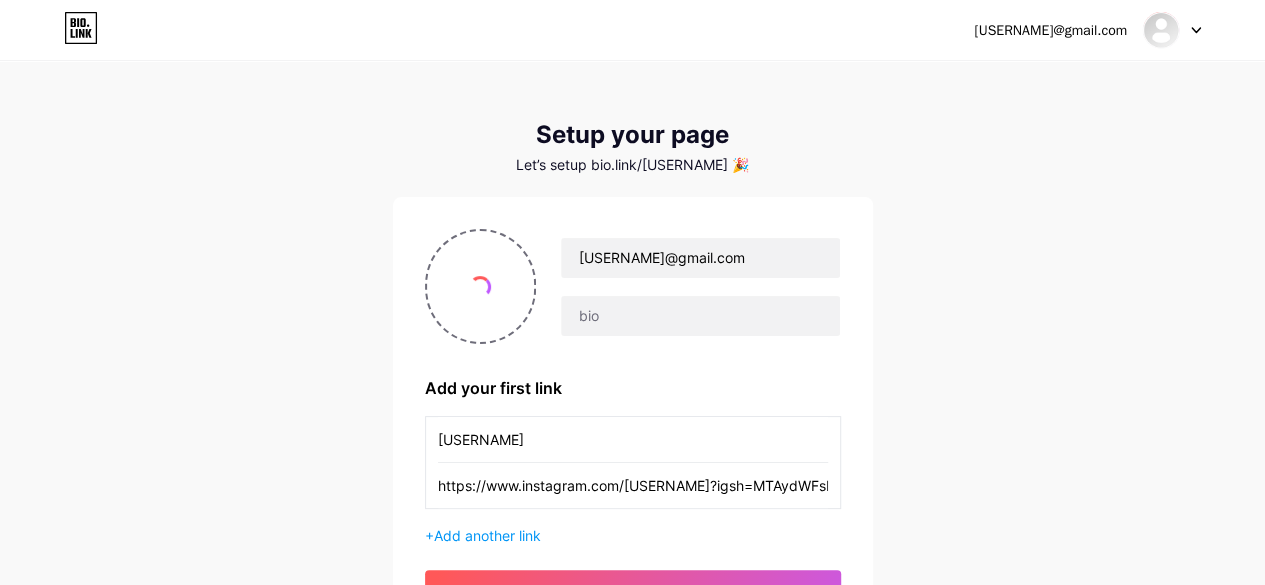 scroll, scrollTop: 0, scrollLeft: 110, axis: horizontal 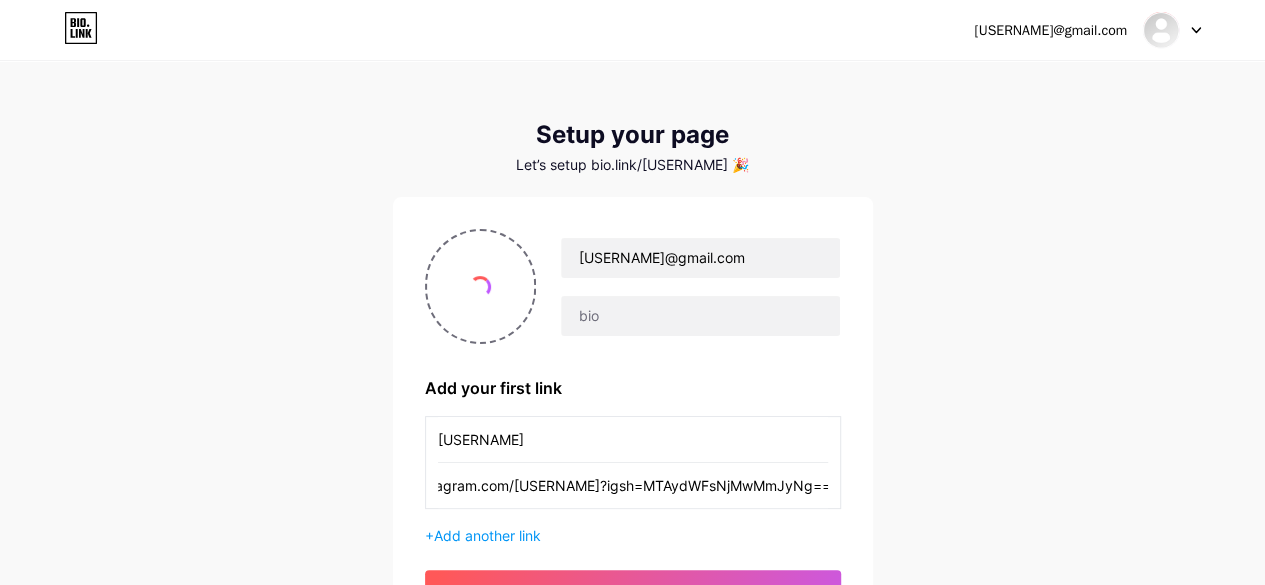 type on "https://www.instagram.com/[USERNAME]?igsh=MTAydWFsNjMwMmJyNg==" 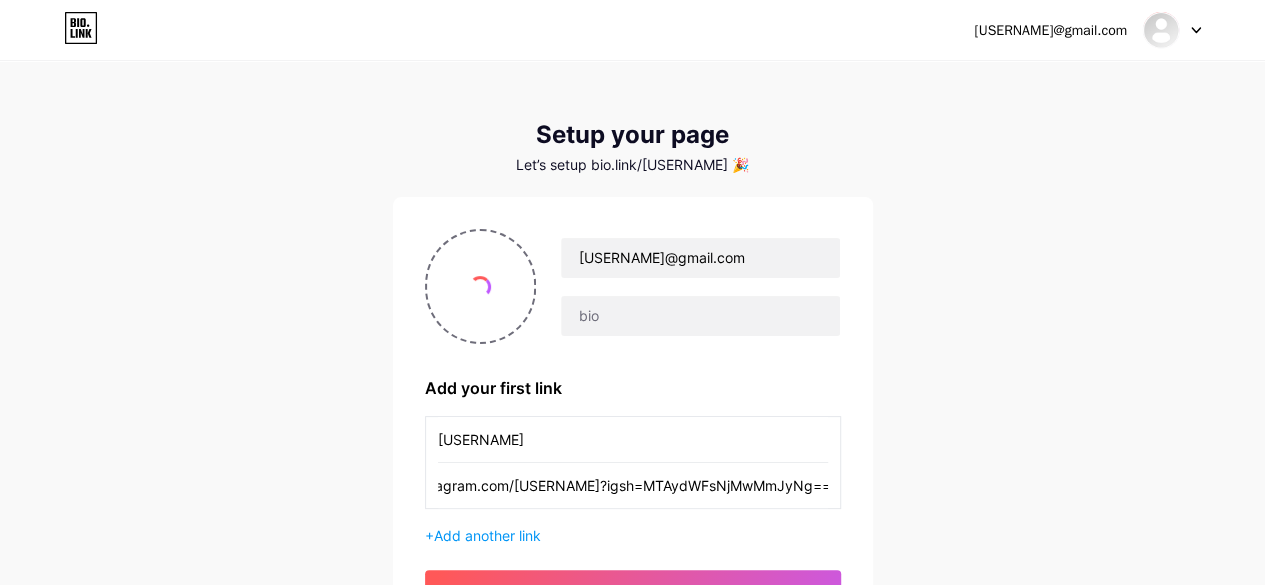 scroll, scrollTop: 10, scrollLeft: 0, axis: vertical 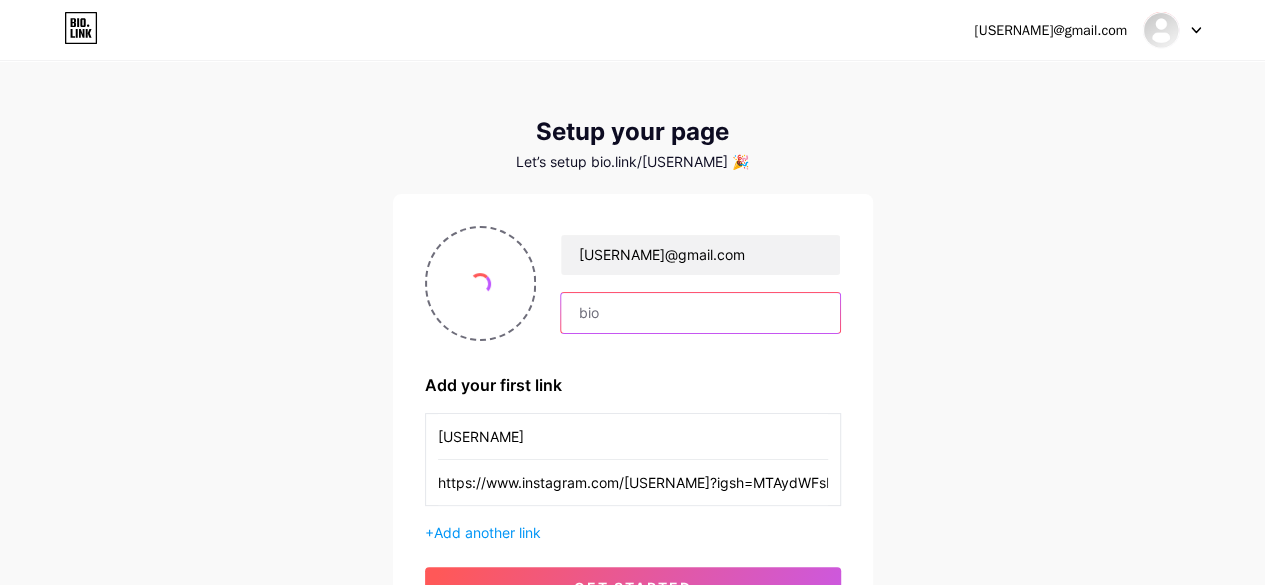 click at bounding box center [700, 313] 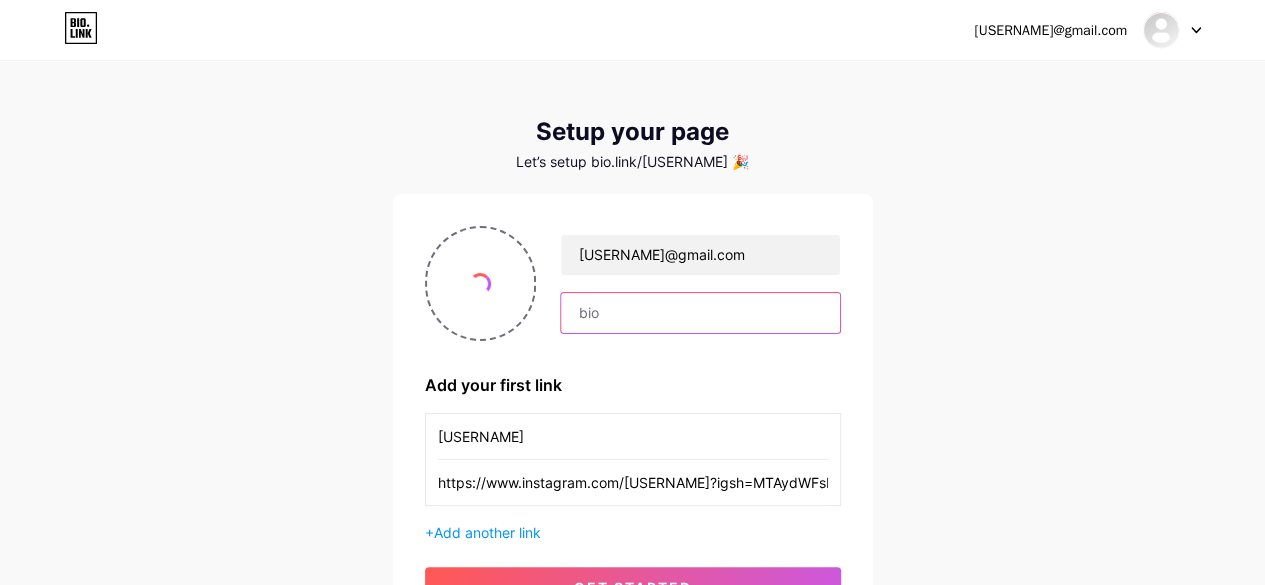 scroll, scrollTop: 206, scrollLeft: 0, axis: vertical 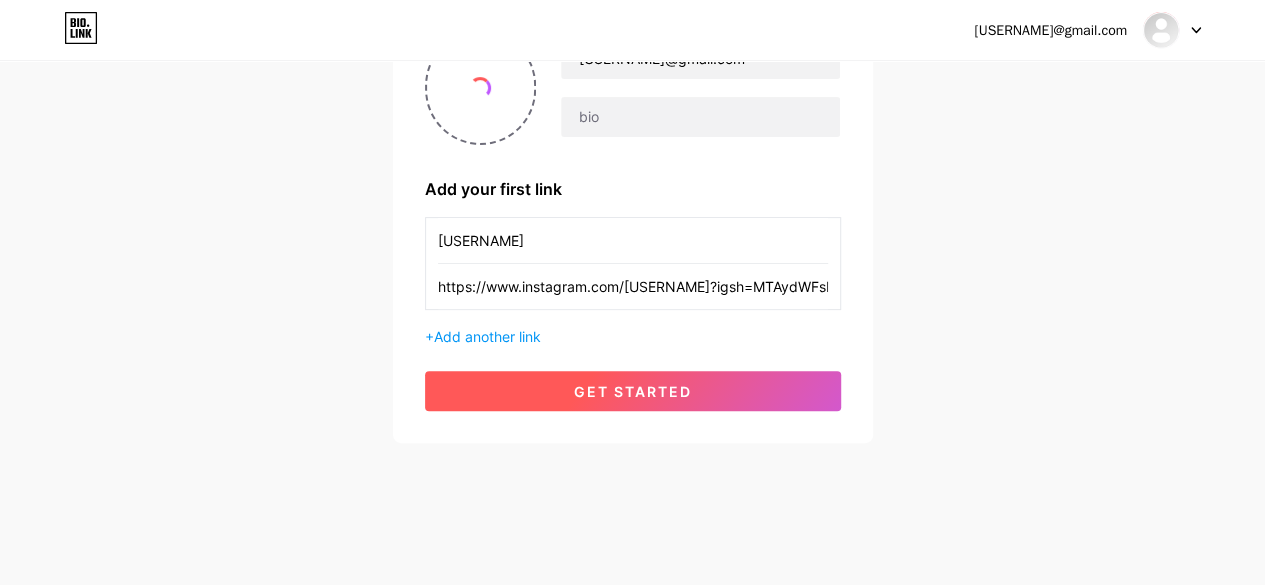 click on "get started" at bounding box center [633, 391] 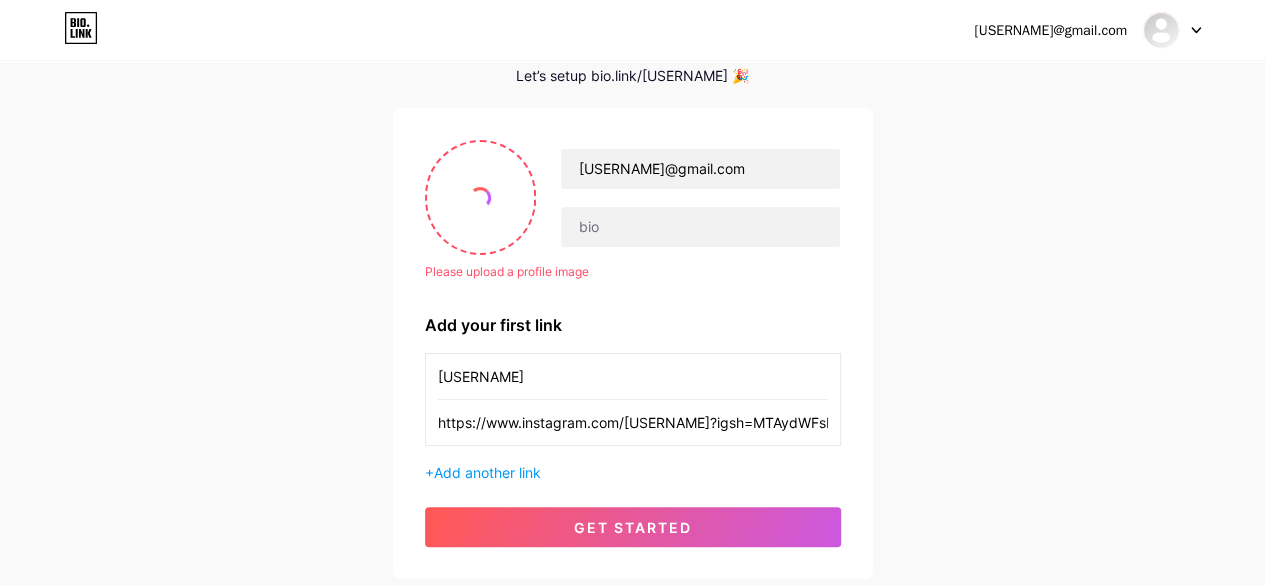 scroll, scrollTop: 94, scrollLeft: 0, axis: vertical 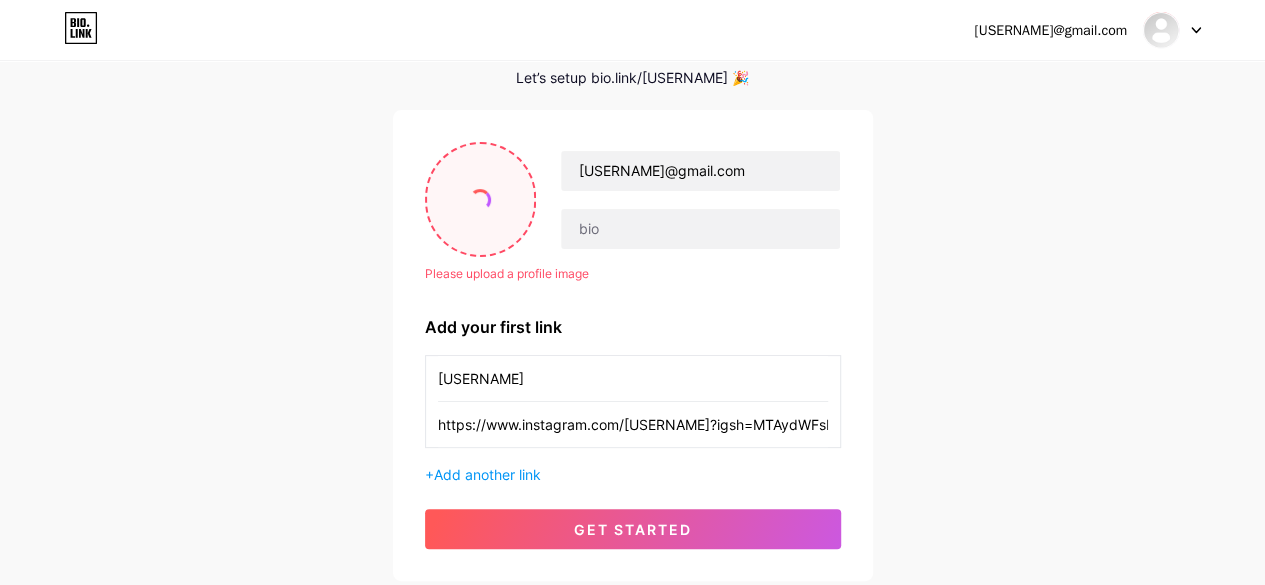 click at bounding box center (480, 199) 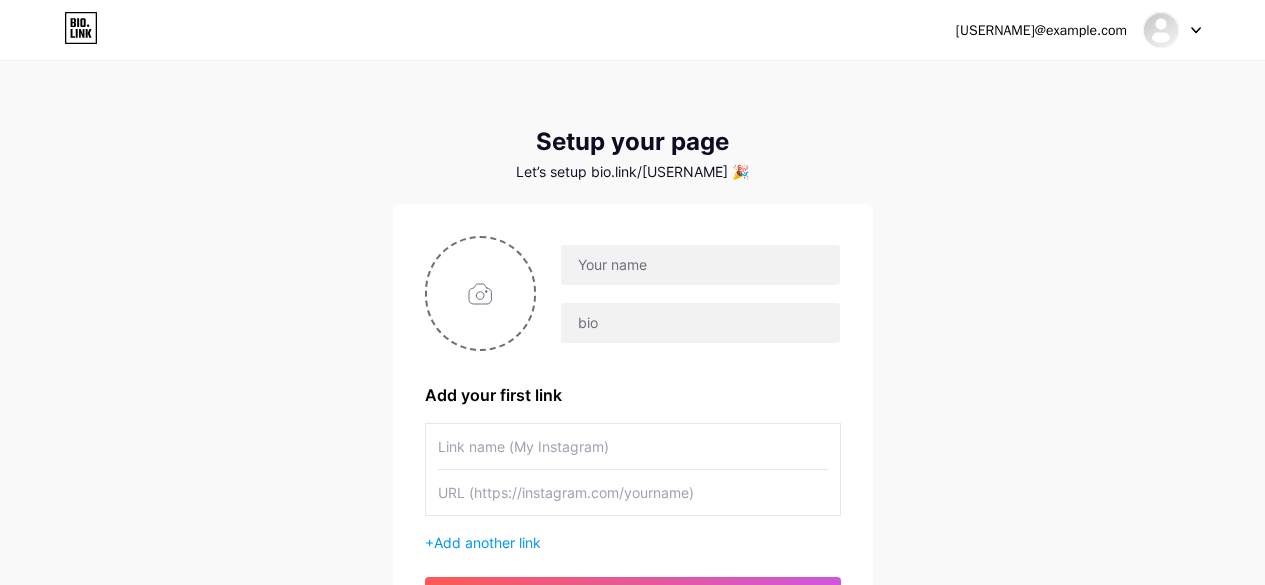 scroll, scrollTop: 0, scrollLeft: 0, axis: both 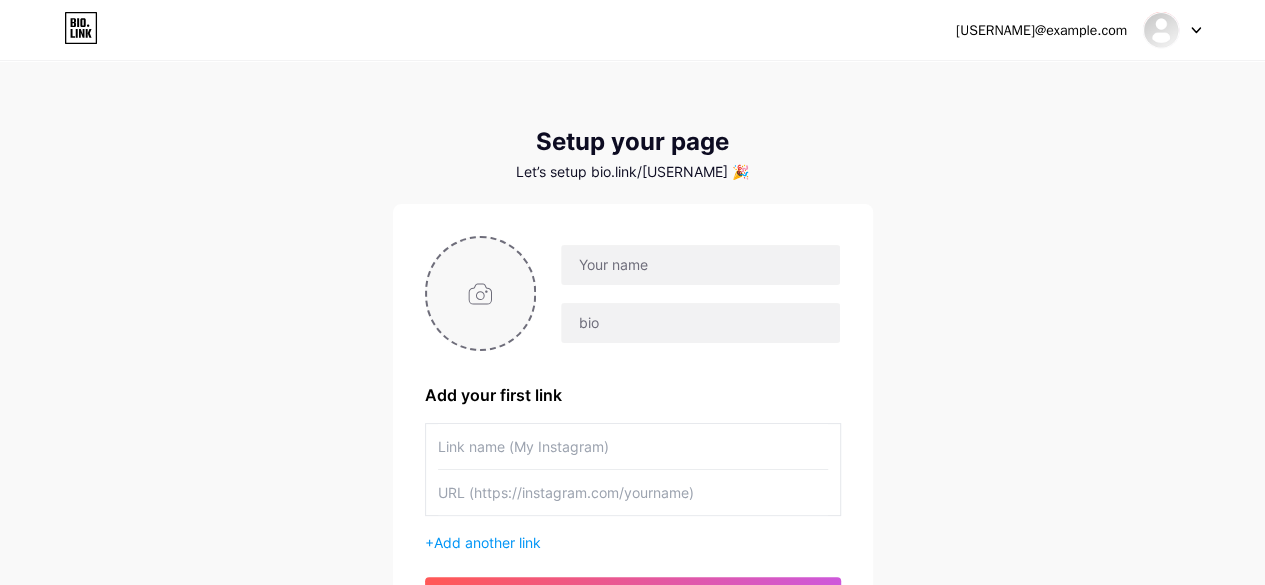 click at bounding box center [481, 293] 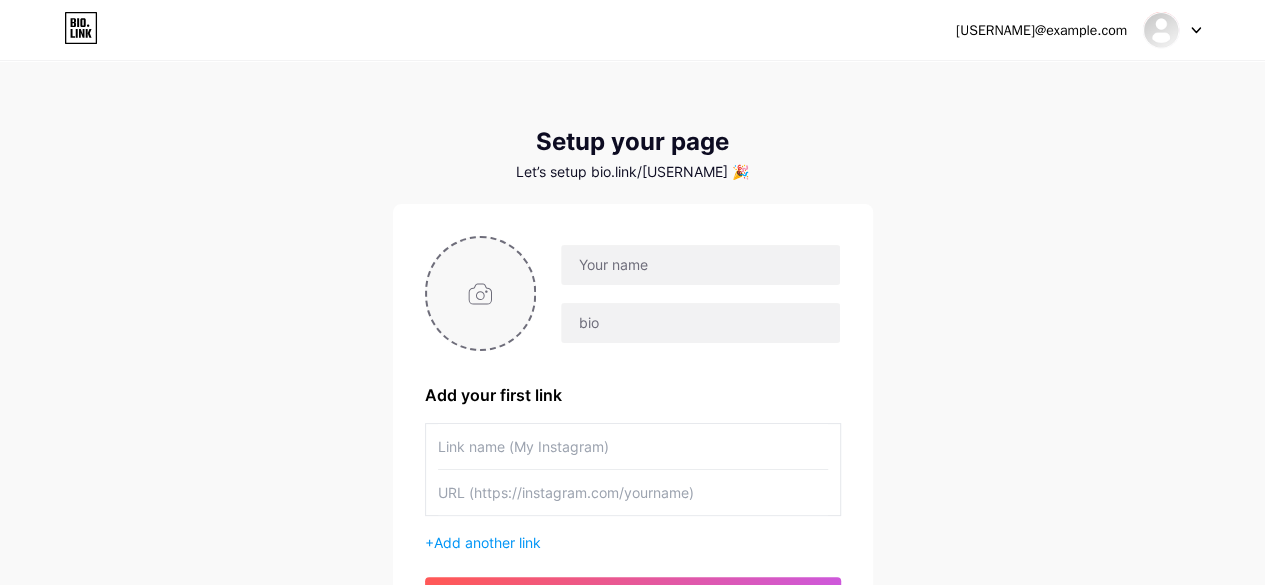type on "C:\fakepath\Rio Rizky Arisandy (1).png" 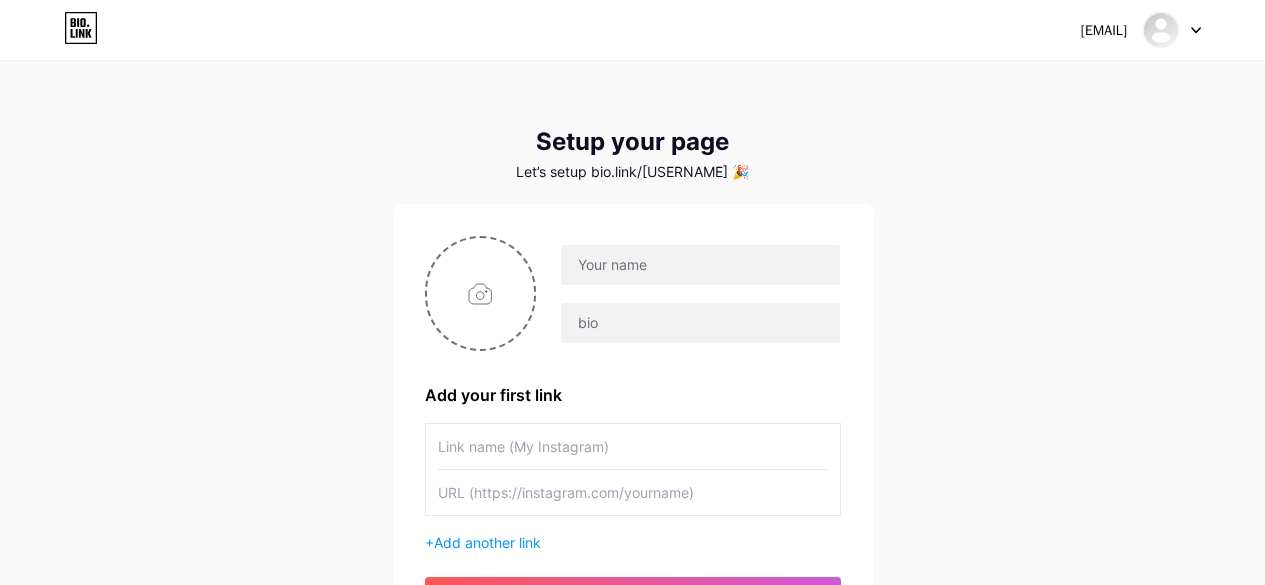 scroll, scrollTop: 0, scrollLeft: 0, axis: both 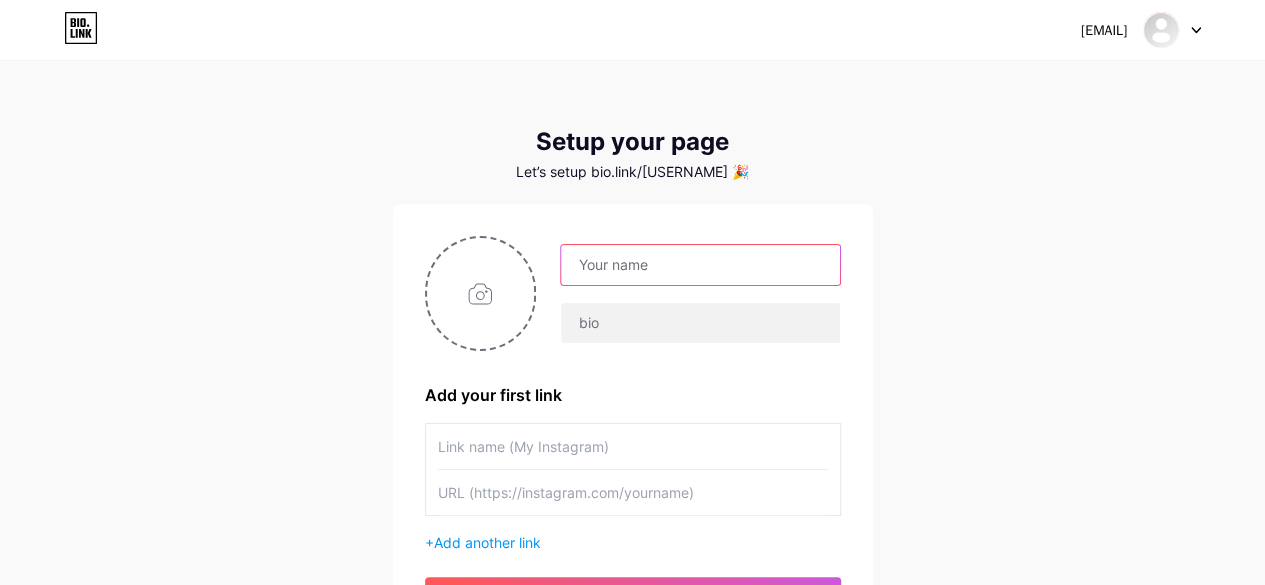 click at bounding box center (700, 265) 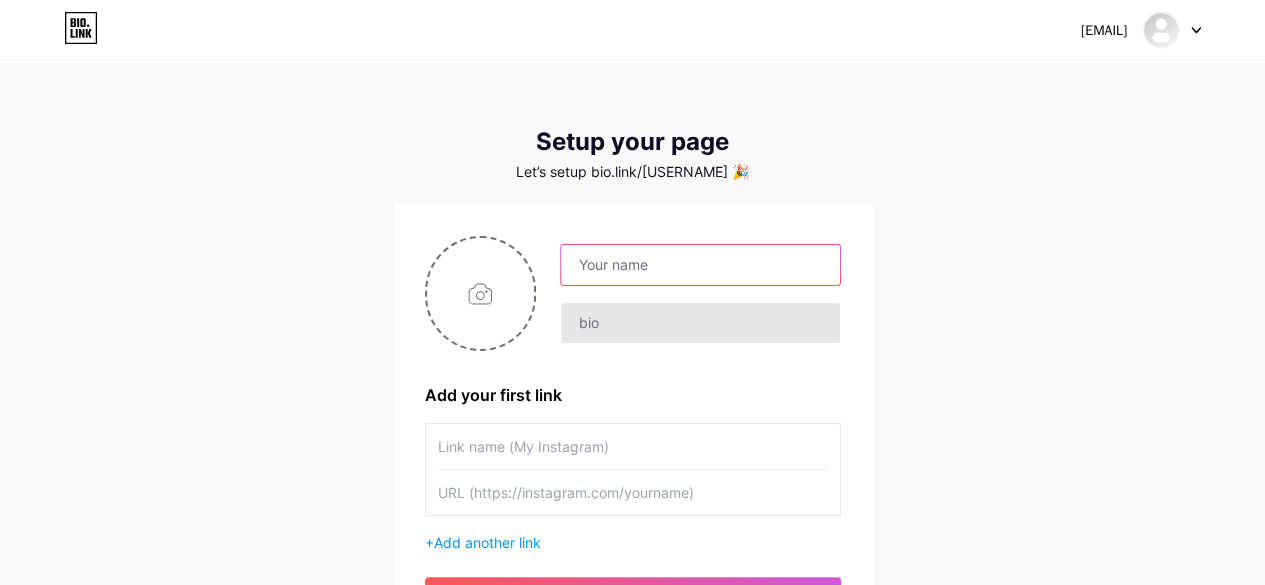 type on "[EMAIL]" 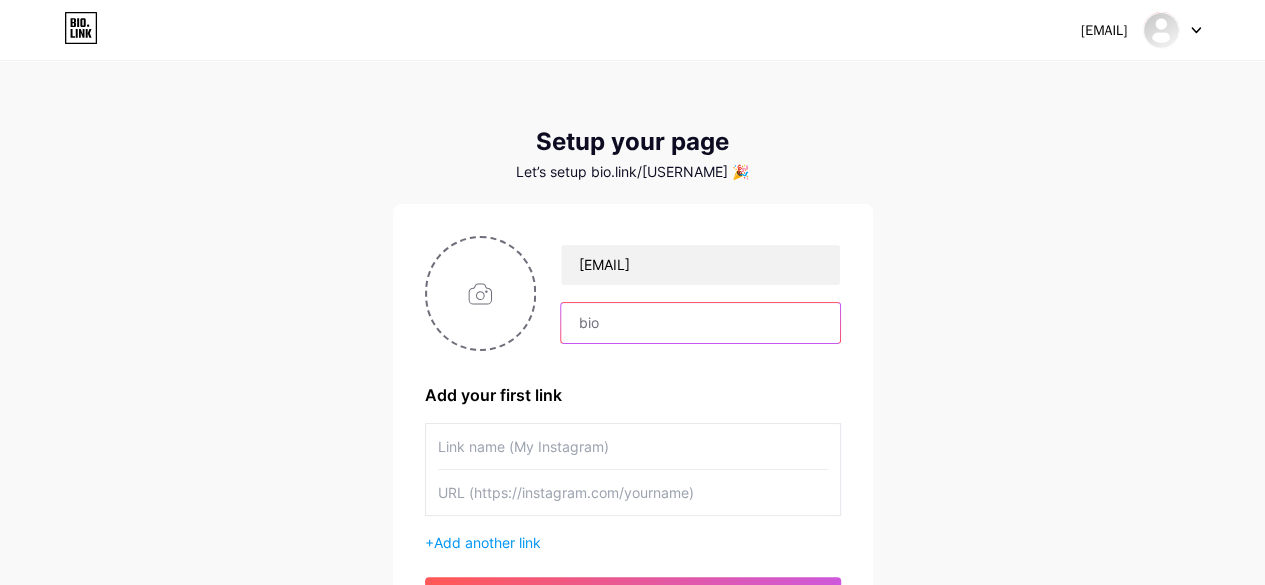 click at bounding box center [700, 323] 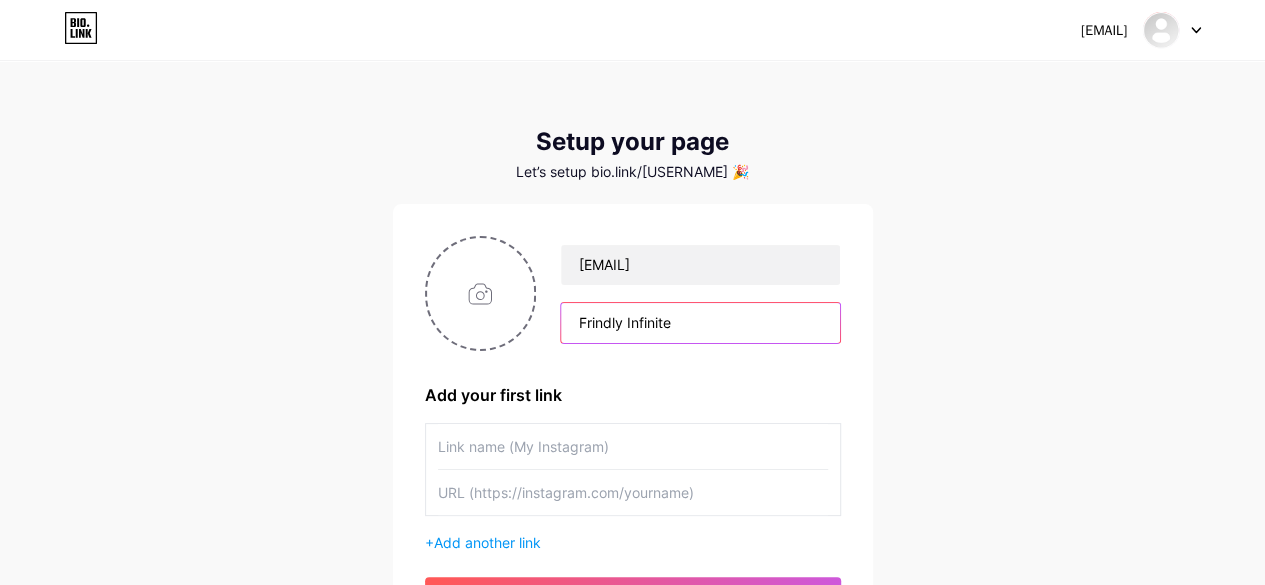 type on "Frindly Infinite" 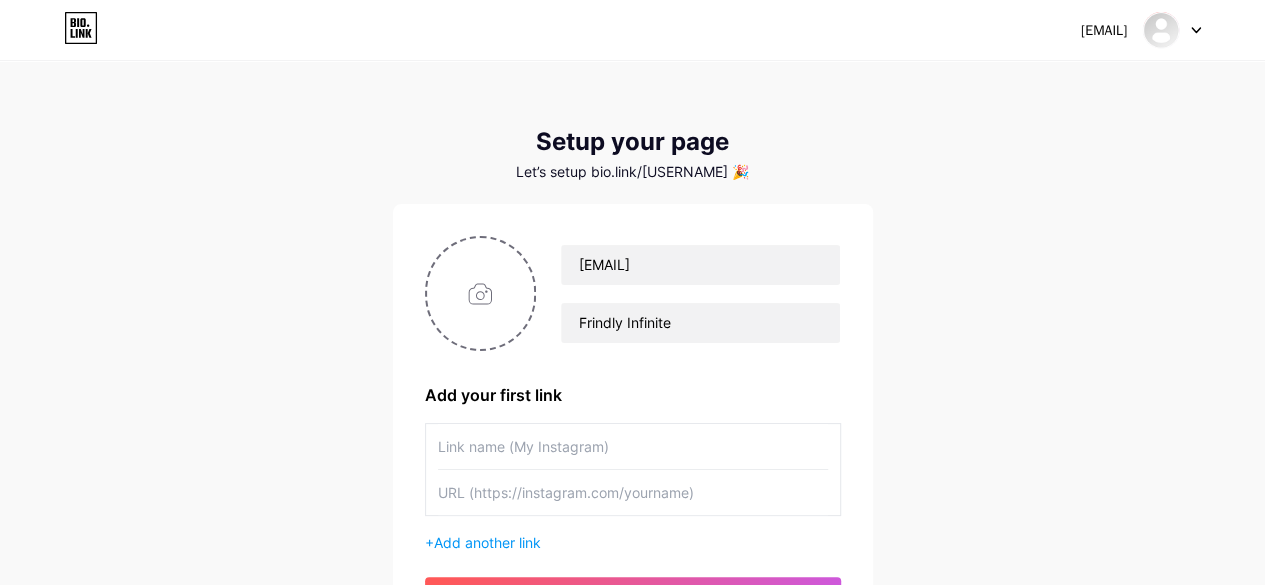 click at bounding box center (633, 446) 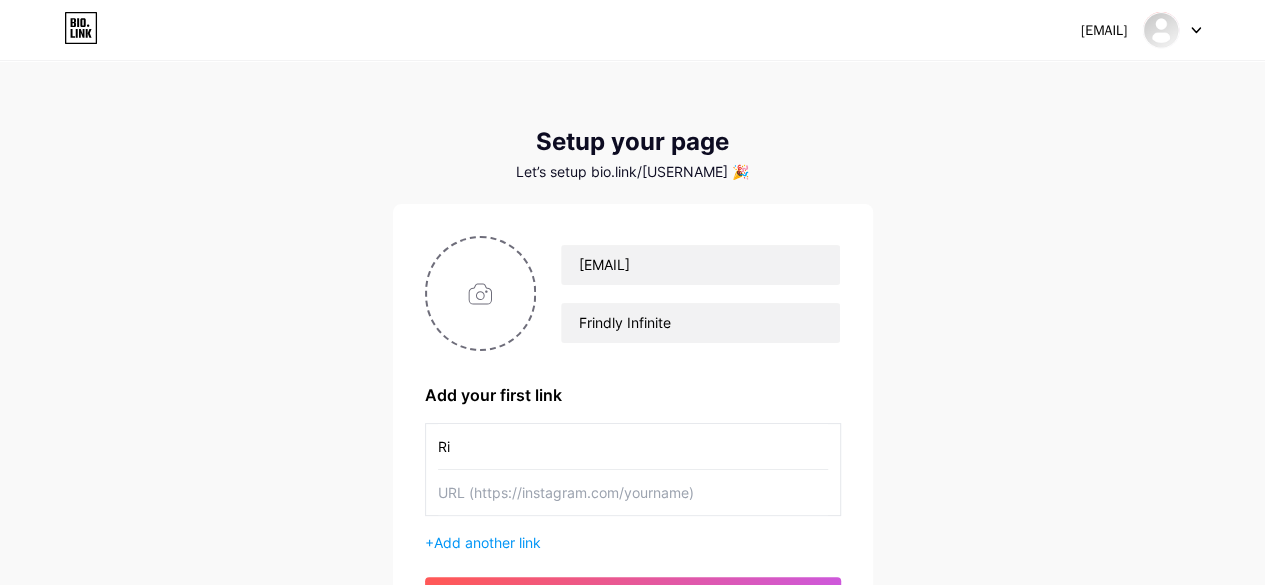 type on "R" 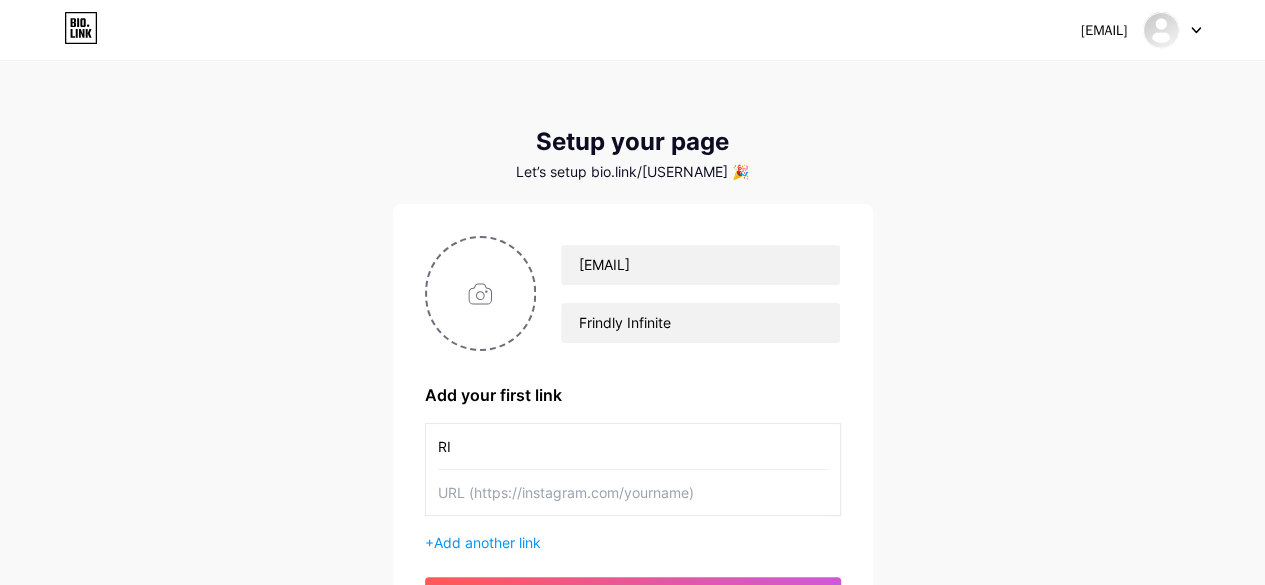 type on "R" 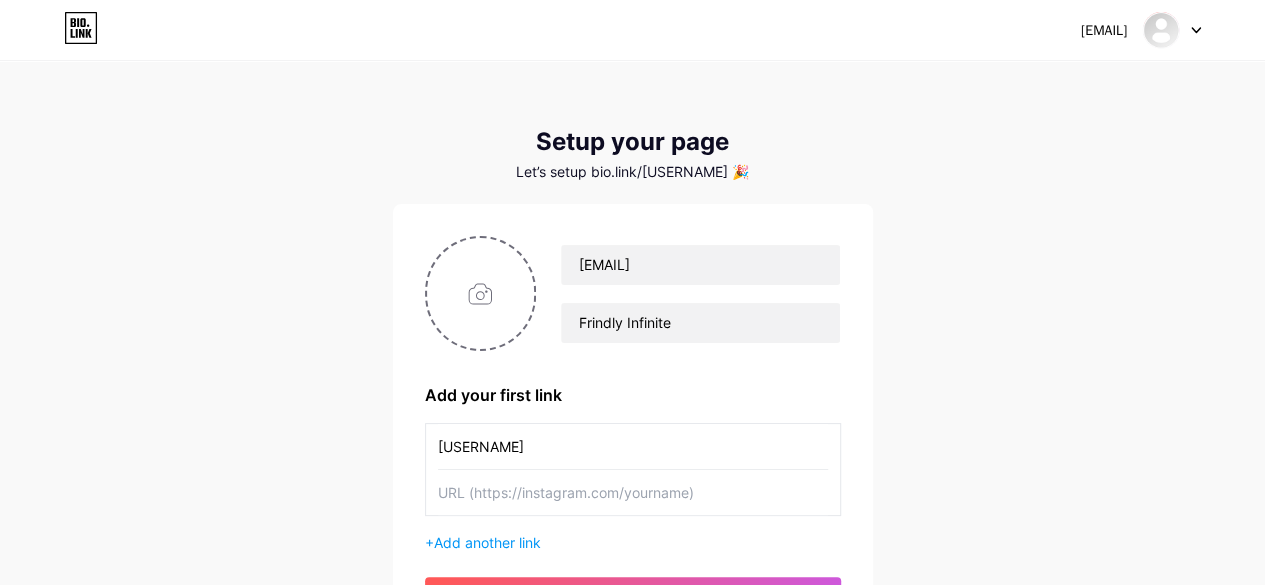 type on "[USERNAME]" 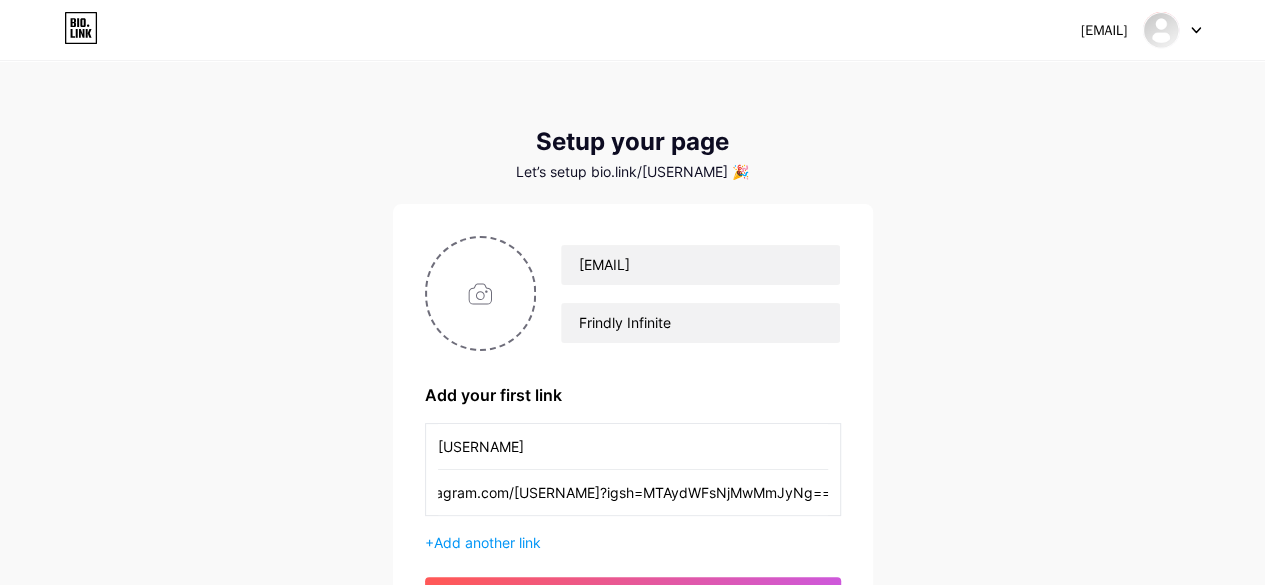 scroll, scrollTop: 0, scrollLeft: 109, axis: horizontal 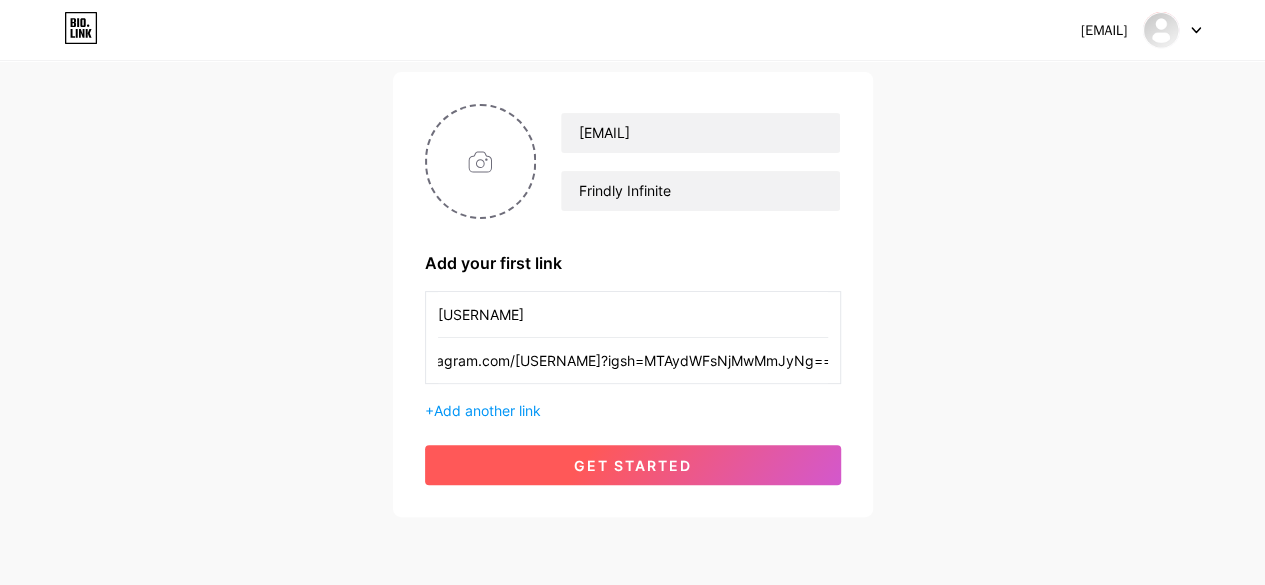 type on "https://www.instagram.com/[USERNAME]?igsh=[ID]" 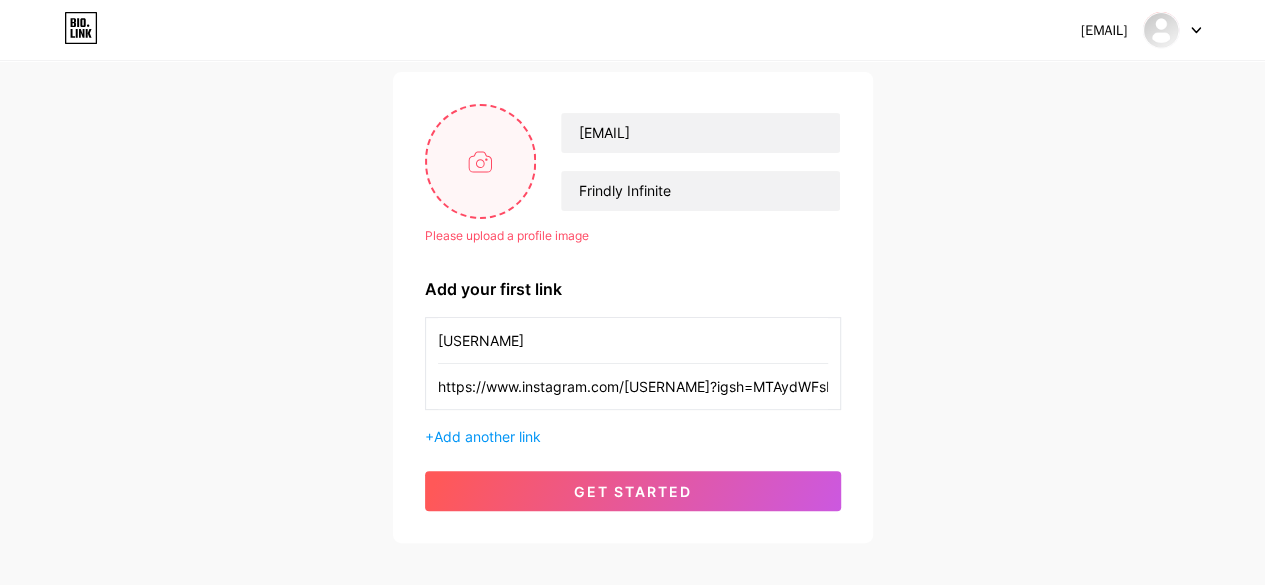 click at bounding box center [481, 161] 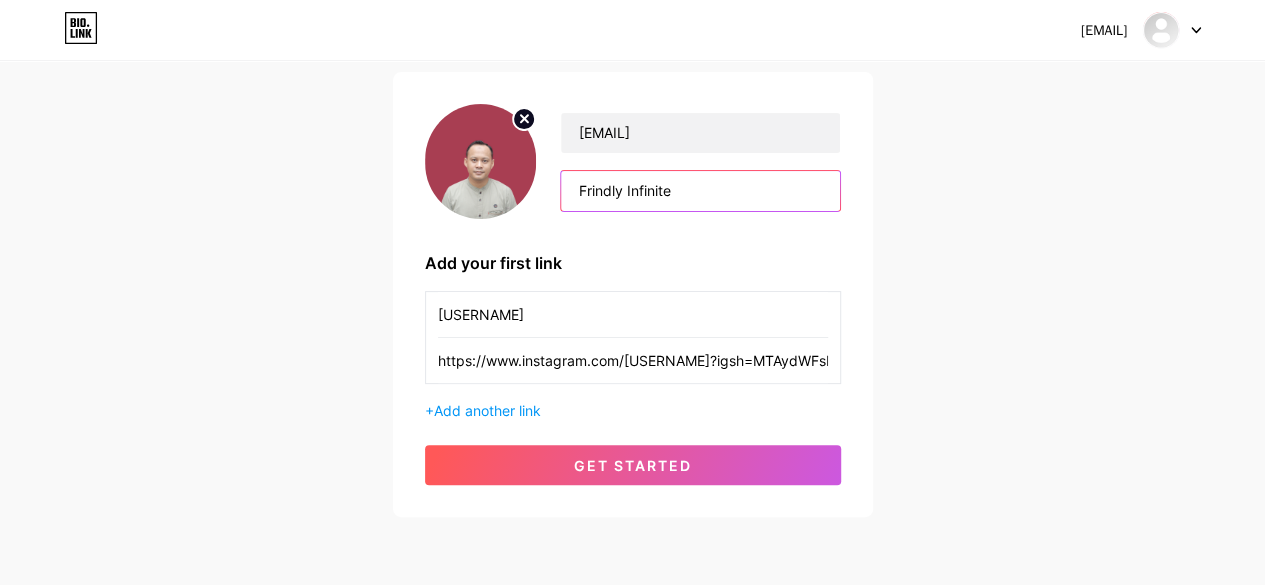 click on "Frindly Infinite" at bounding box center [700, 191] 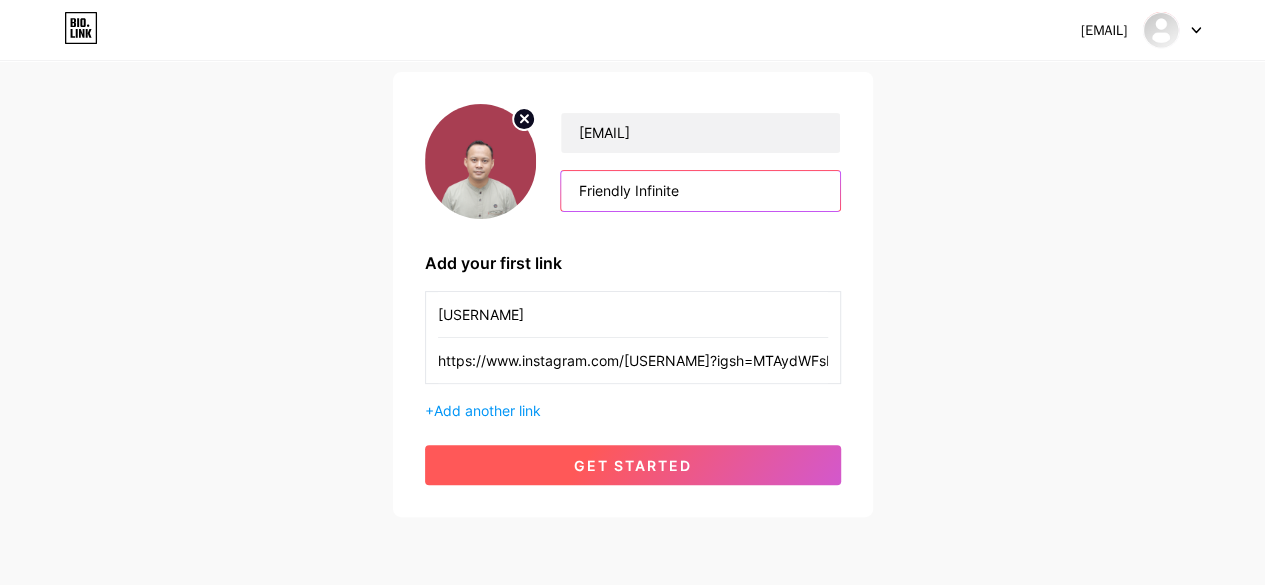 type on "Friendly Infinite" 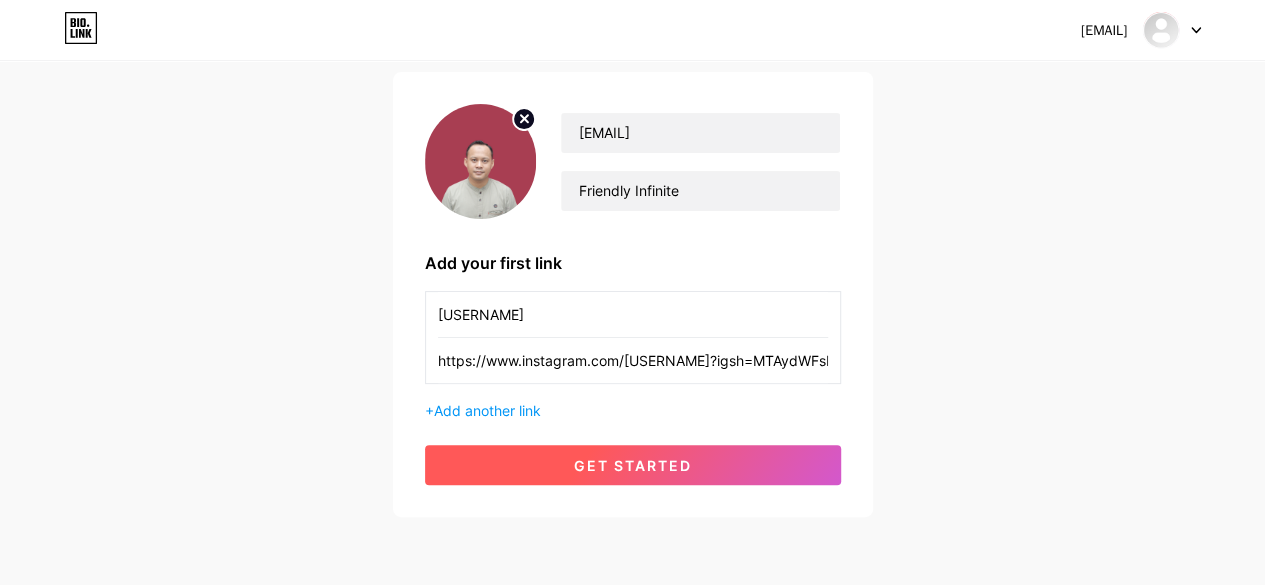 click on "get started" at bounding box center [633, 465] 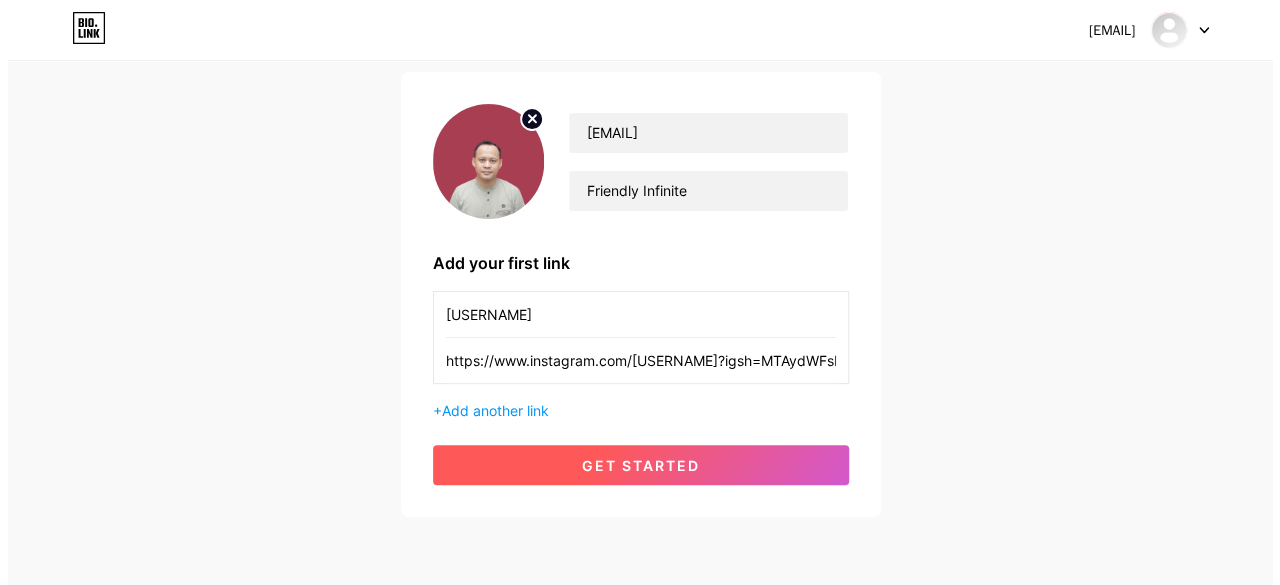 scroll, scrollTop: 0, scrollLeft: 0, axis: both 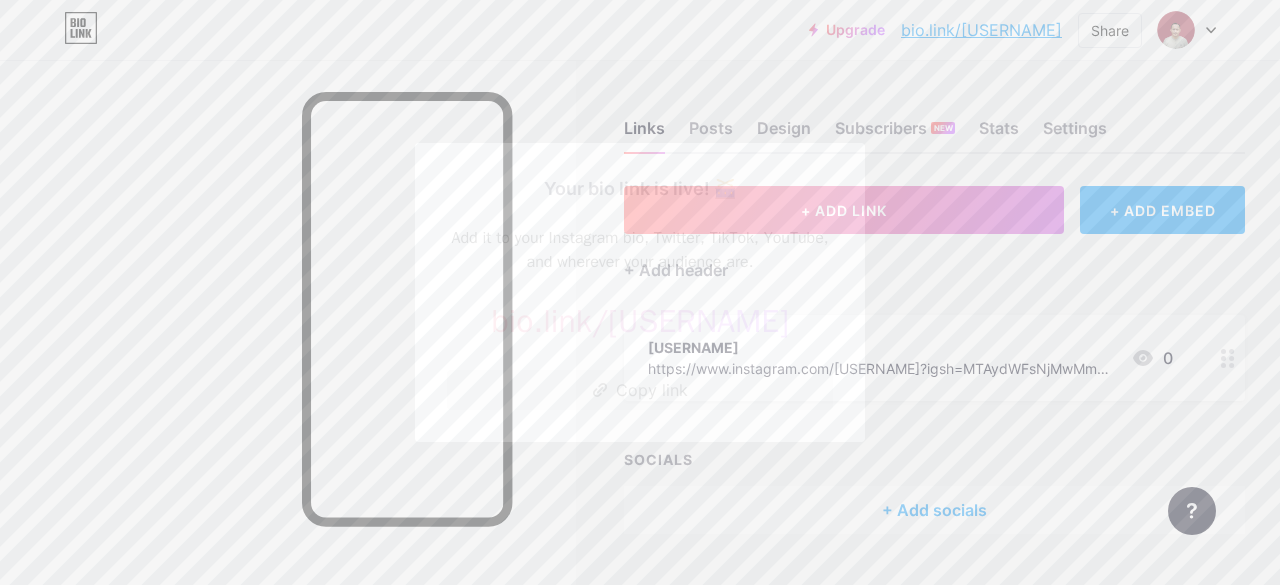 click on "Copy link" at bounding box center [640, 390] 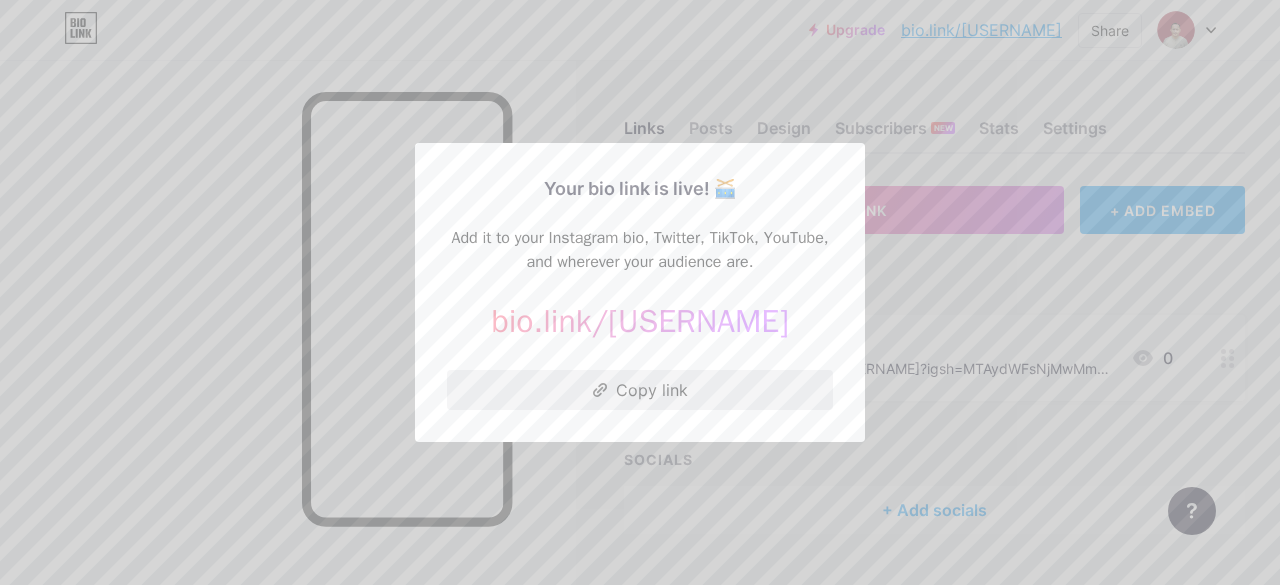 click on "Copy link" at bounding box center [640, 390] 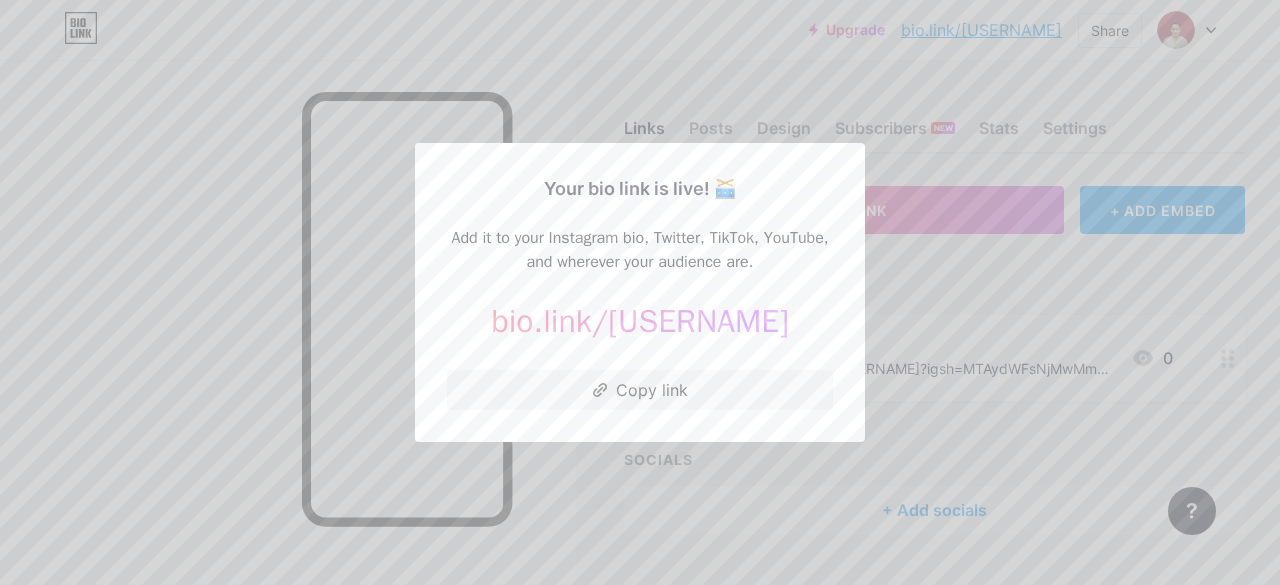 click on "Your bio link is live! 🥁
Add it to your Instagram bio, Twitter, TikTok, YouTube, and wherever your audience are.
bio.link/ rioarisandy27   https://bio.link/rioarisandy27      Copy link" at bounding box center (640, 292) 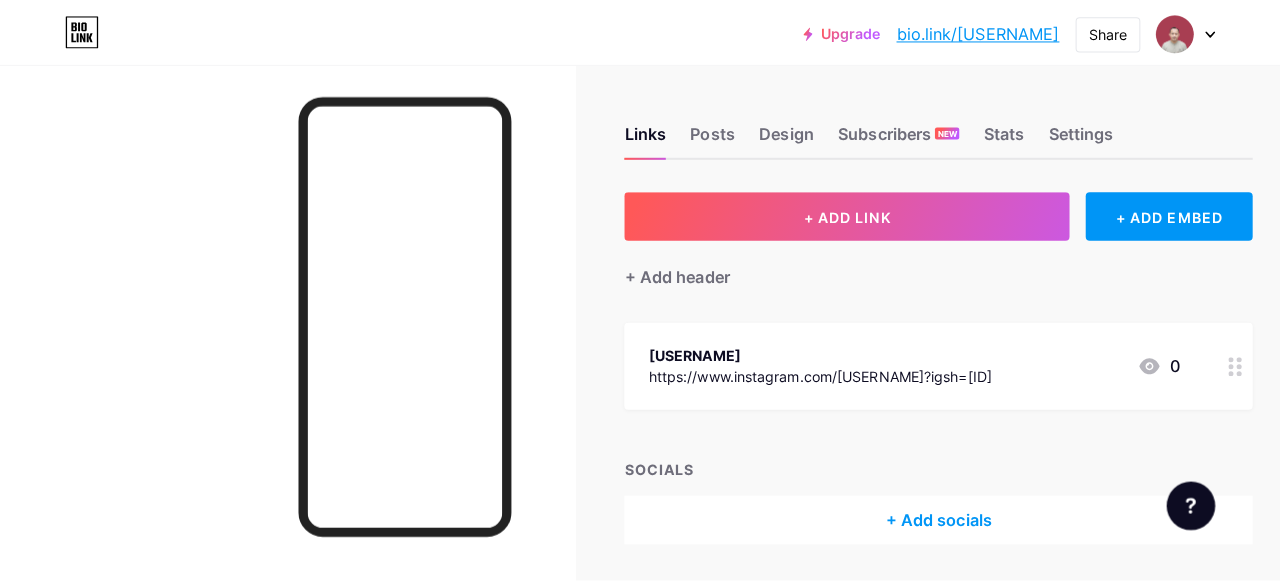 scroll, scrollTop: 0, scrollLeft: 0, axis: both 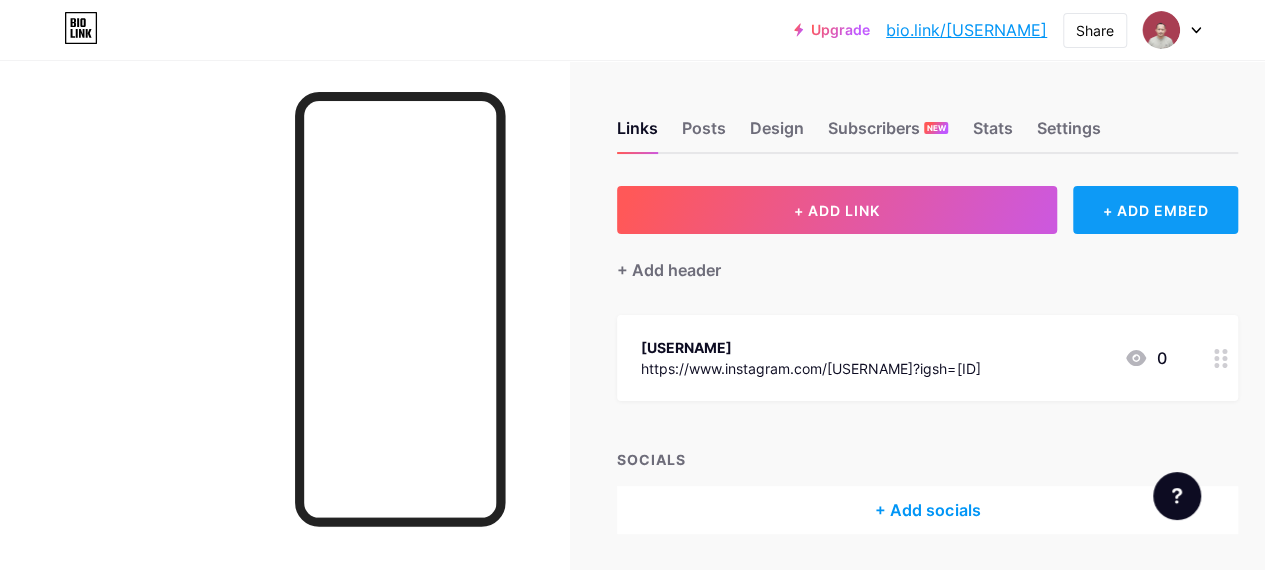 click on "+ ADD EMBED" at bounding box center (1155, 210) 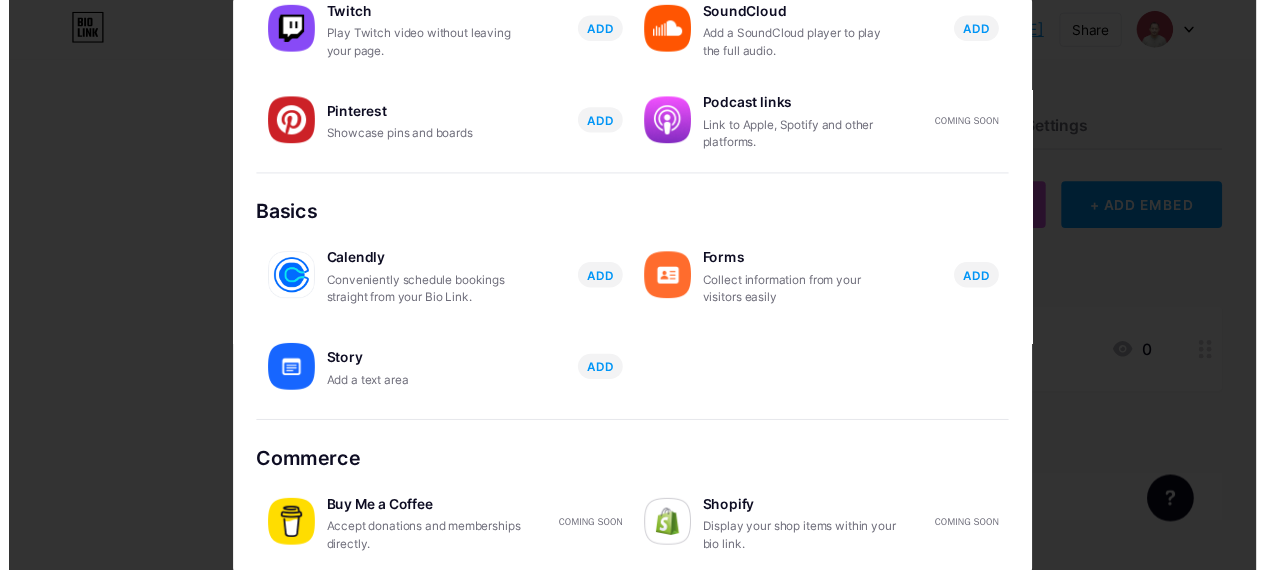 scroll, scrollTop: 428, scrollLeft: 0, axis: vertical 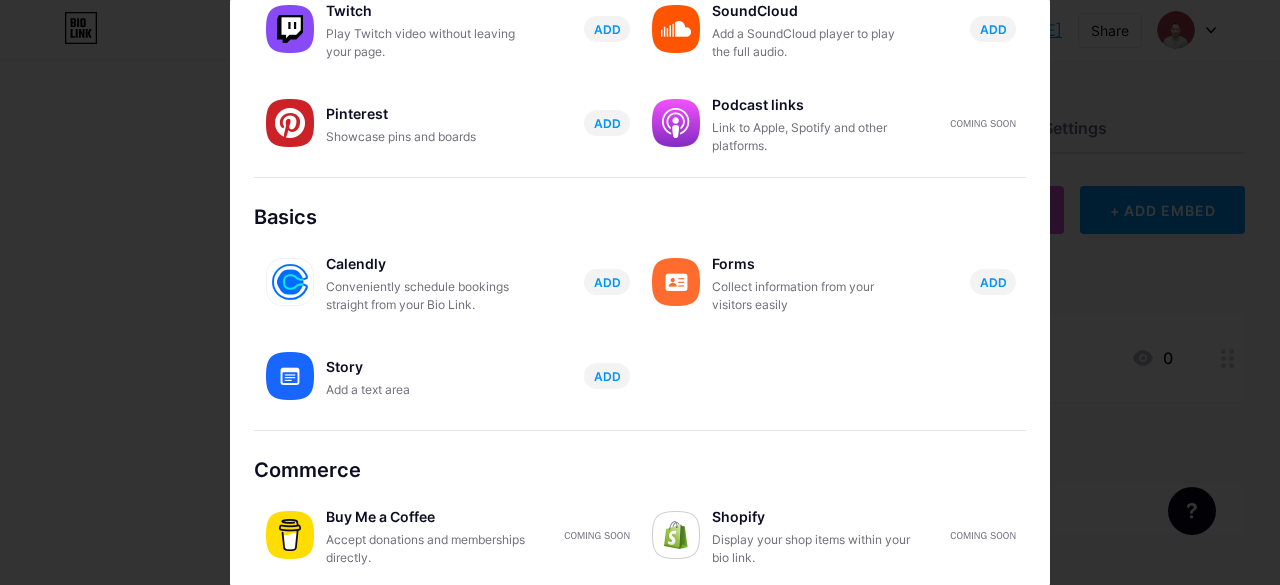 click at bounding box center [640, 292] 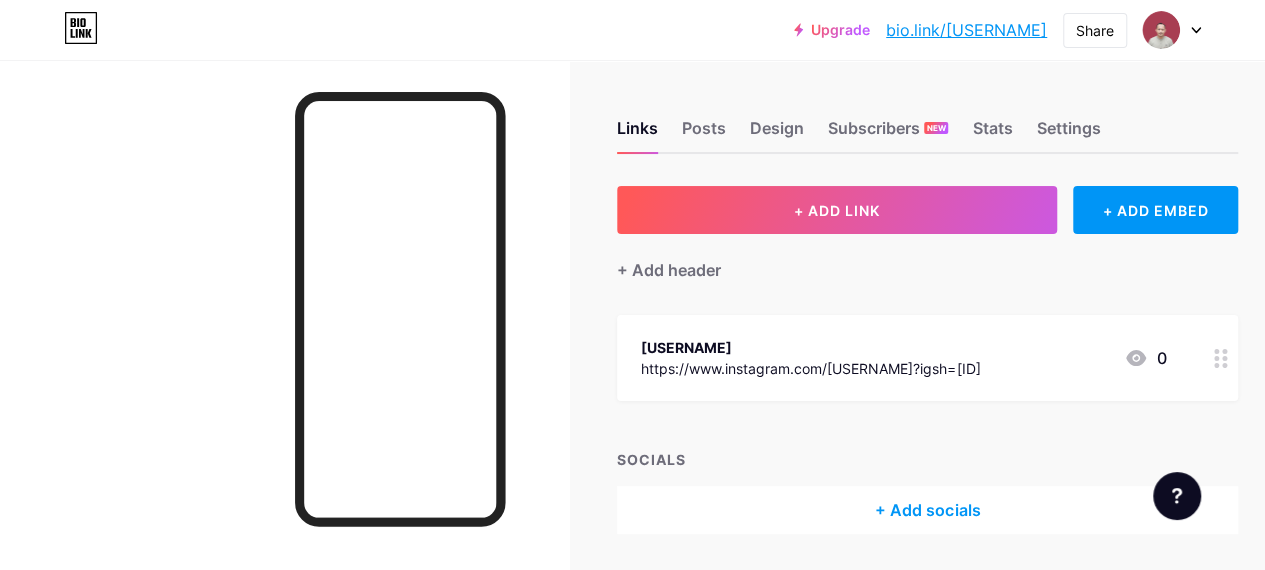 scroll, scrollTop: 63, scrollLeft: 0, axis: vertical 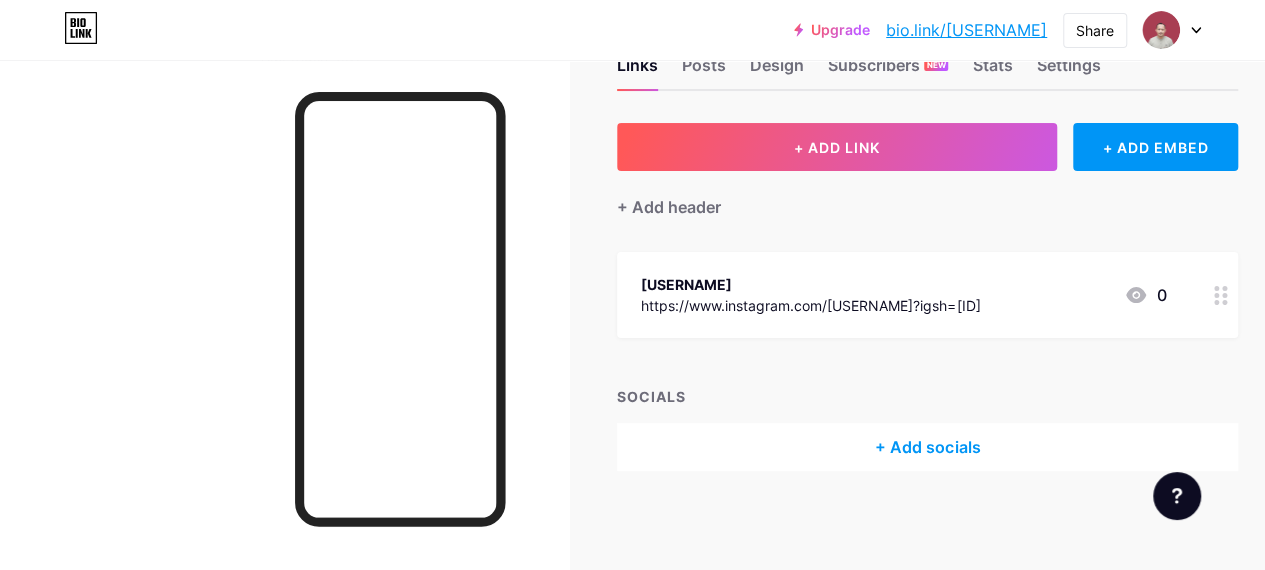 click on "+ Add socials" at bounding box center (927, 447) 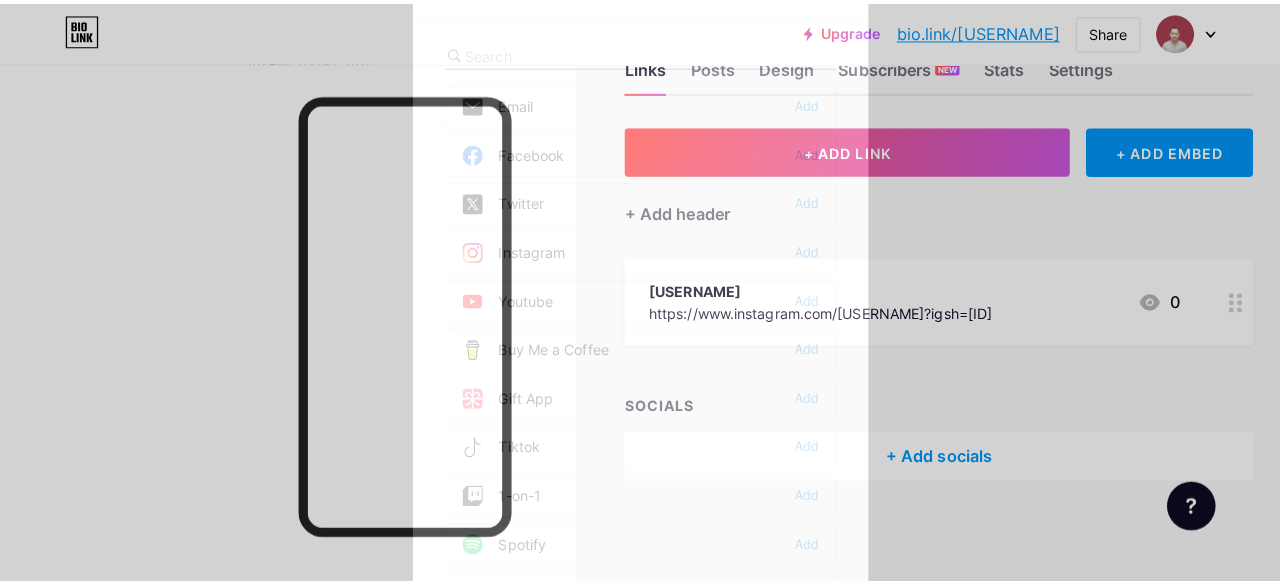scroll, scrollTop: 48, scrollLeft: 0, axis: vertical 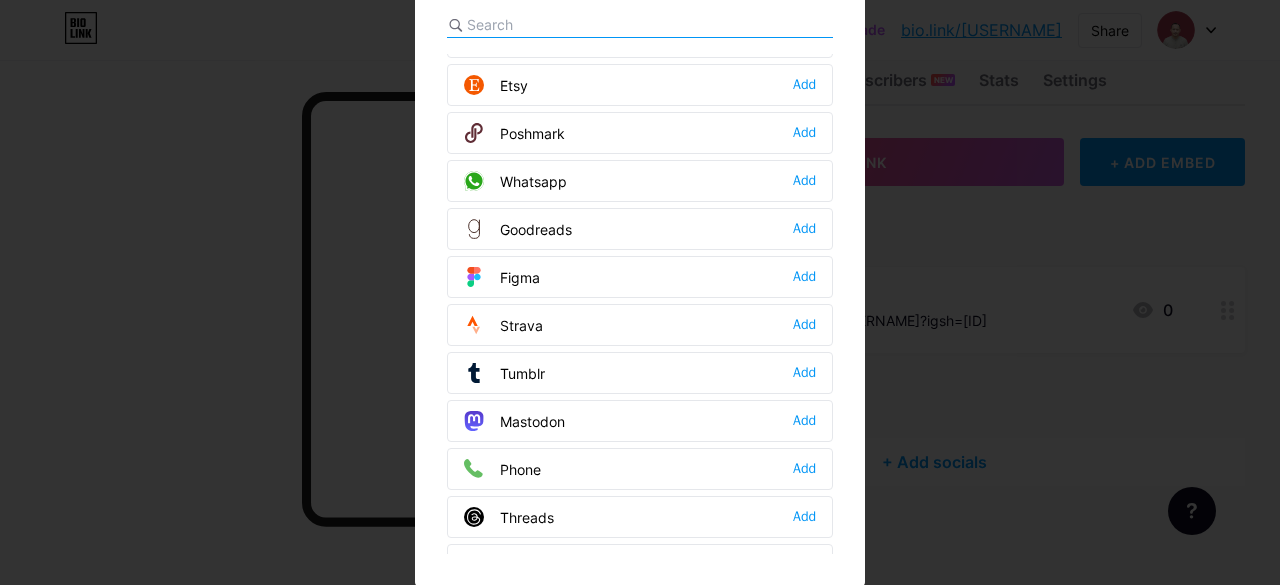 click on "Whatsapp
Add" at bounding box center (640, 181) 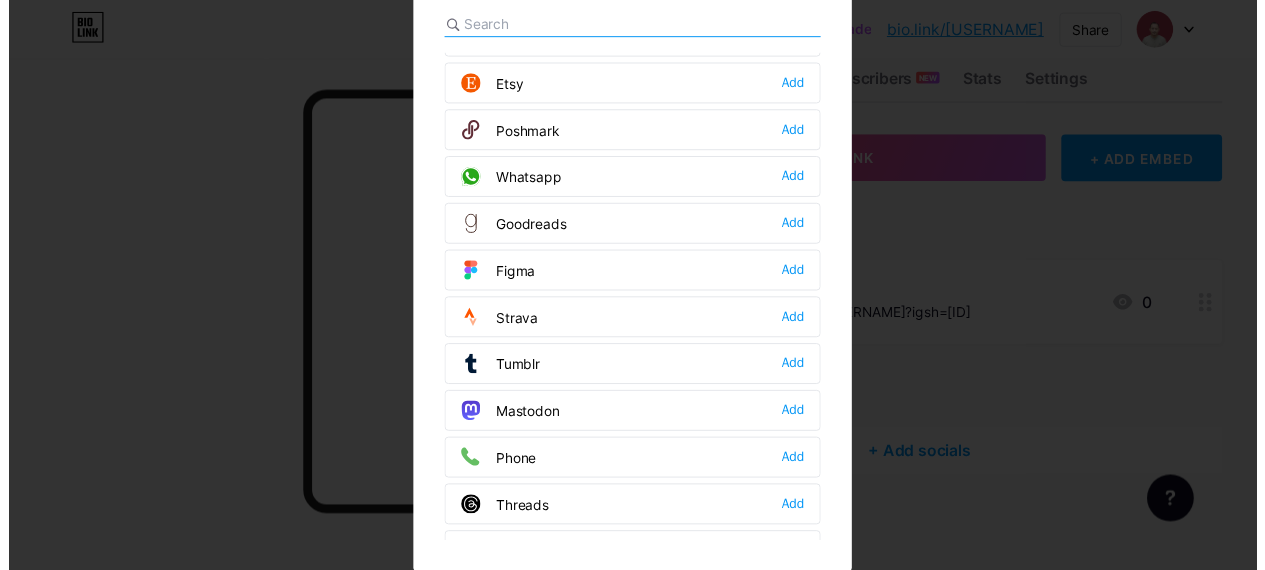 scroll, scrollTop: 0, scrollLeft: 0, axis: both 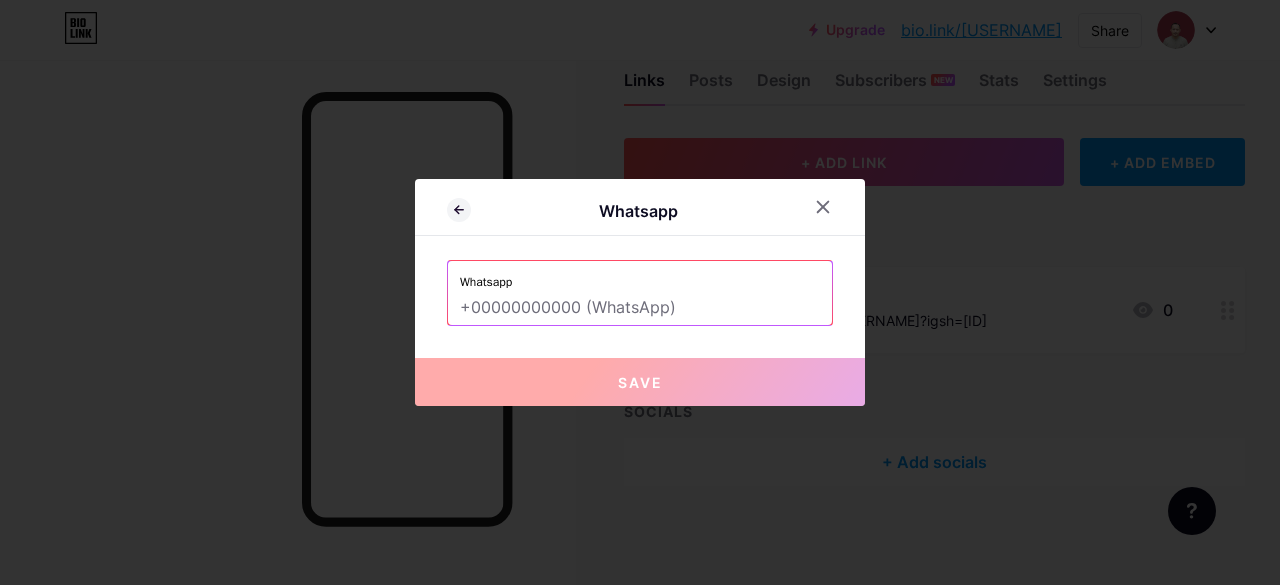 click at bounding box center [640, 308] 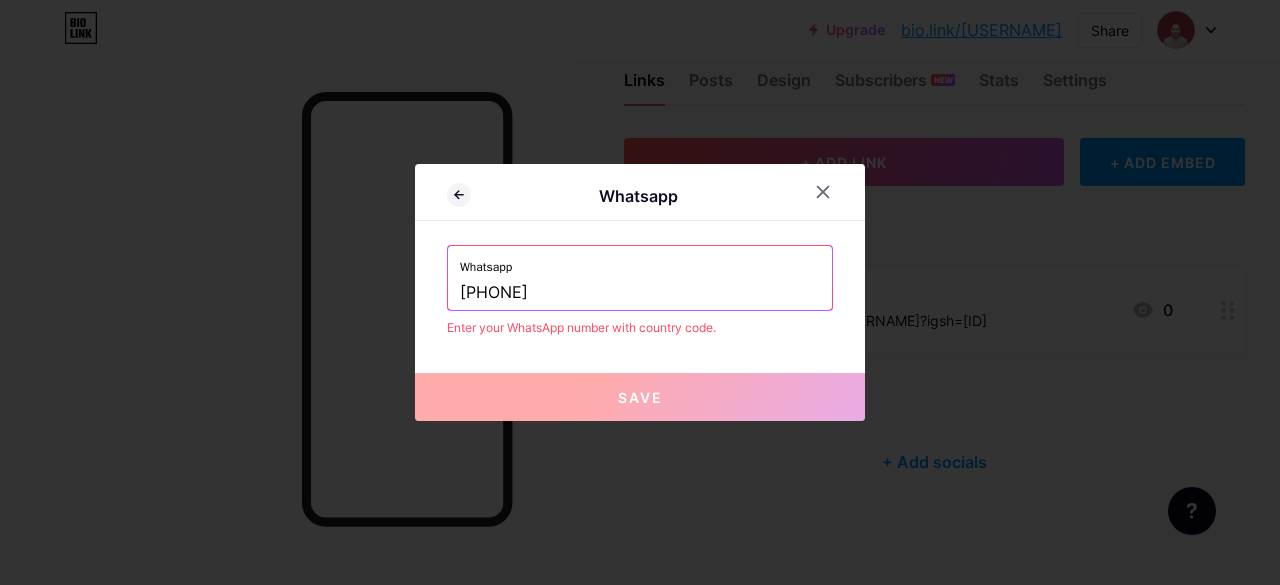 click on "087891872852" at bounding box center [640, 293] 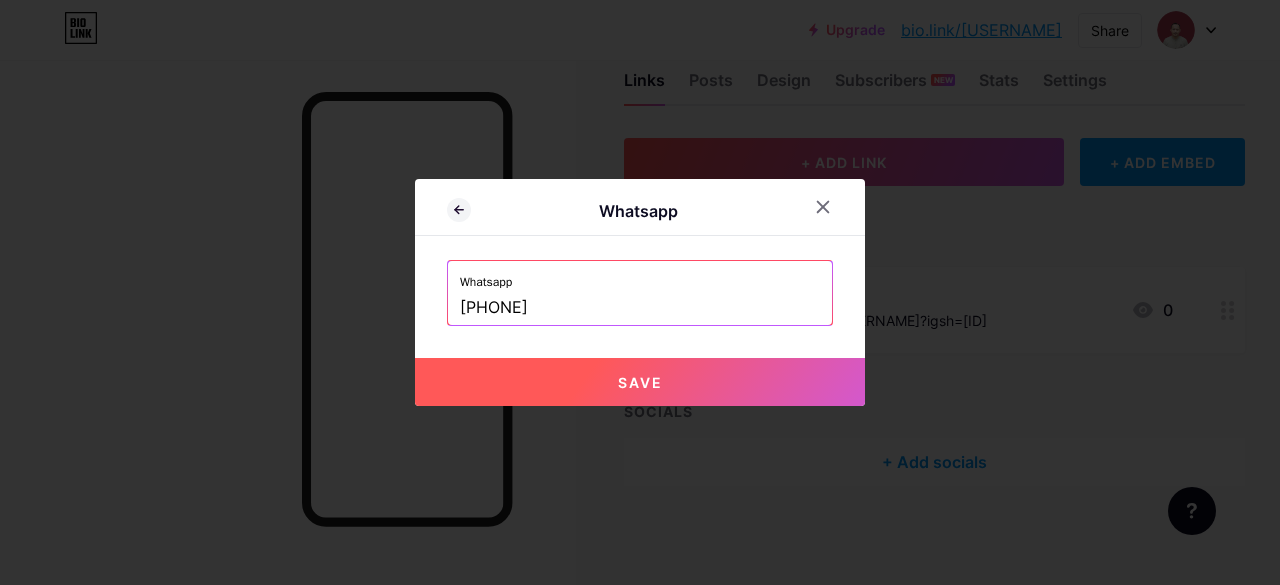 click on "Save" at bounding box center (640, 382) 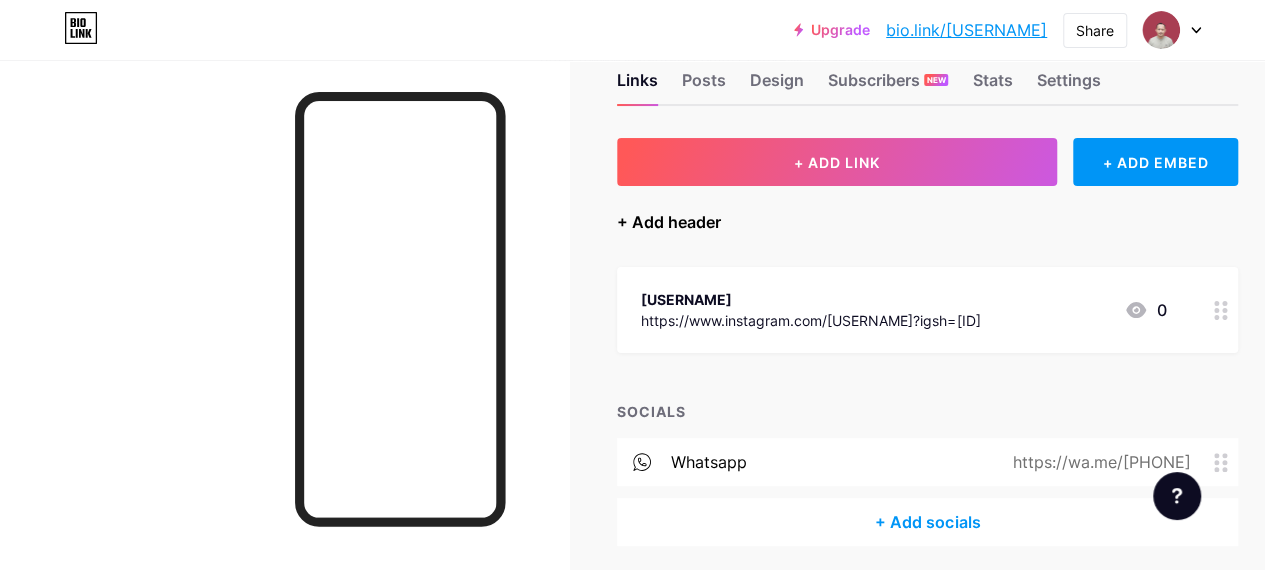 click on "+ Add header" at bounding box center [669, 222] 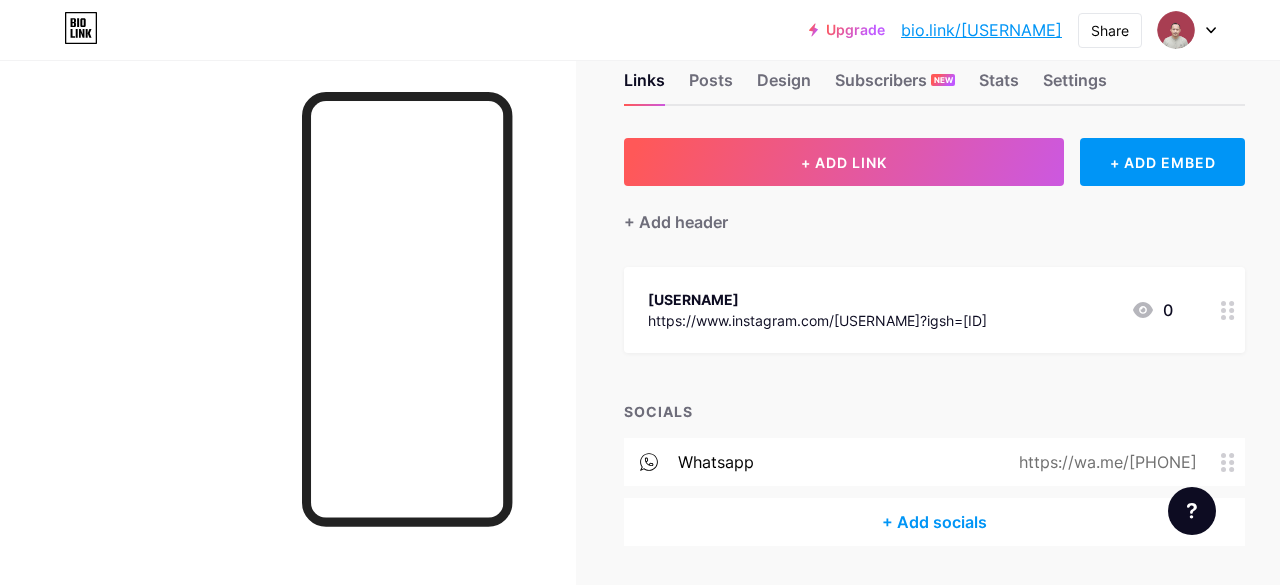 click 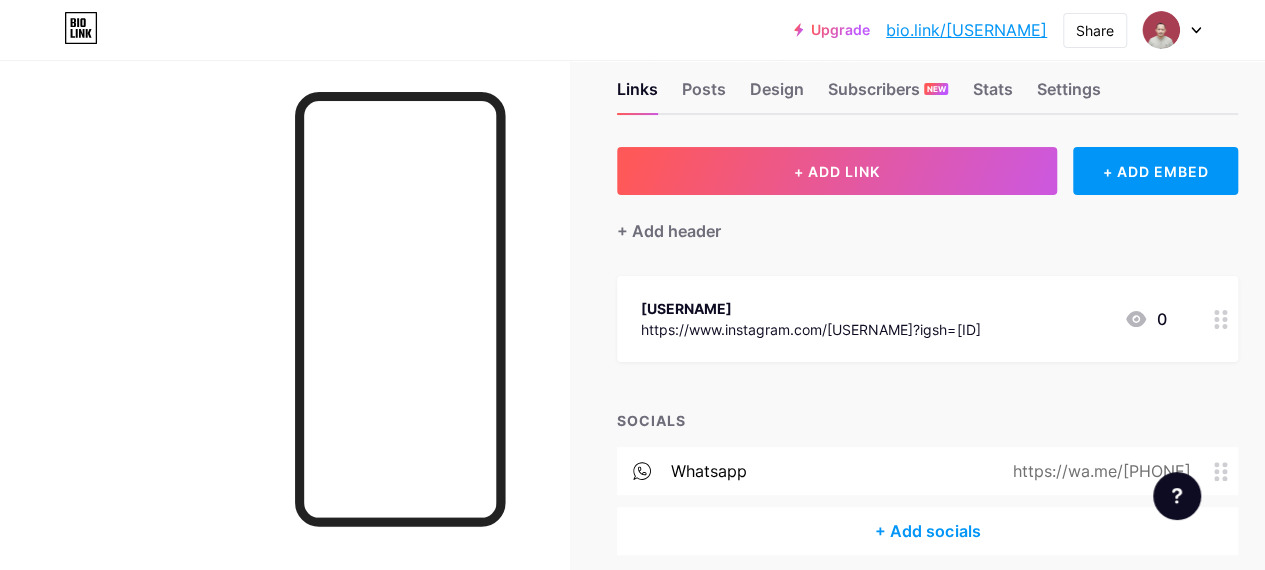 scroll, scrollTop: 38, scrollLeft: 0, axis: vertical 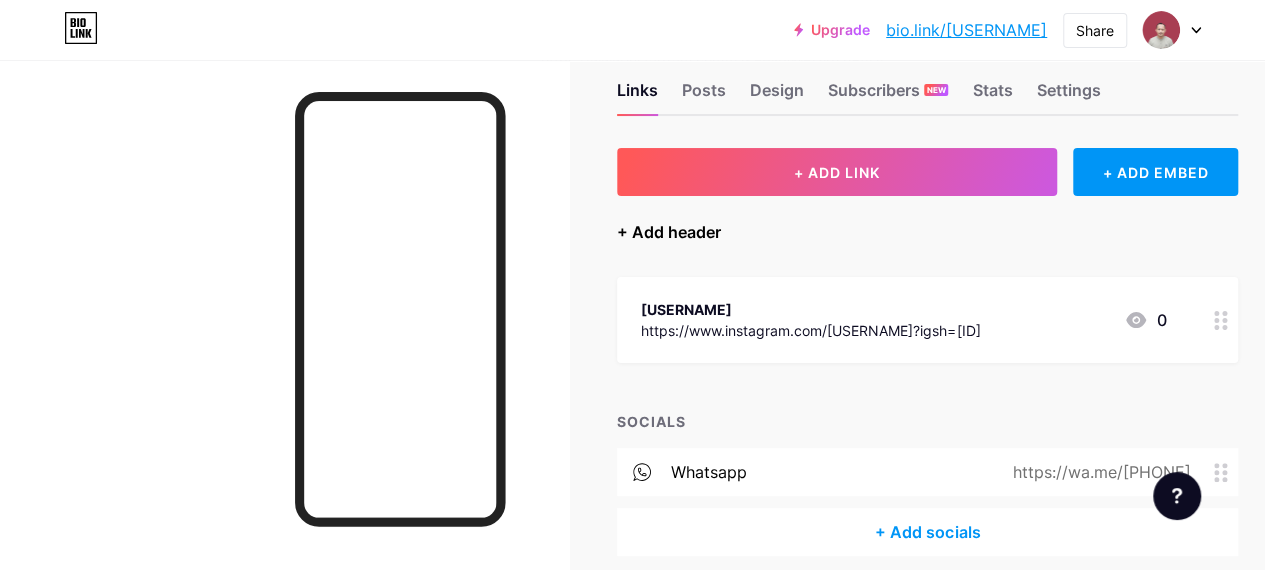 click on "+ Add header" at bounding box center [669, 232] 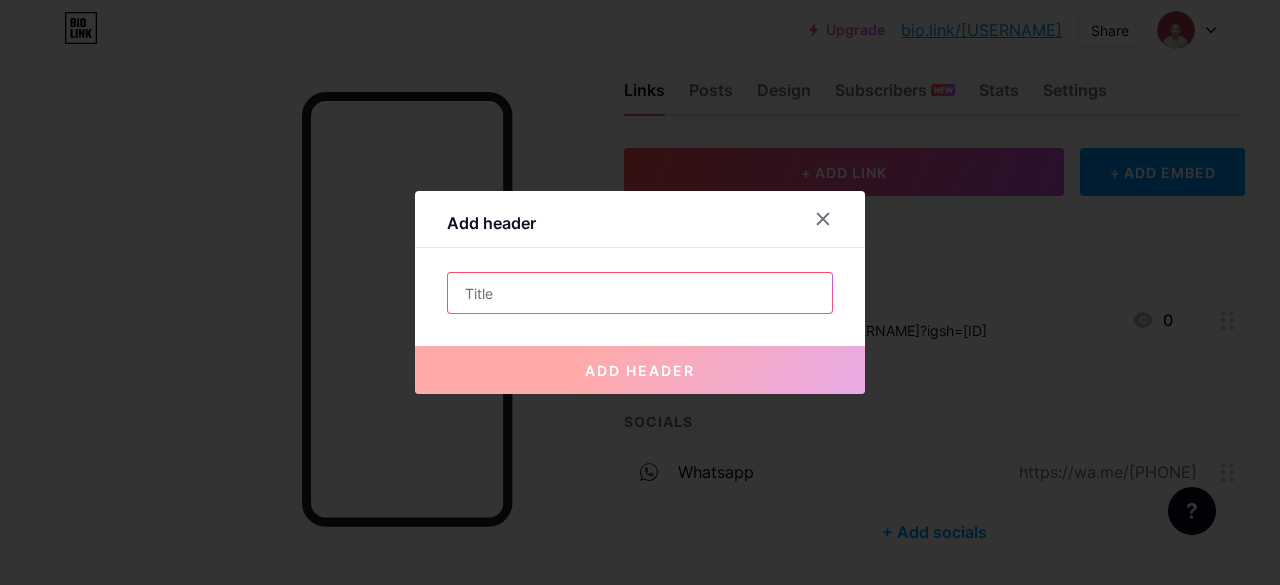 click at bounding box center [640, 293] 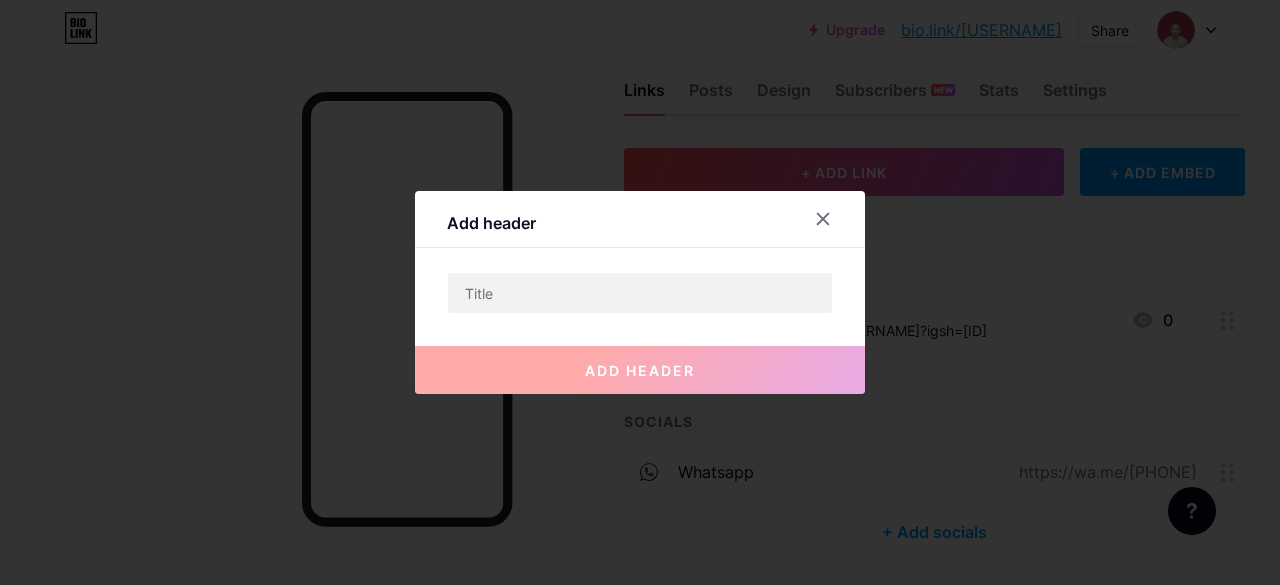 click at bounding box center [640, 292] 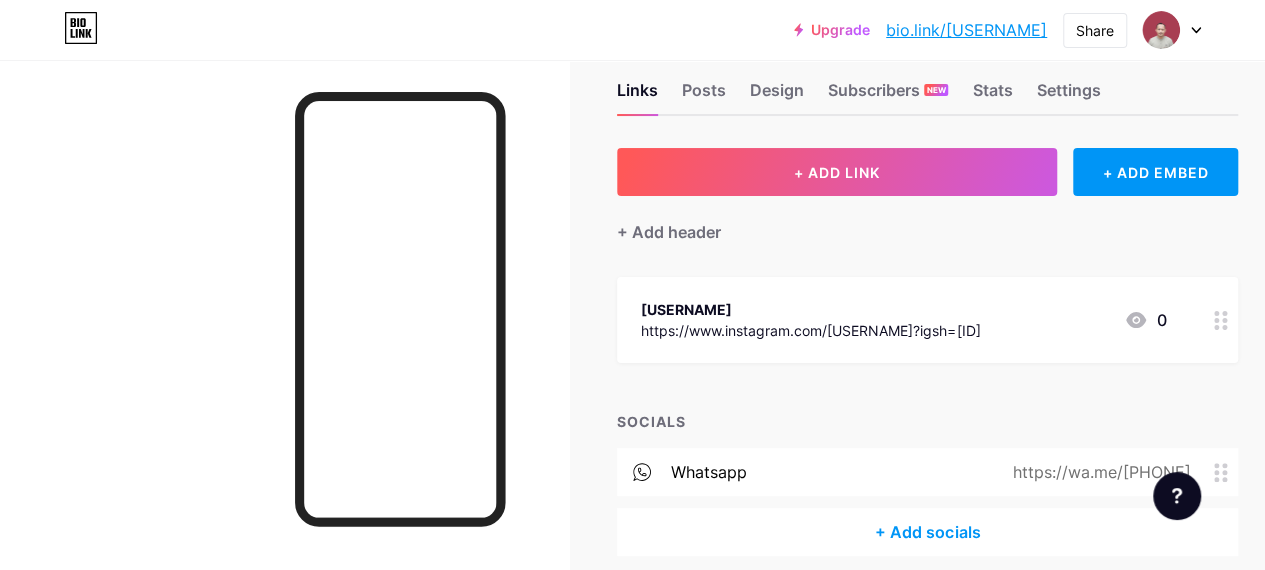 scroll, scrollTop: 123, scrollLeft: 0, axis: vertical 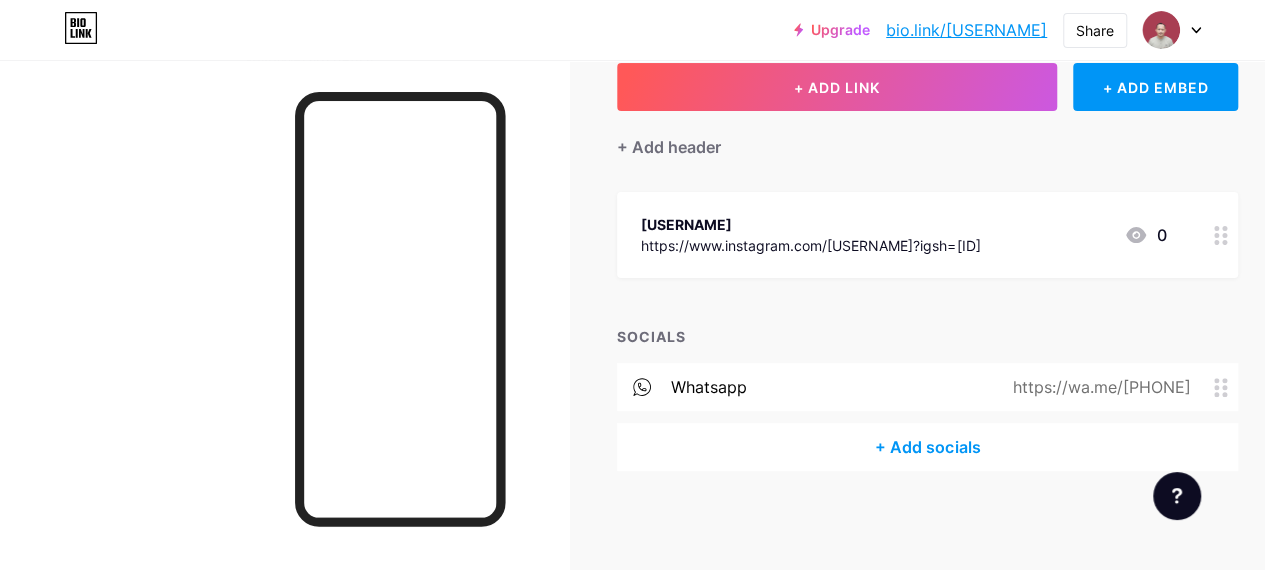 click on "+ Add socials" at bounding box center [927, 447] 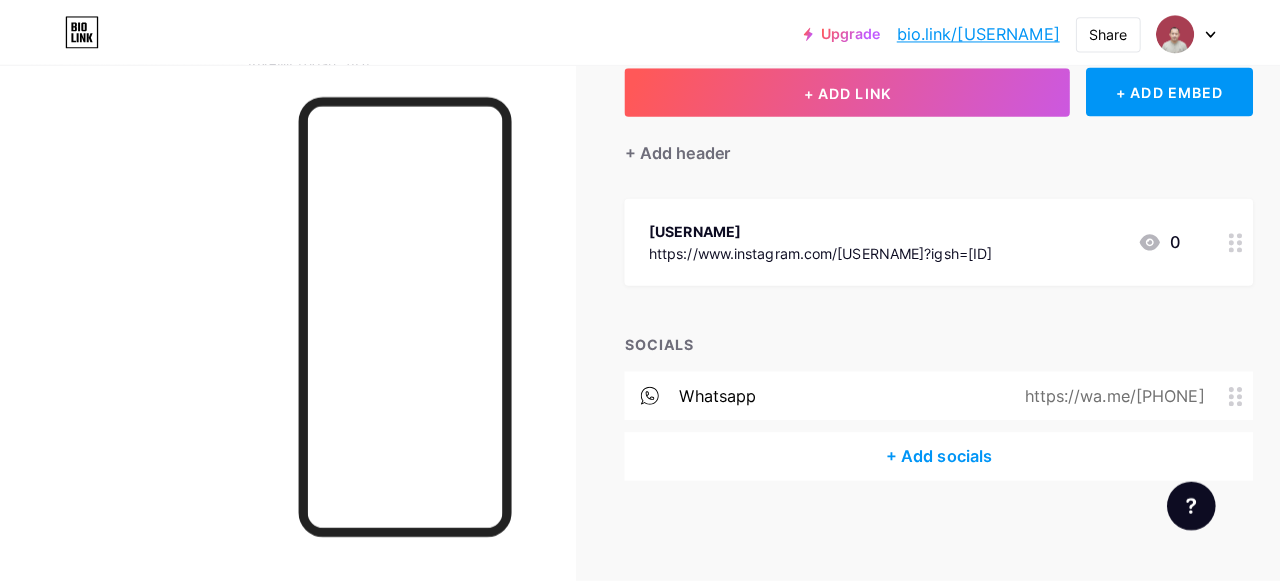 scroll, scrollTop: 108, scrollLeft: 0, axis: vertical 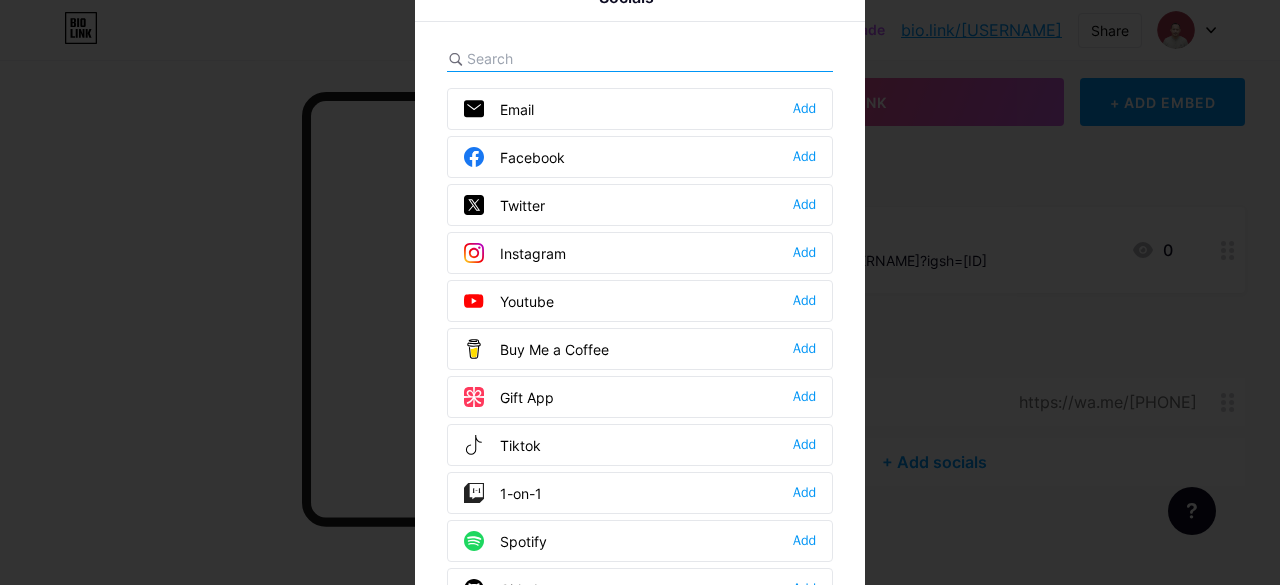 click on "Facebook" at bounding box center (514, 157) 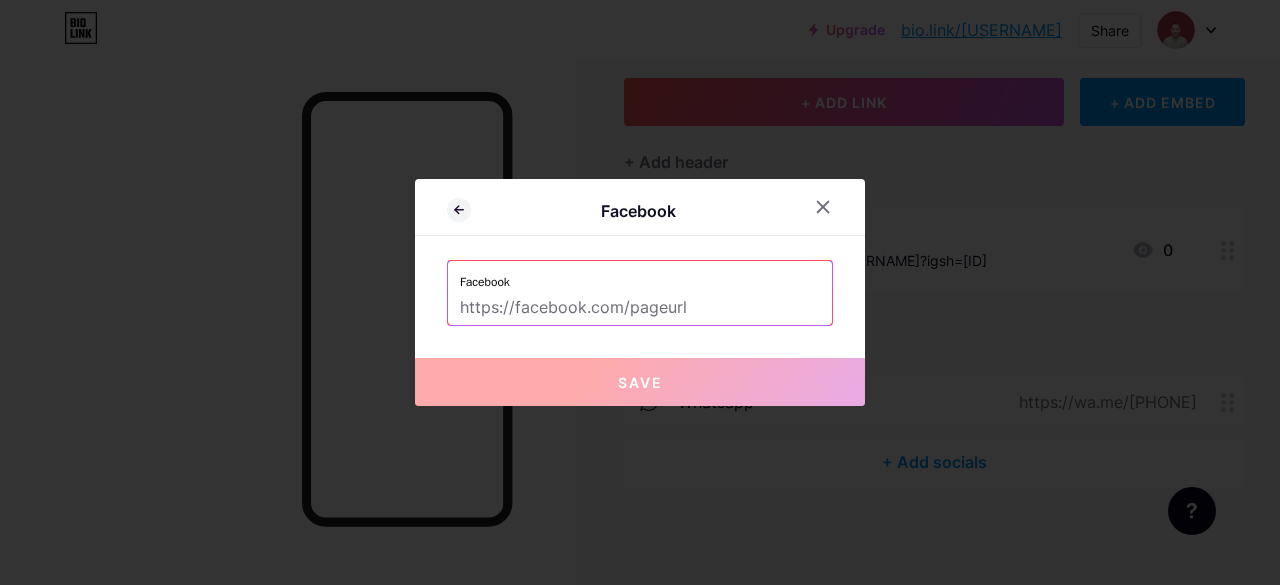 click at bounding box center (640, 308) 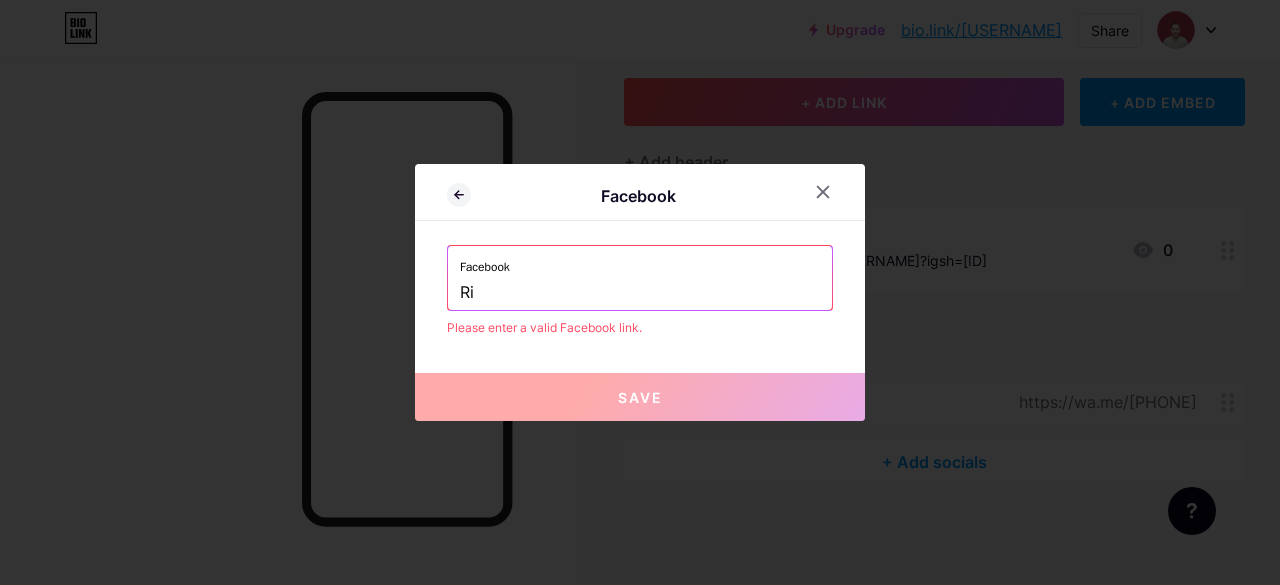 type on "R" 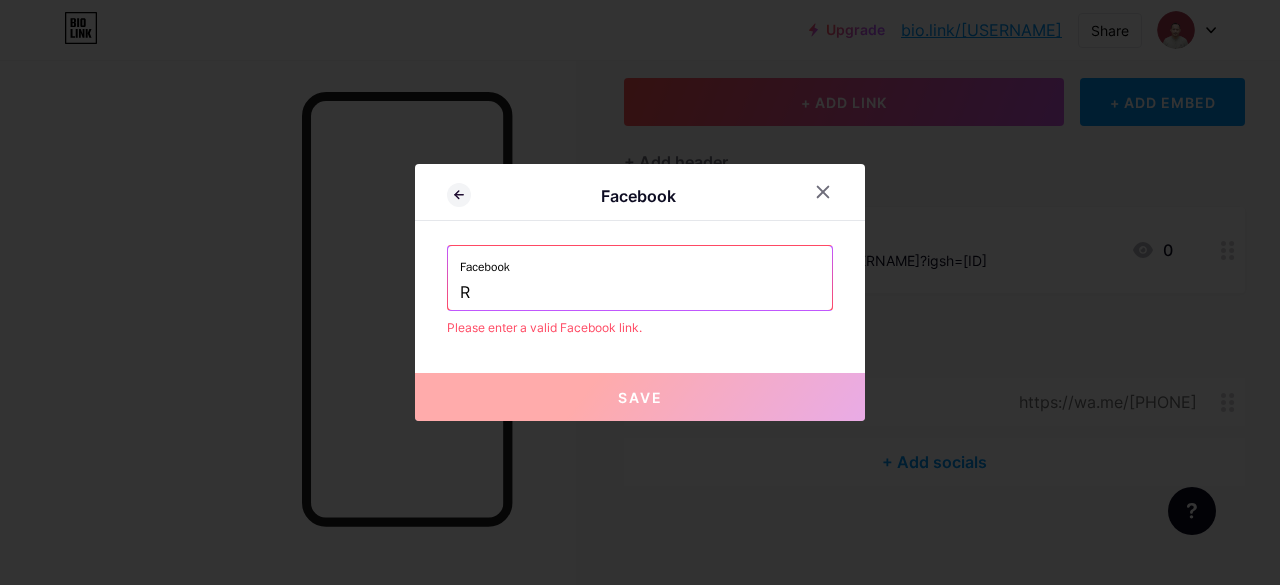 type 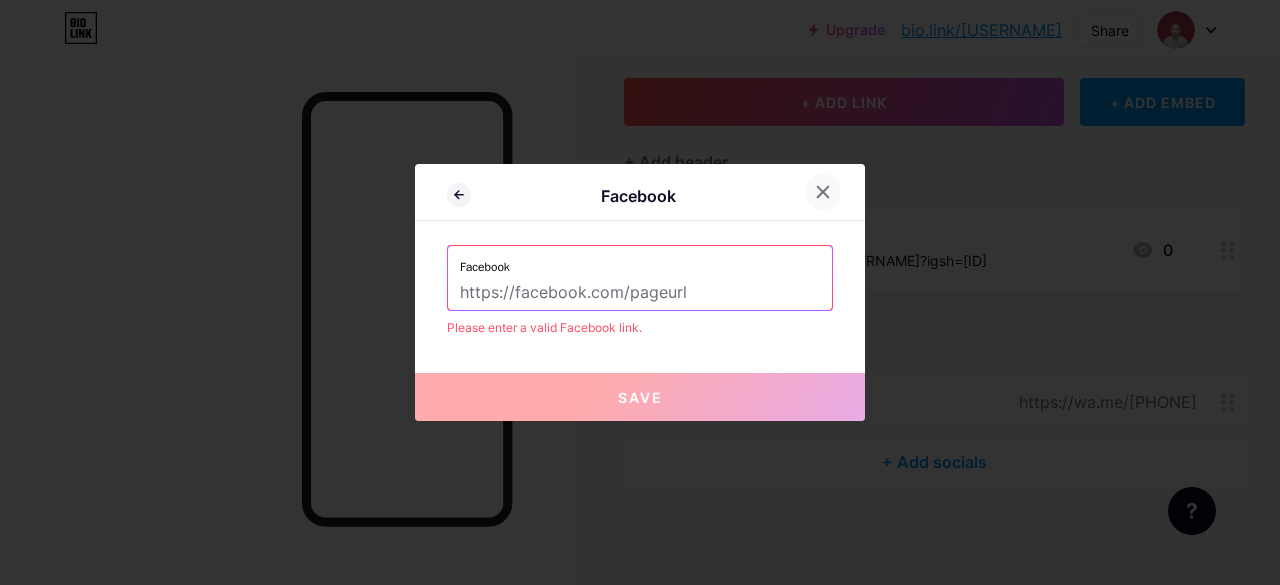 click at bounding box center [823, 192] 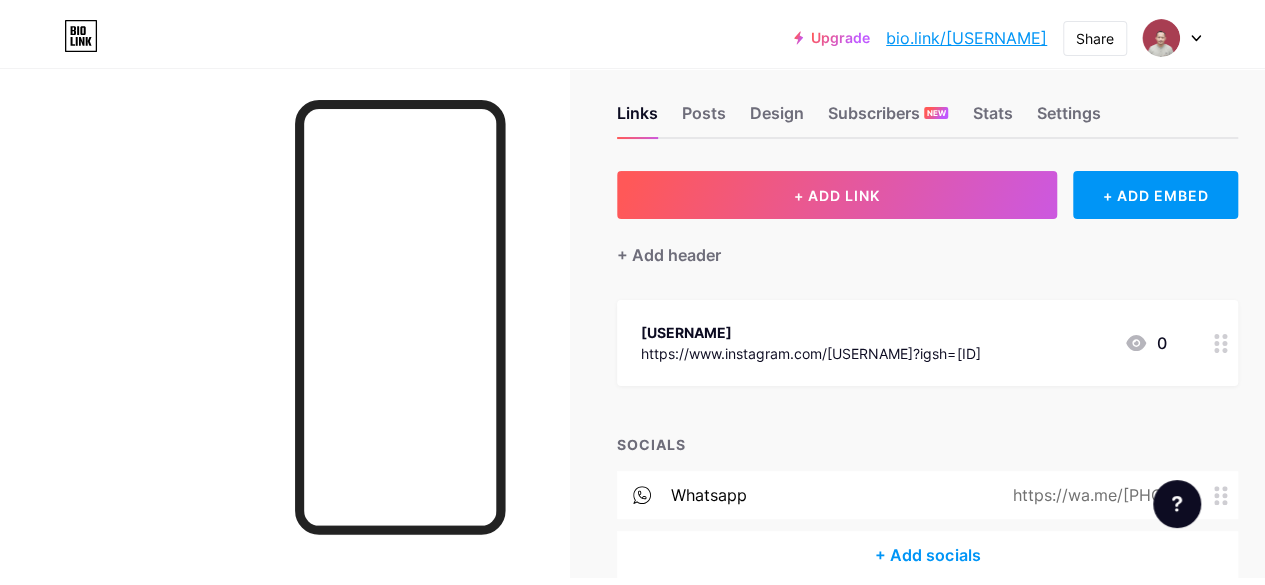 scroll, scrollTop: 0, scrollLeft: 0, axis: both 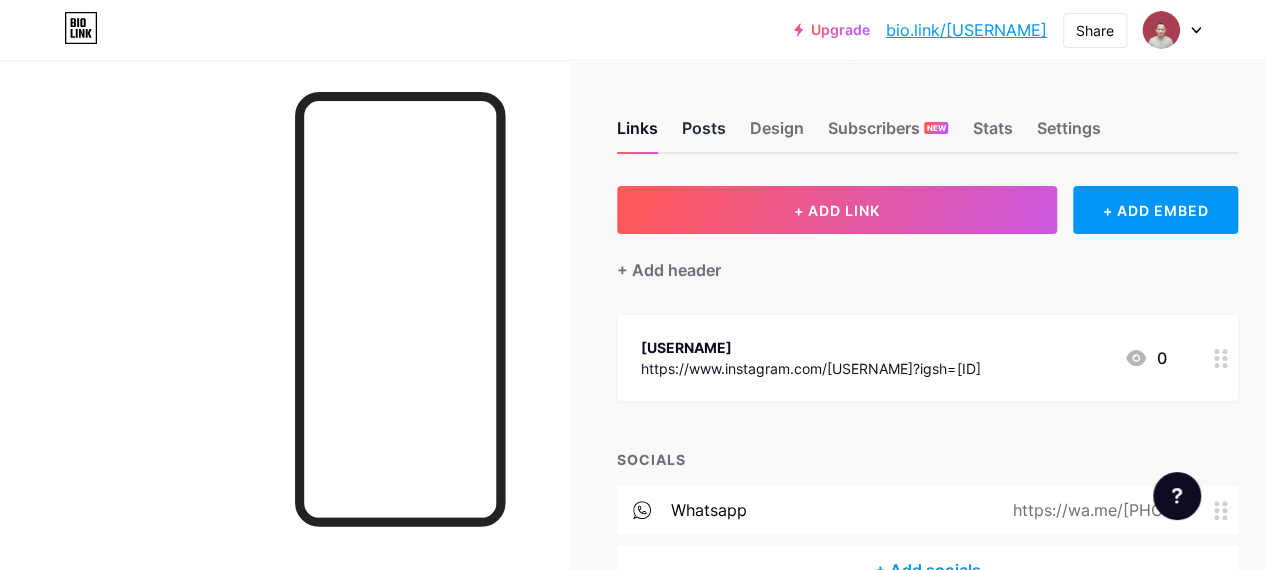 click on "Posts" at bounding box center (704, 134) 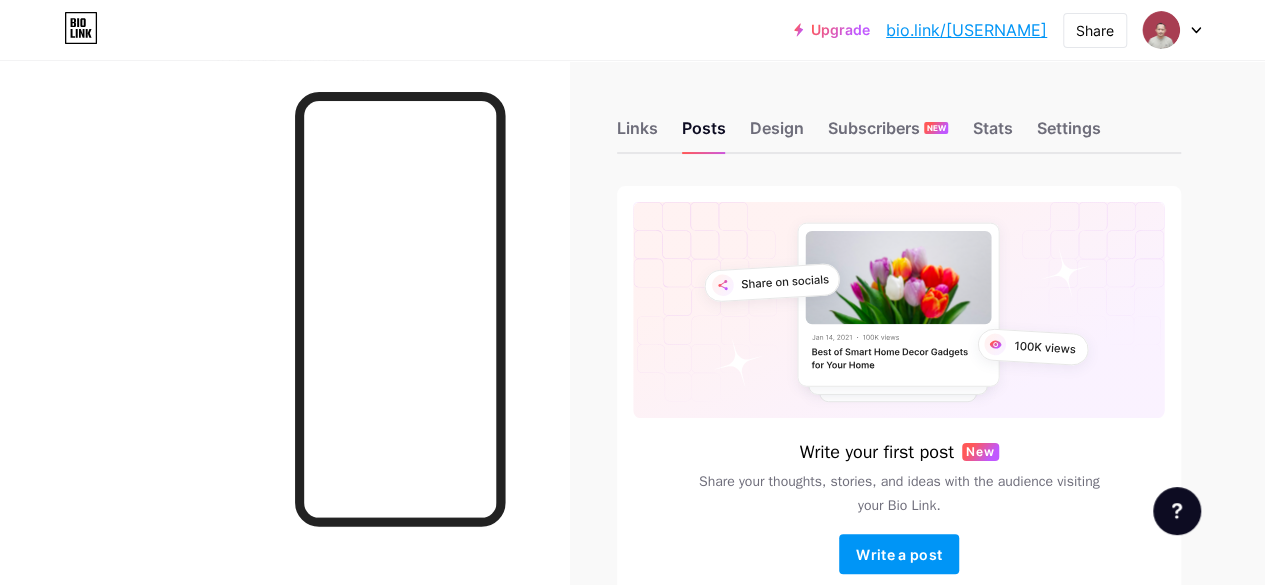 scroll, scrollTop: 114, scrollLeft: 0, axis: vertical 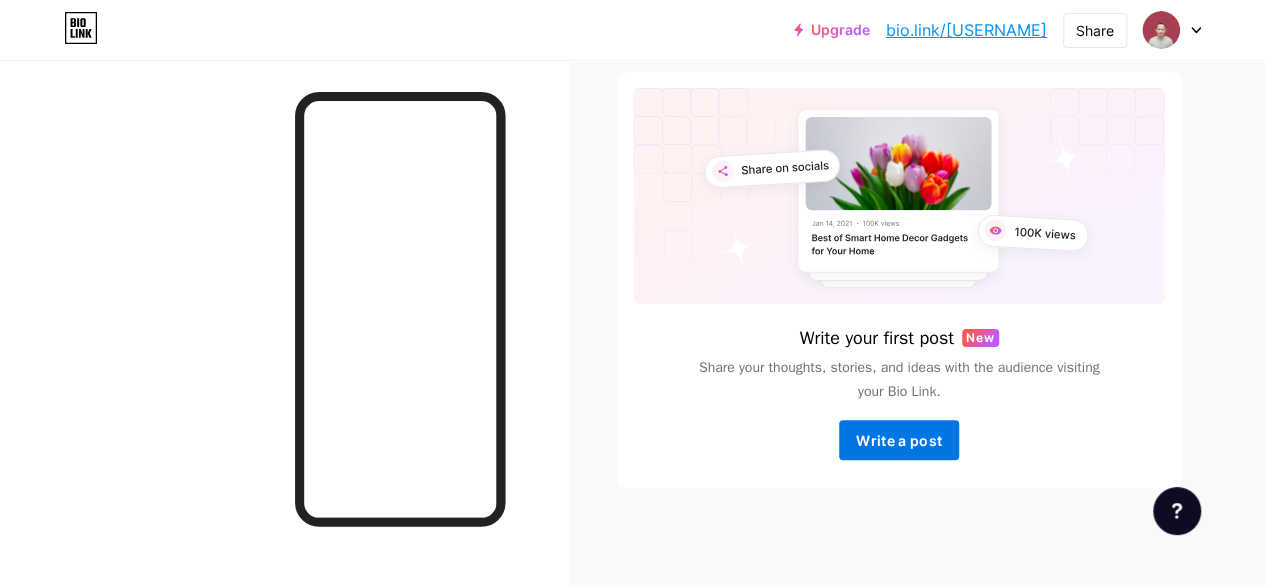 click on "Write a post" at bounding box center [899, 440] 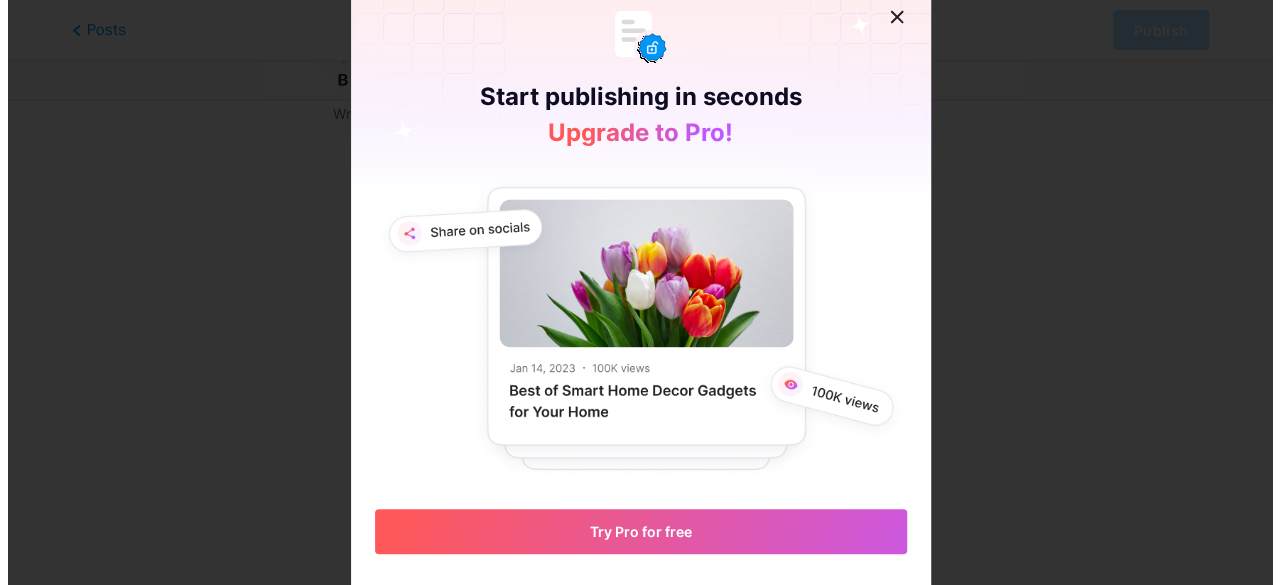 scroll, scrollTop: 0, scrollLeft: 0, axis: both 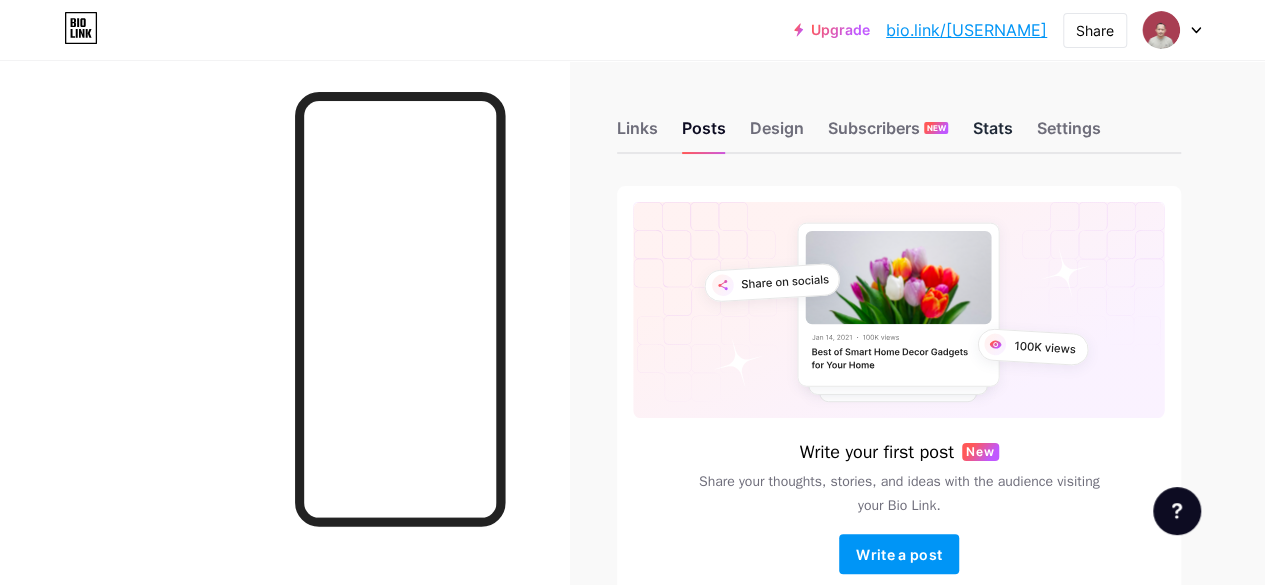 click on "Stats" at bounding box center [992, 134] 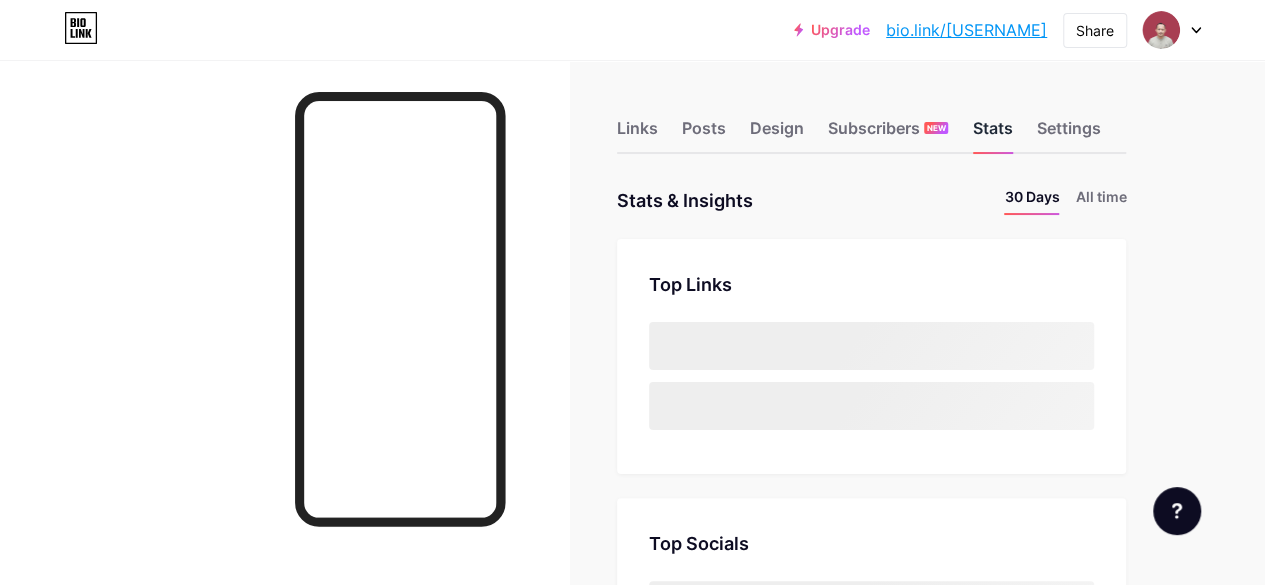 scroll, scrollTop: 999414, scrollLeft: 998735, axis: both 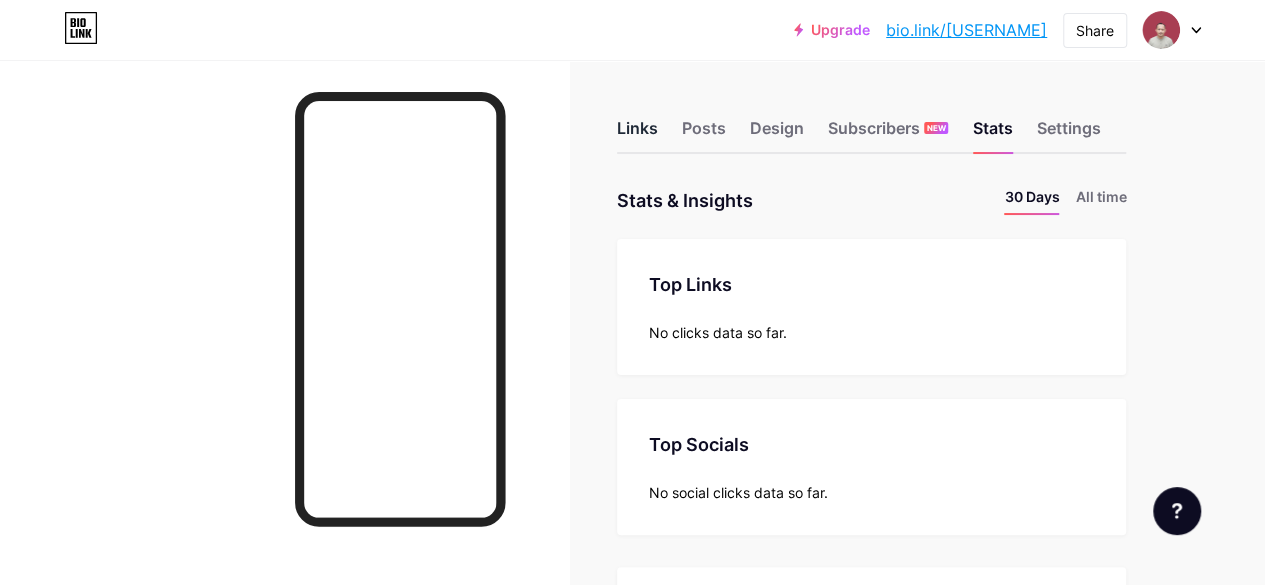 click on "Links" at bounding box center (637, 134) 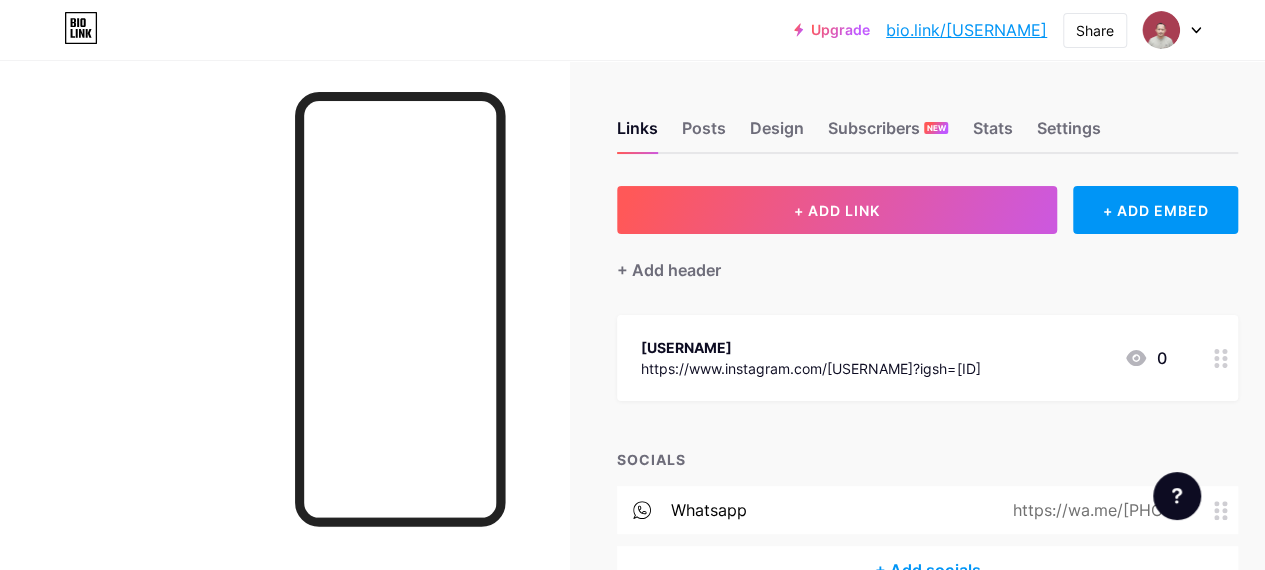 scroll, scrollTop: 123, scrollLeft: 0, axis: vertical 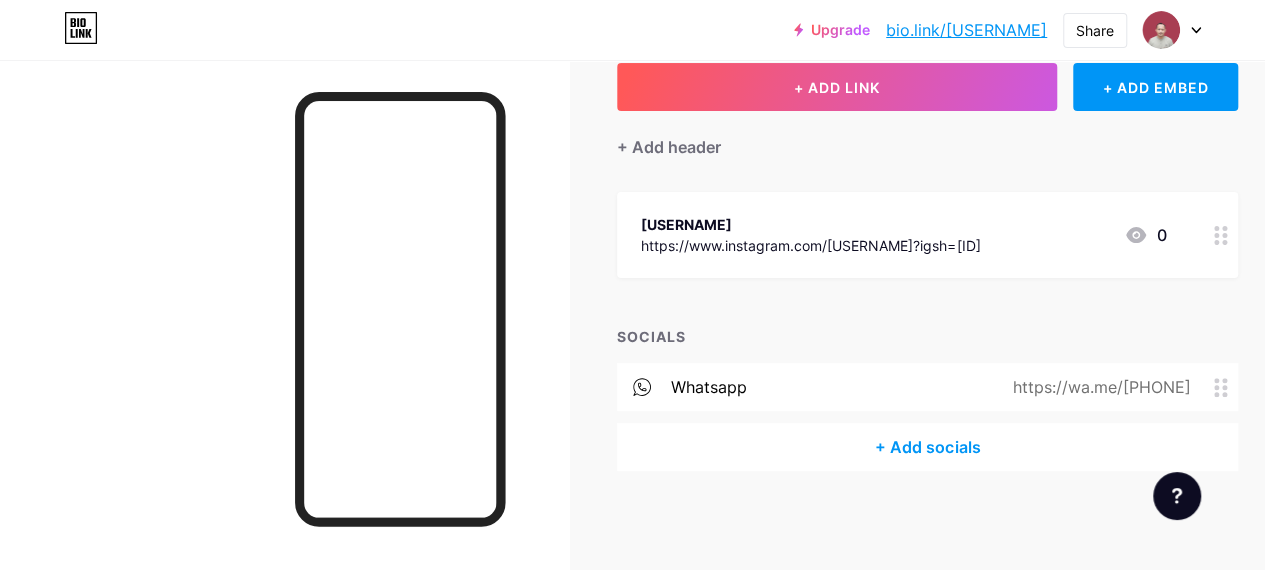 click on "+ Add socials" at bounding box center (927, 447) 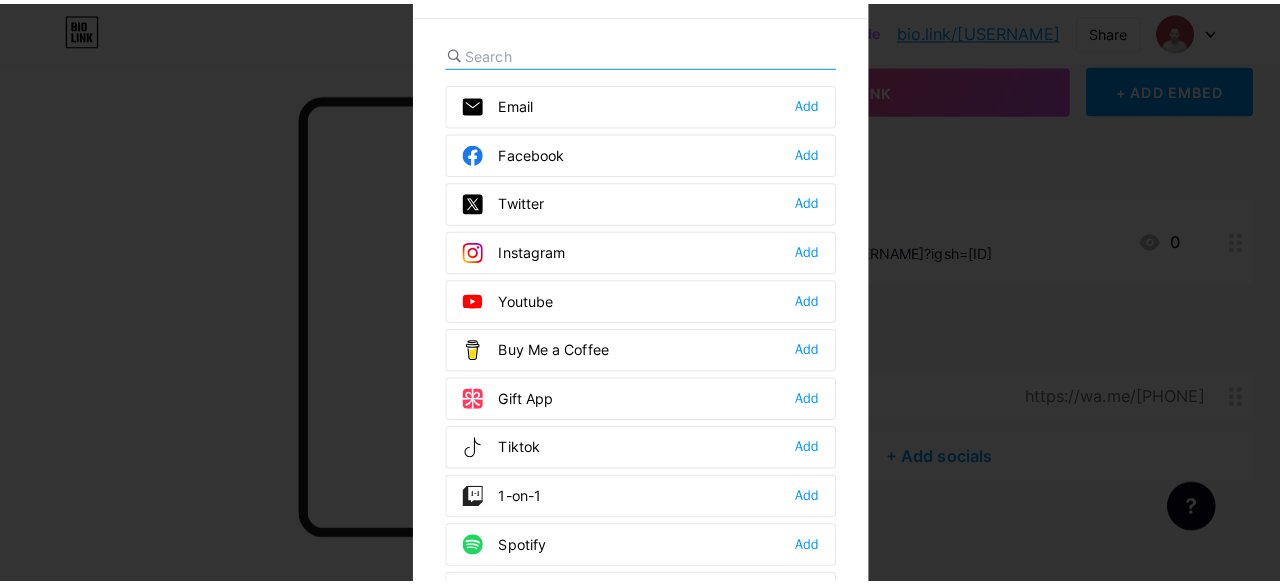 scroll, scrollTop: 108, scrollLeft: 0, axis: vertical 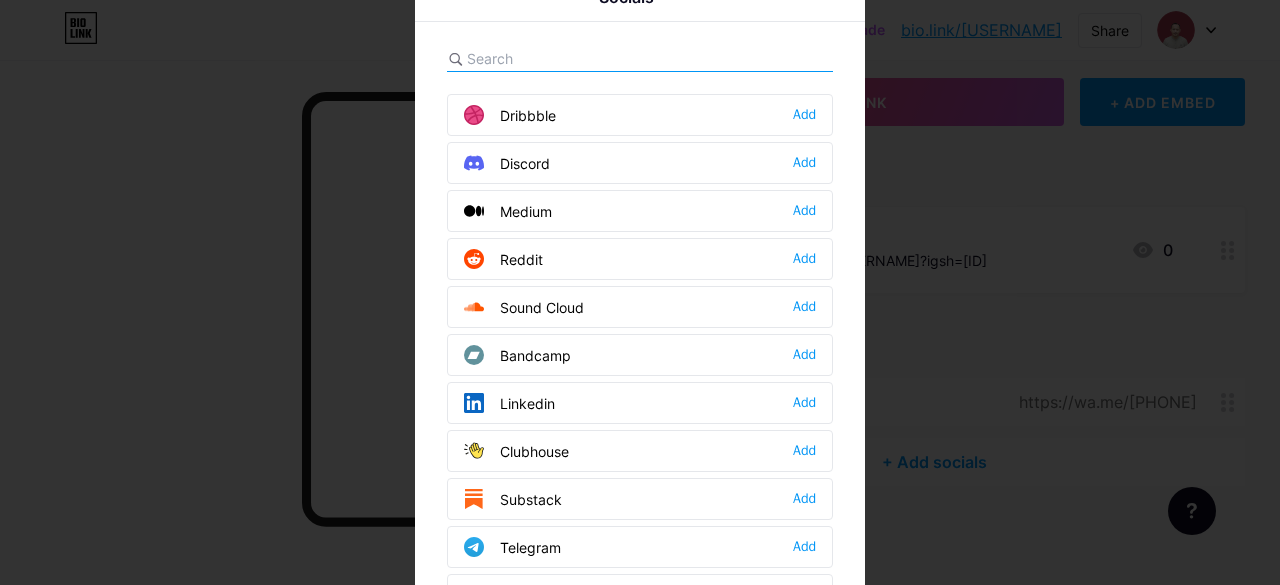 click on "Linkedin
Add" at bounding box center (640, 403) 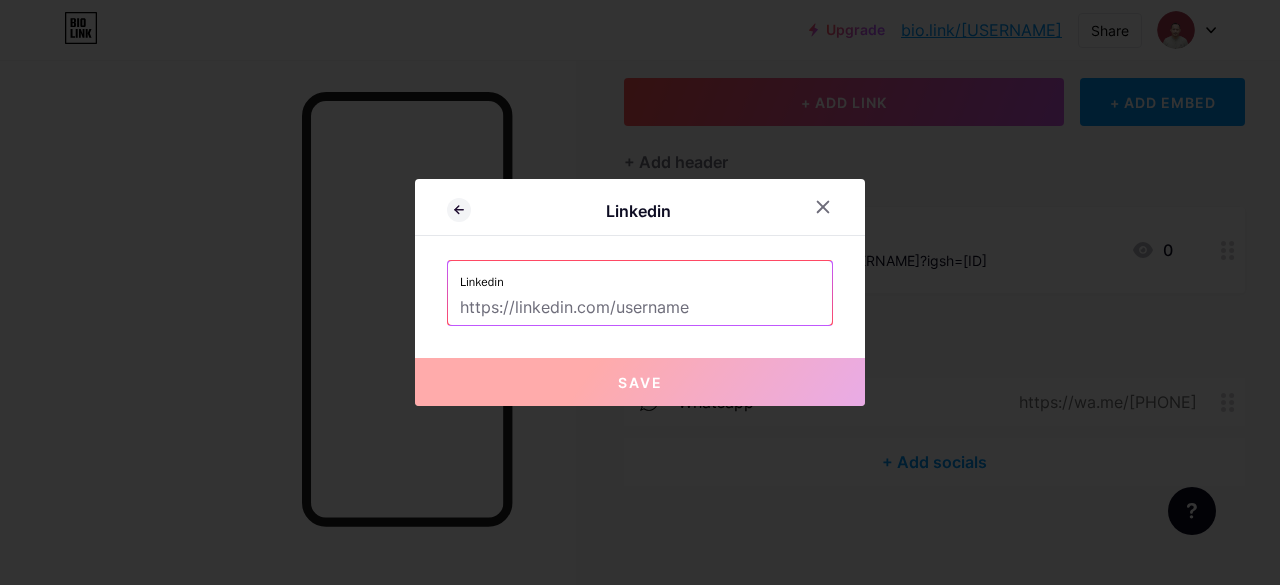 click at bounding box center (640, 308) 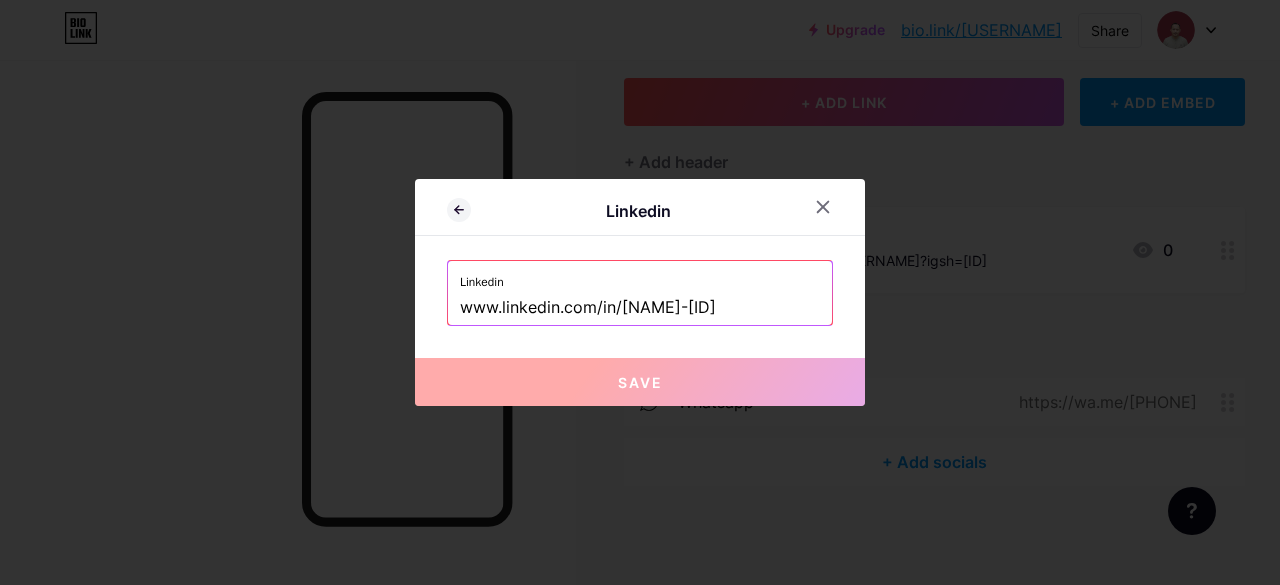 scroll, scrollTop: 0, scrollLeft: 29, axis: horizontal 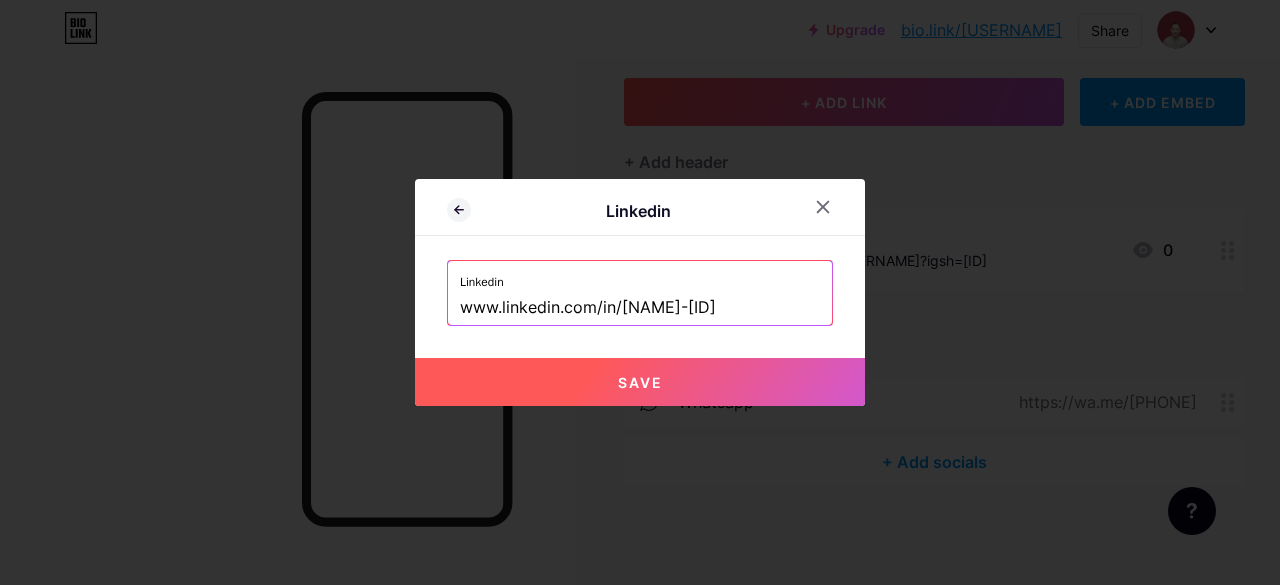 click on "Save" at bounding box center [640, 382] 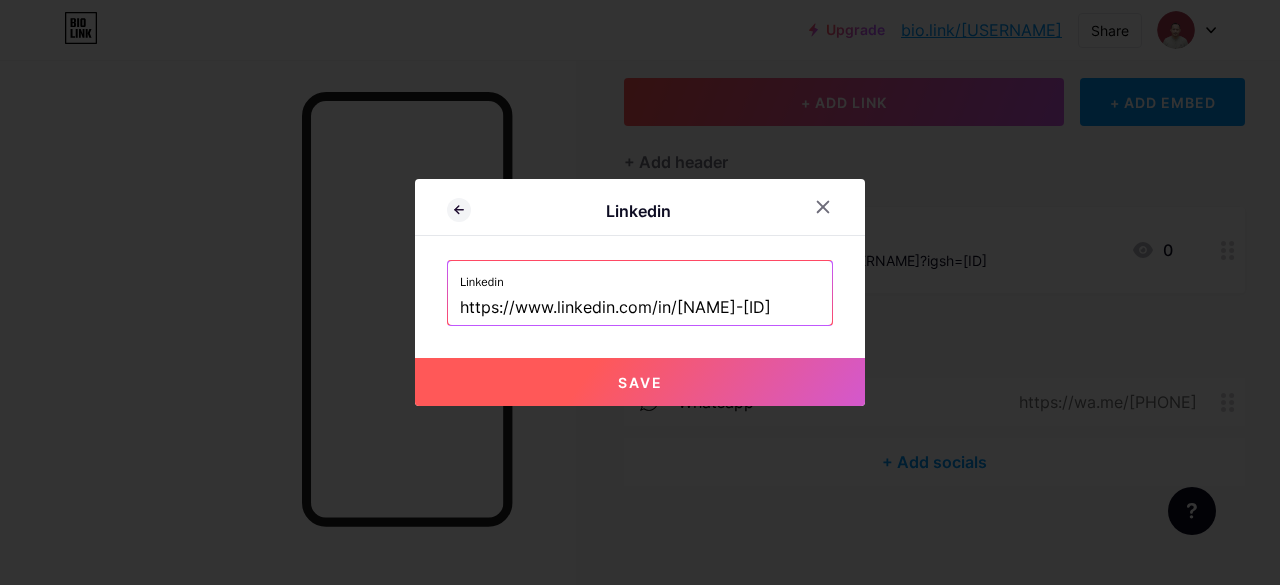 scroll, scrollTop: 0, scrollLeft: 0, axis: both 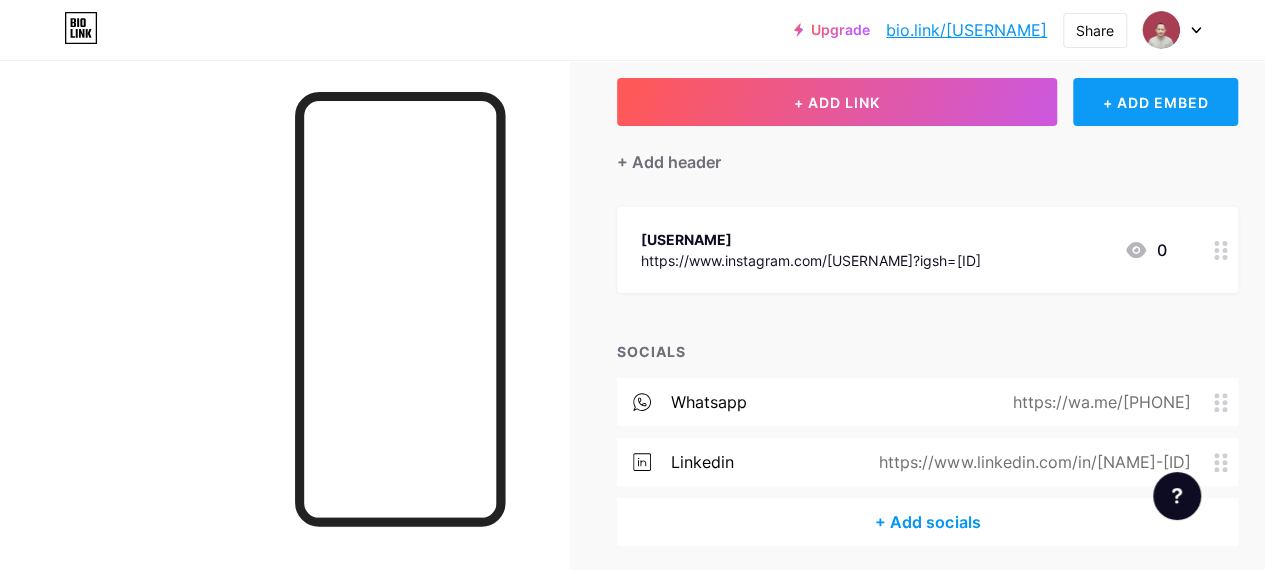 click on "+ ADD EMBED" at bounding box center [1155, 102] 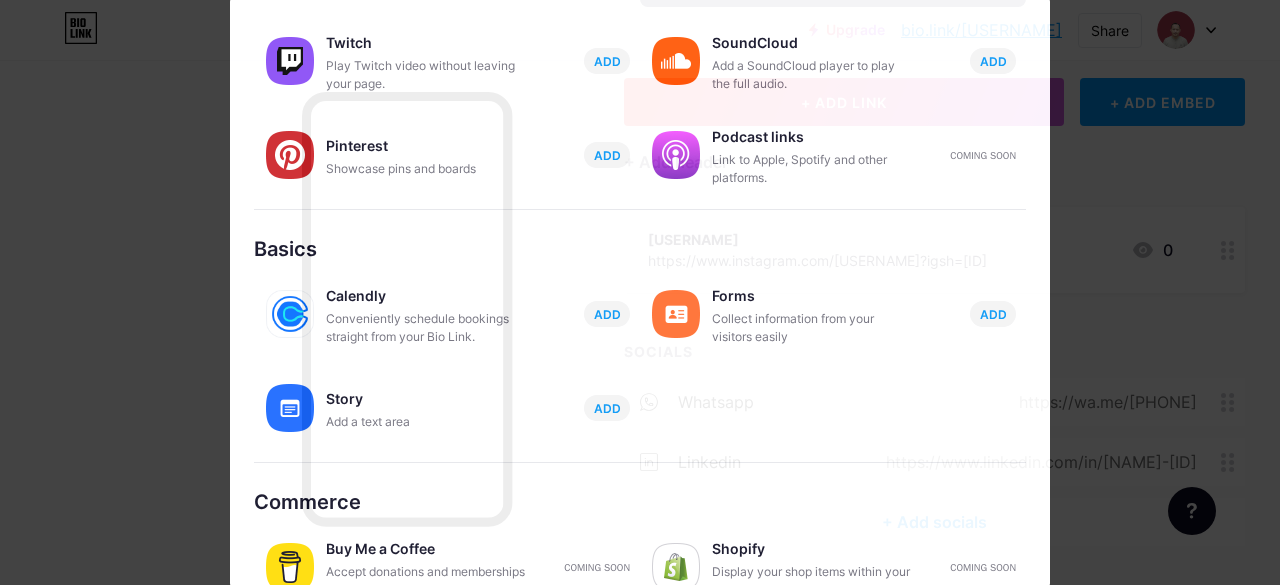scroll, scrollTop: 428, scrollLeft: 0, axis: vertical 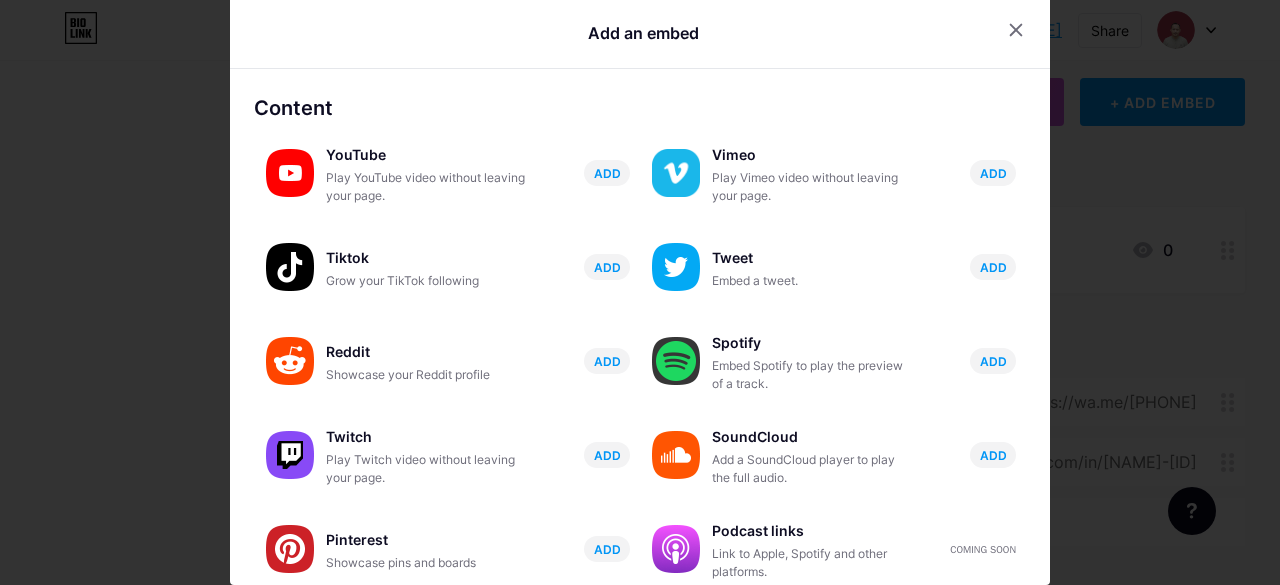 click at bounding box center [640, 290] 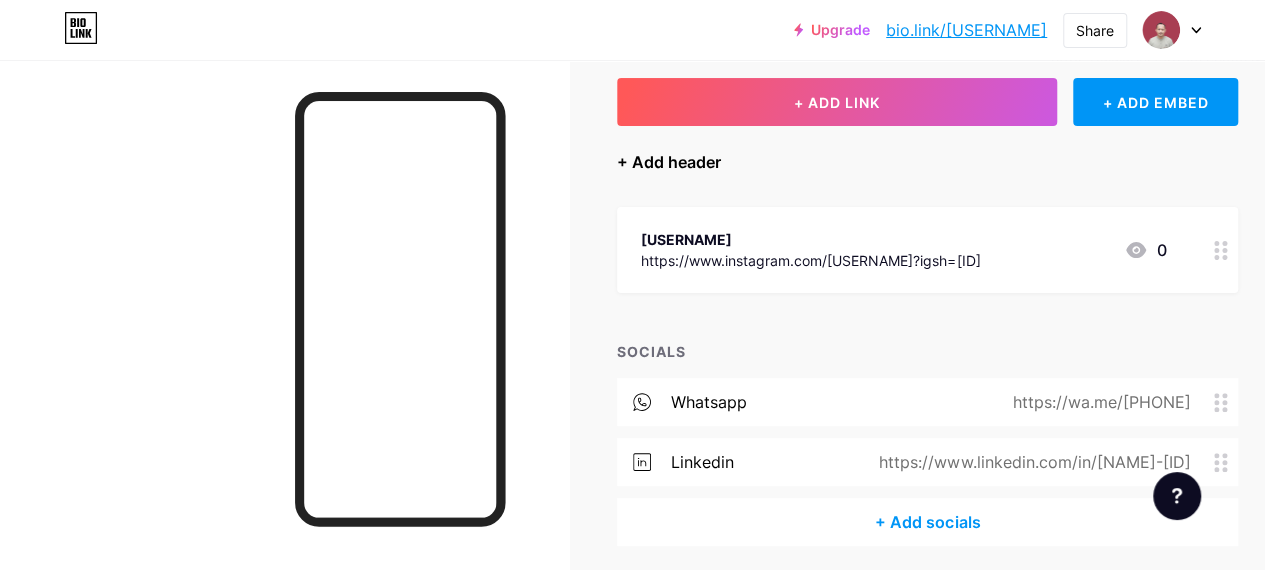 click on "+ Add header" at bounding box center [669, 162] 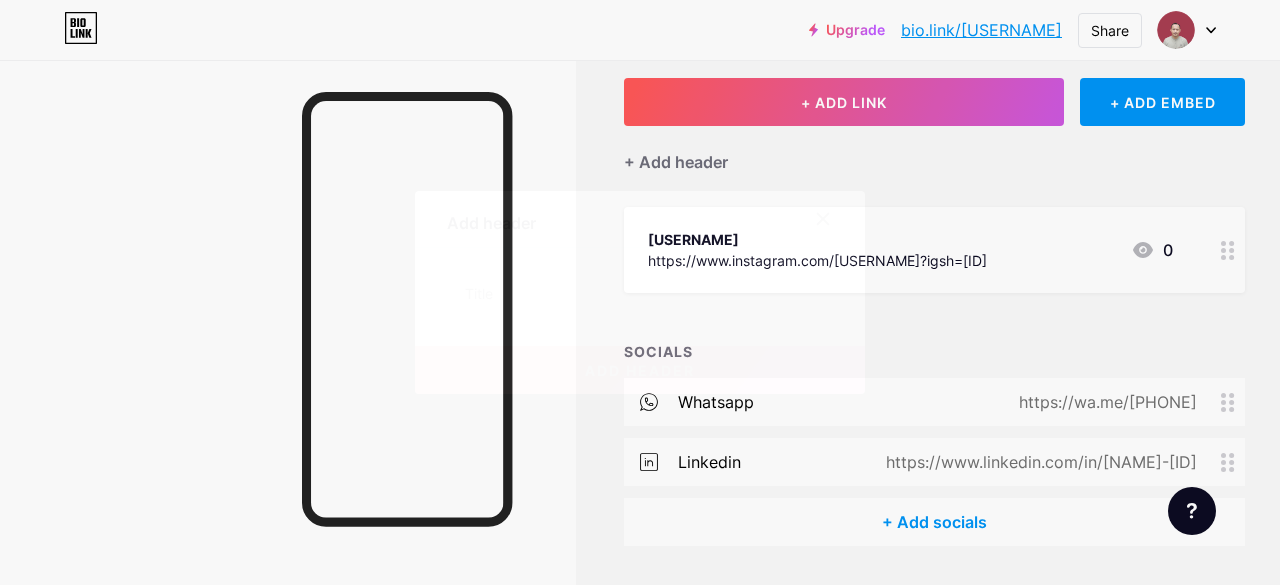 click 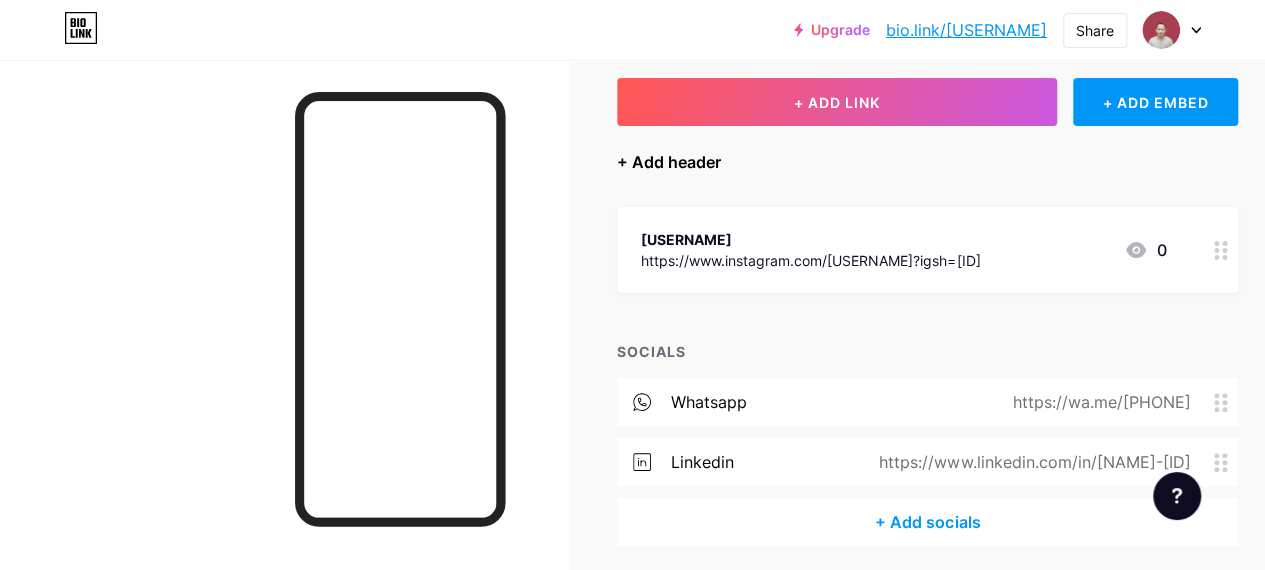click on "+ Add header" at bounding box center [669, 162] 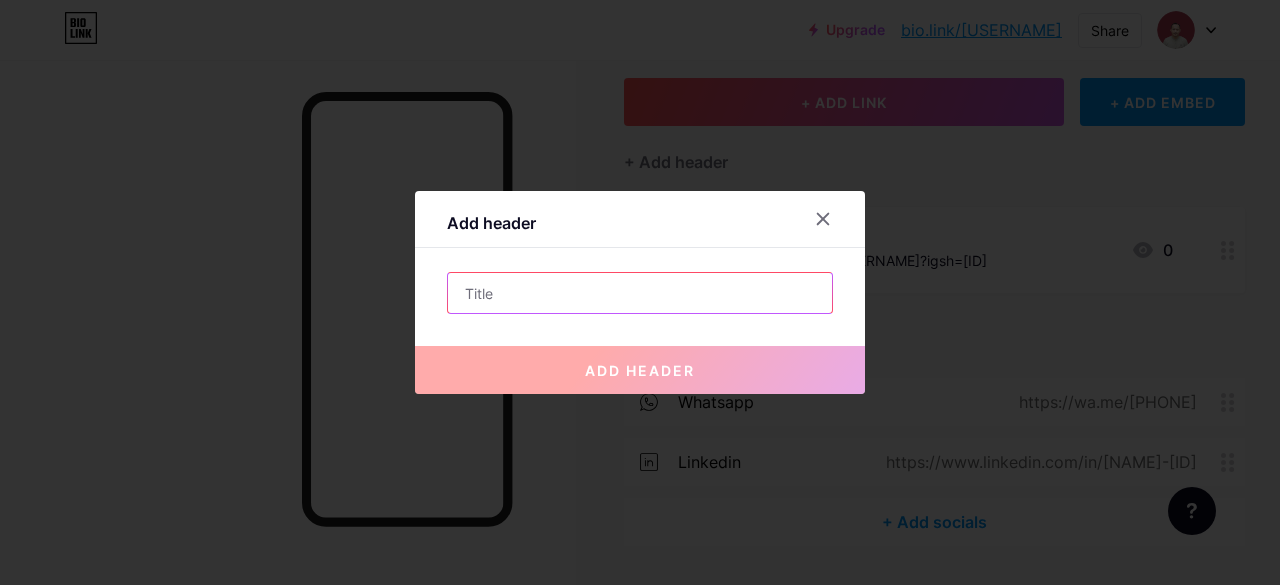 click at bounding box center [640, 293] 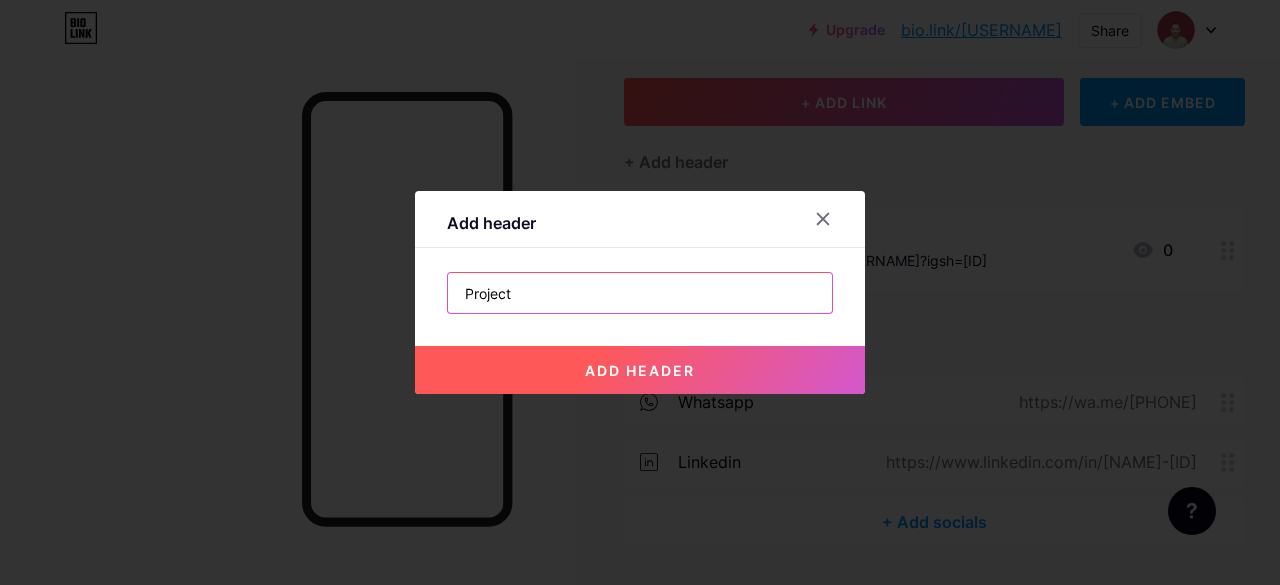 type on "Project" 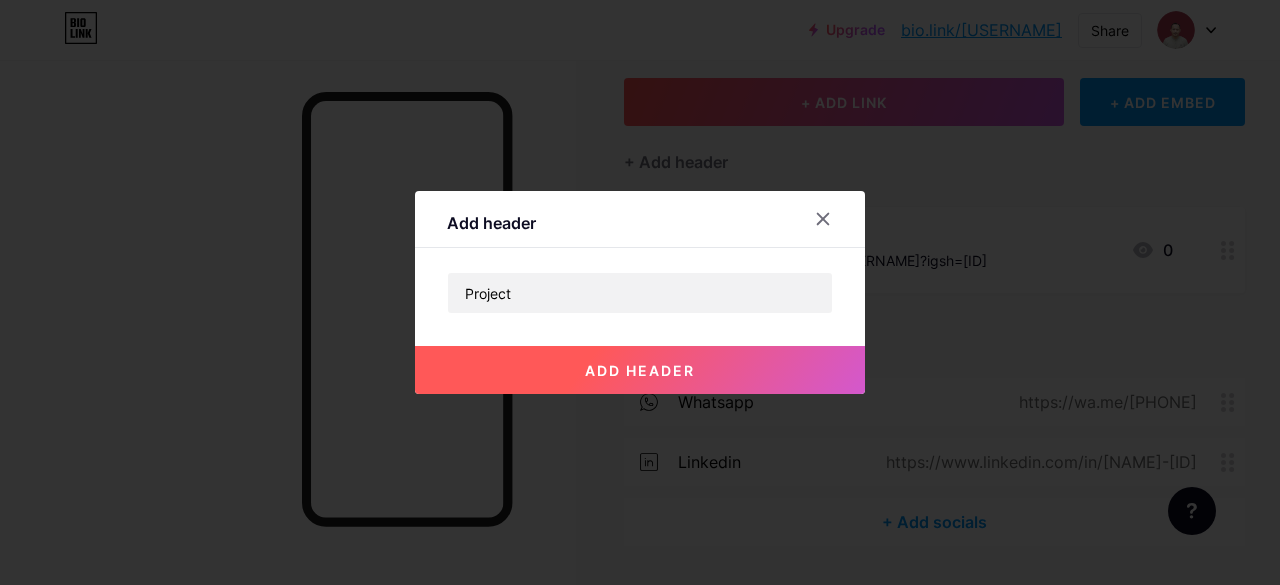 click on "add header" at bounding box center [640, 370] 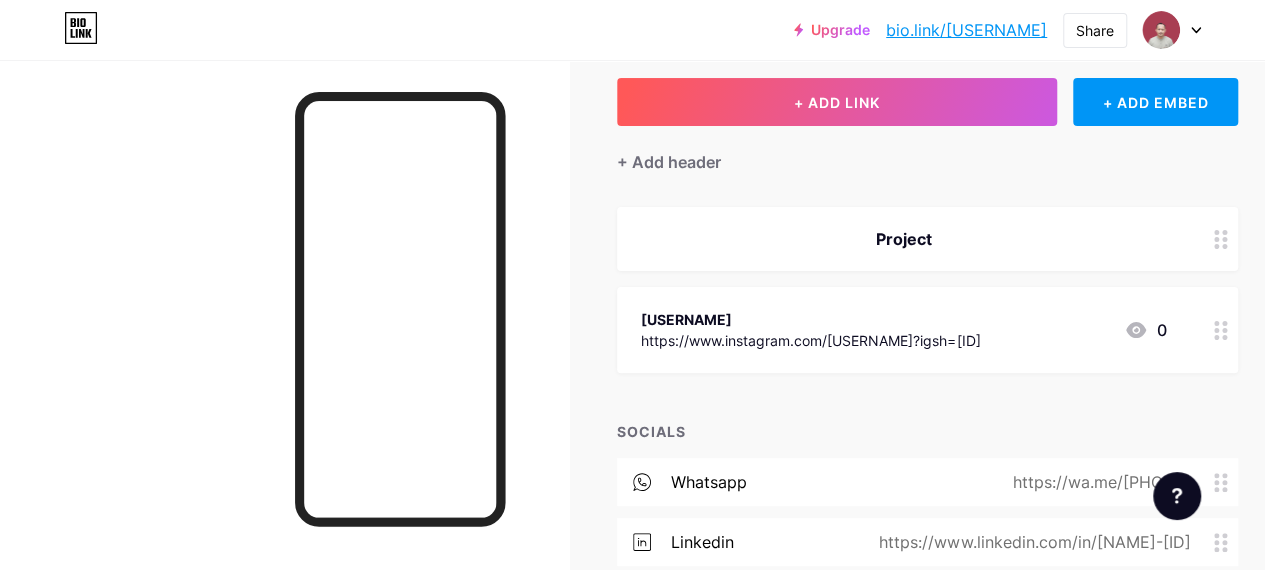 click 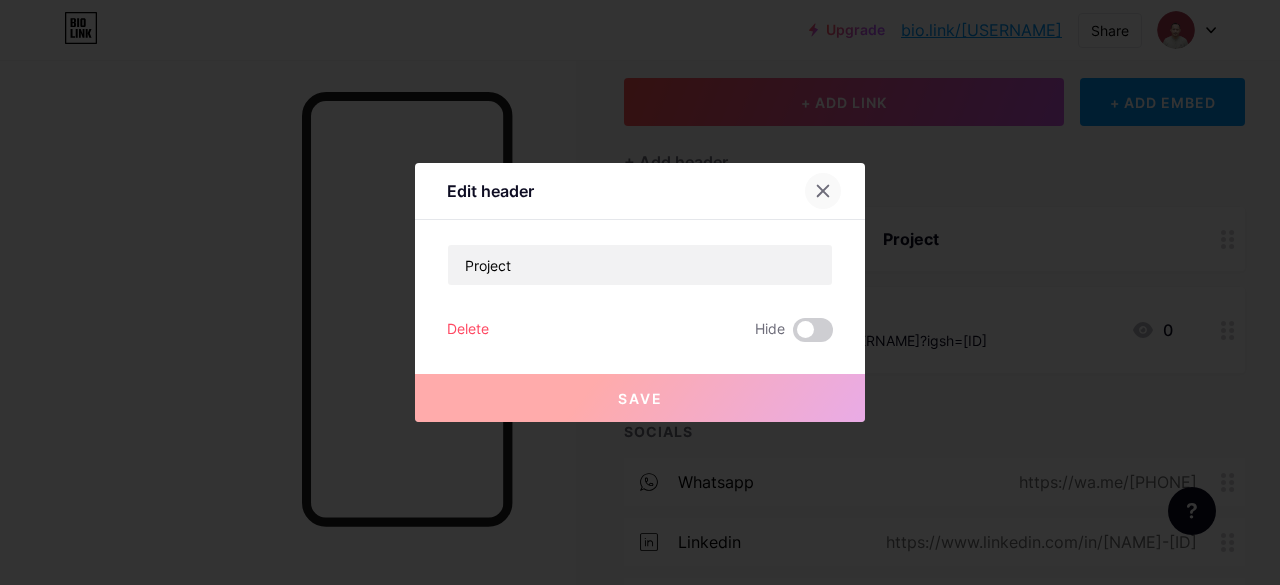 click at bounding box center [823, 191] 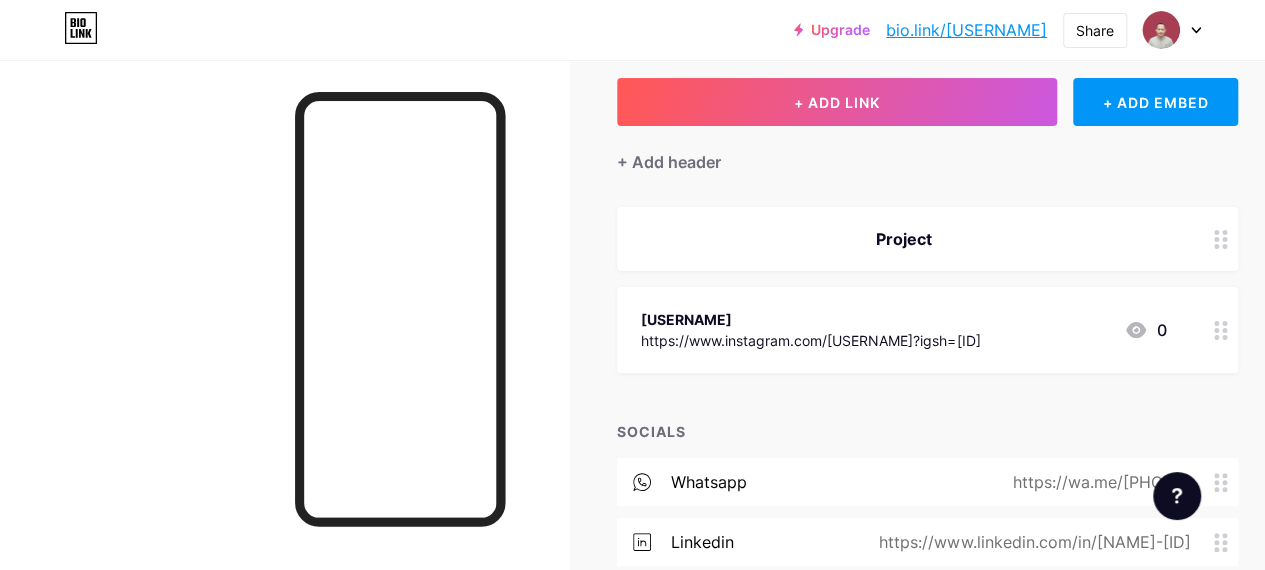 click on "Project" at bounding box center [927, 239] 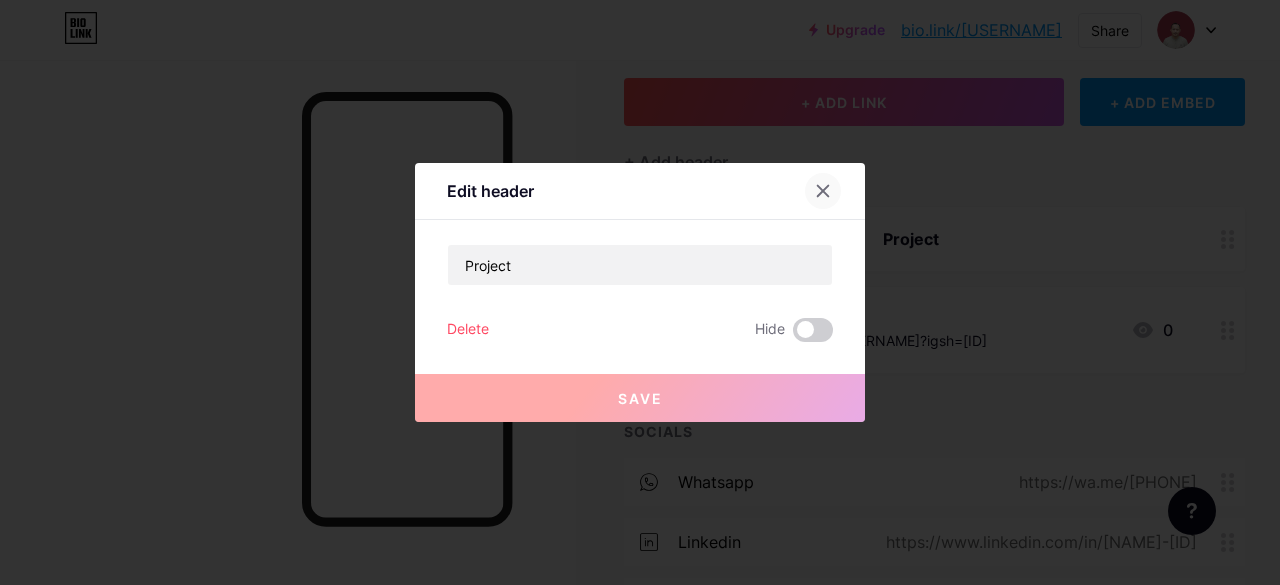 click 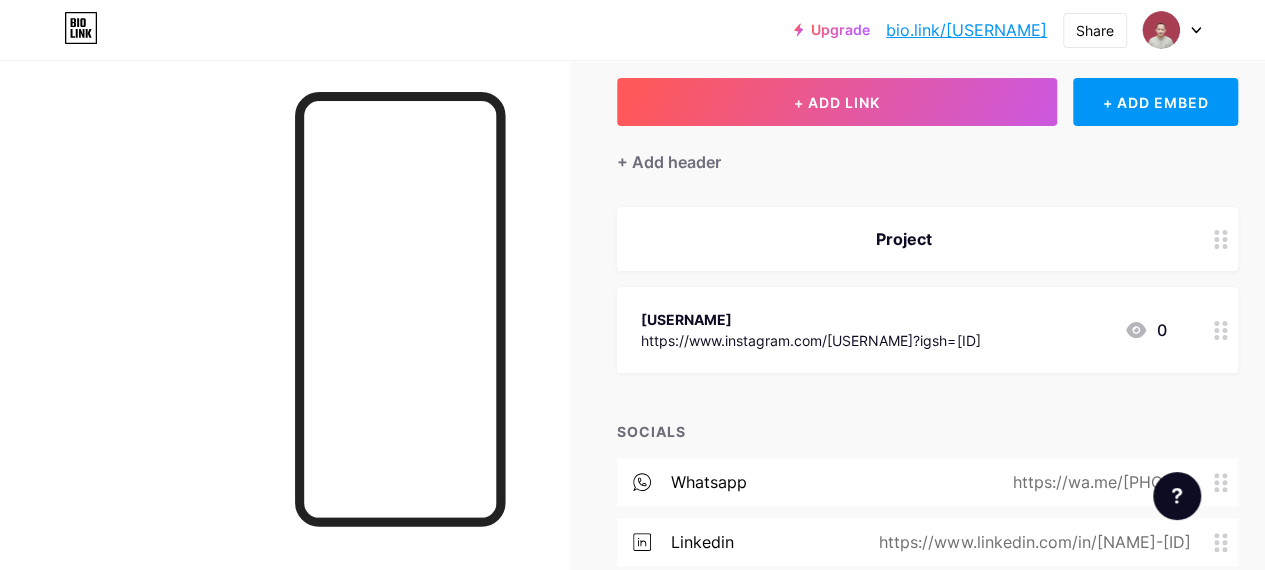 click at bounding box center (1221, 239) 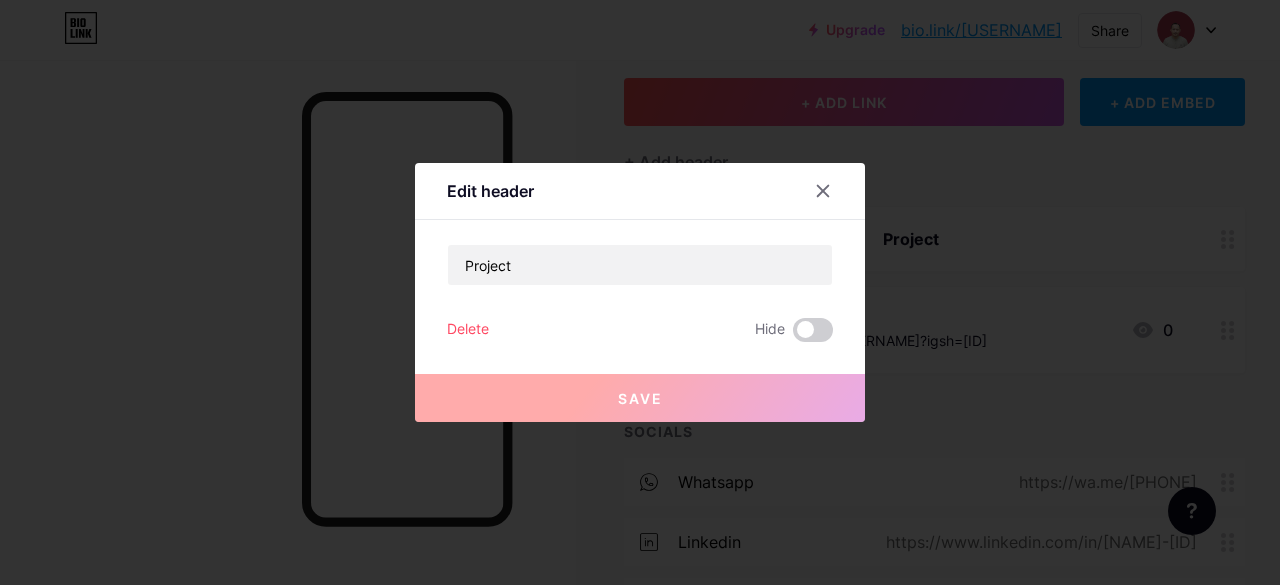 click on "Delete" at bounding box center [468, 330] 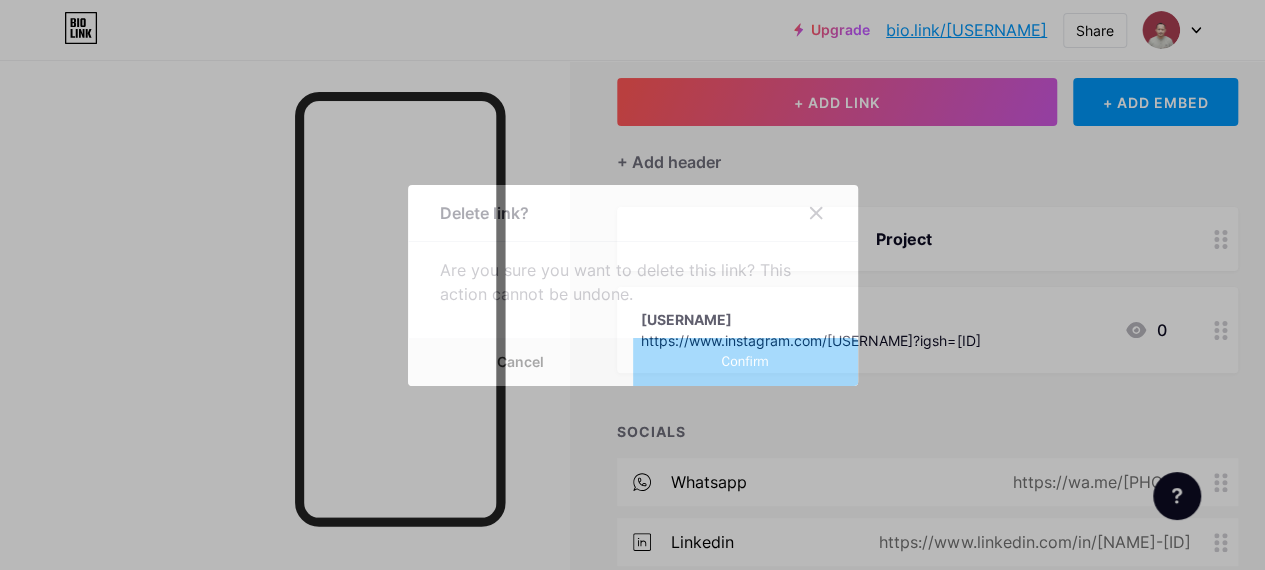 click on "Confirm" at bounding box center (745, 362) 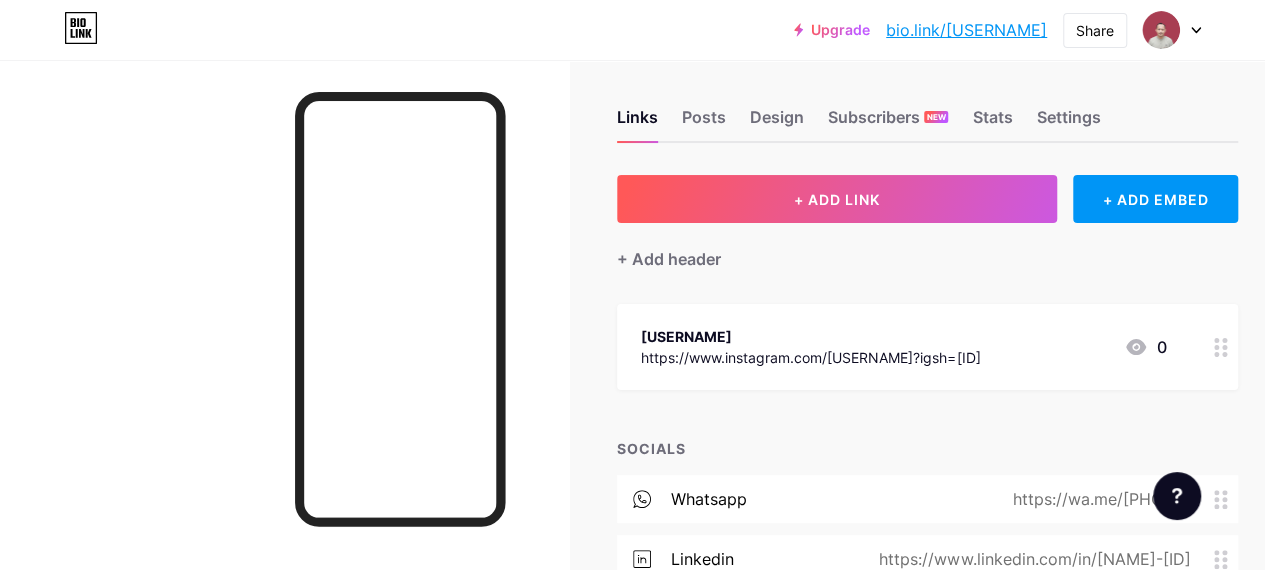 scroll, scrollTop: 0, scrollLeft: 0, axis: both 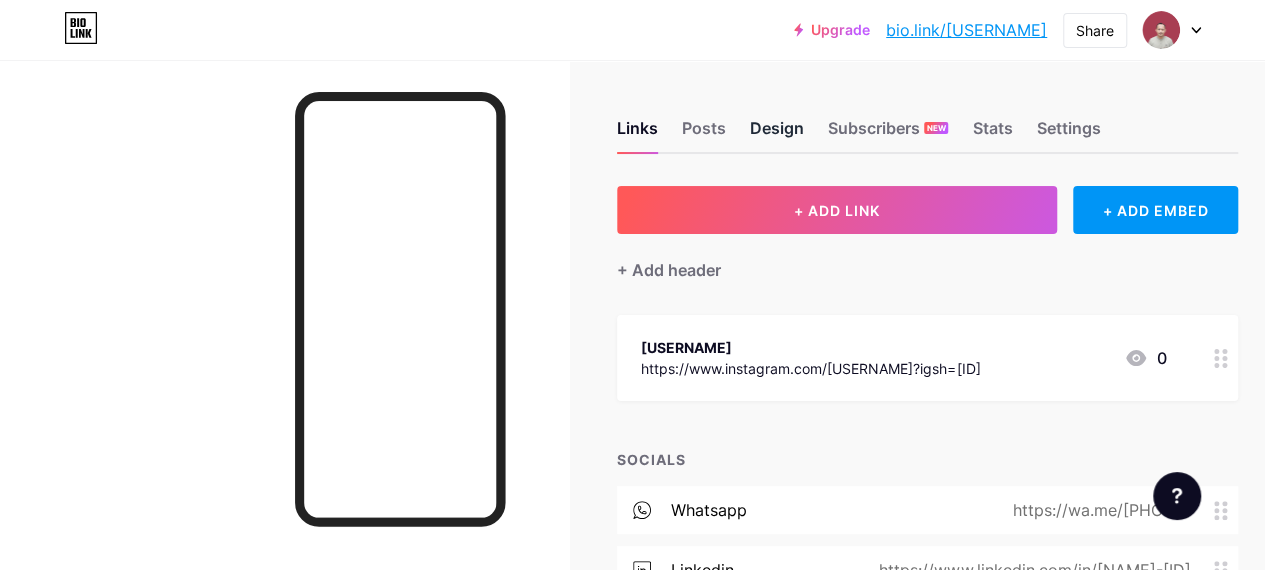 click on "Design" at bounding box center [777, 134] 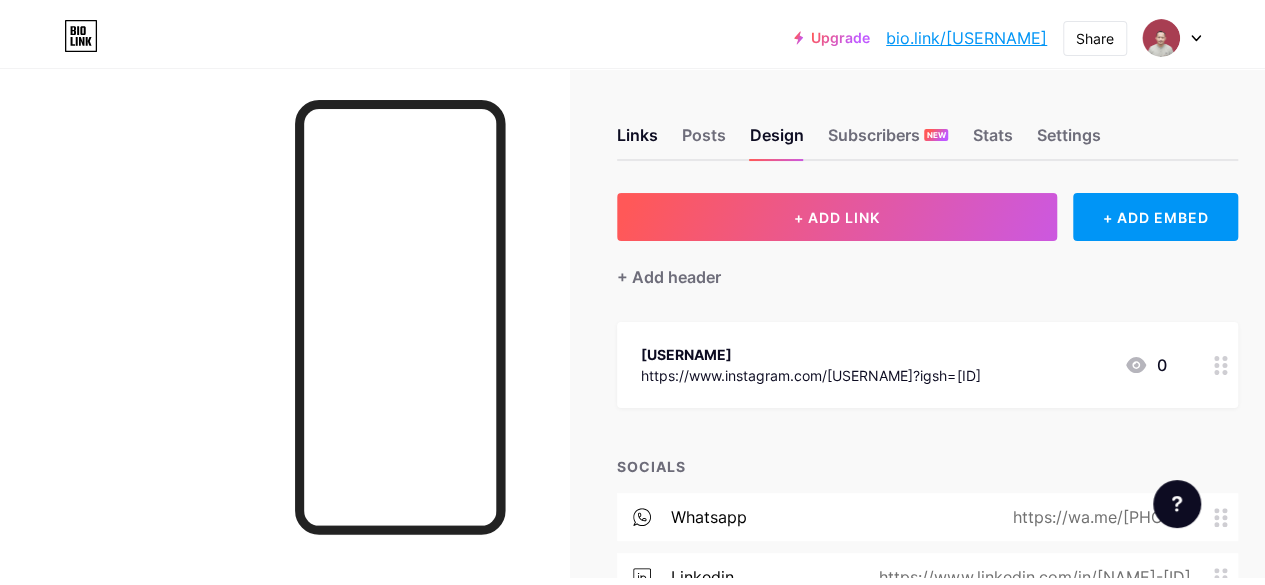 scroll, scrollTop: 0, scrollLeft: 0, axis: both 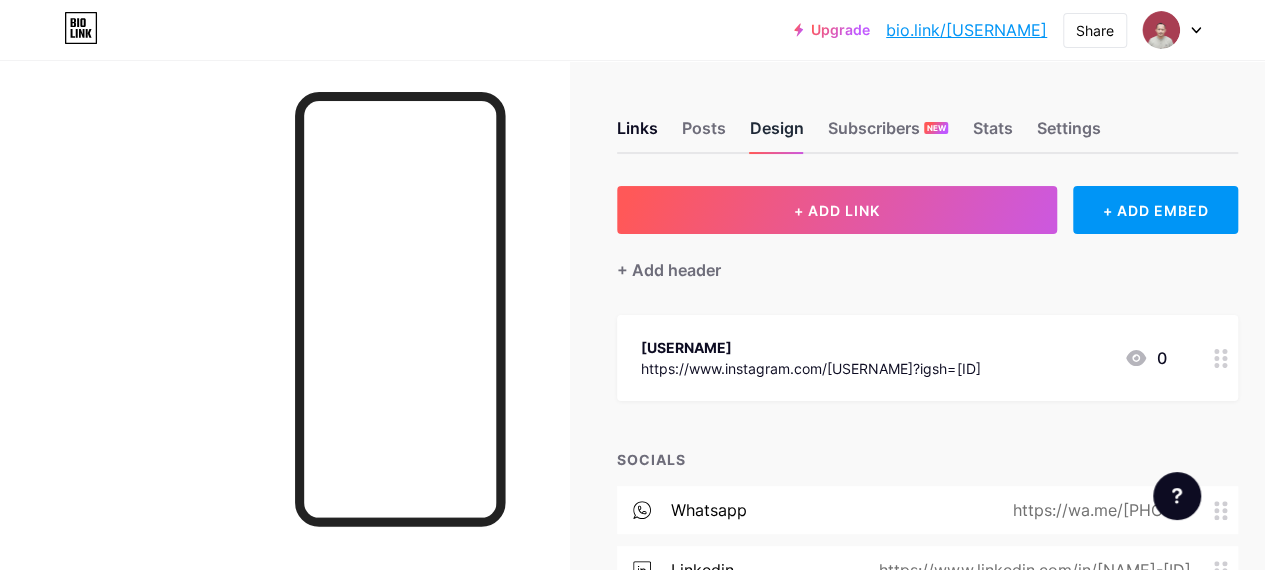 click on "Design" at bounding box center (777, 134) 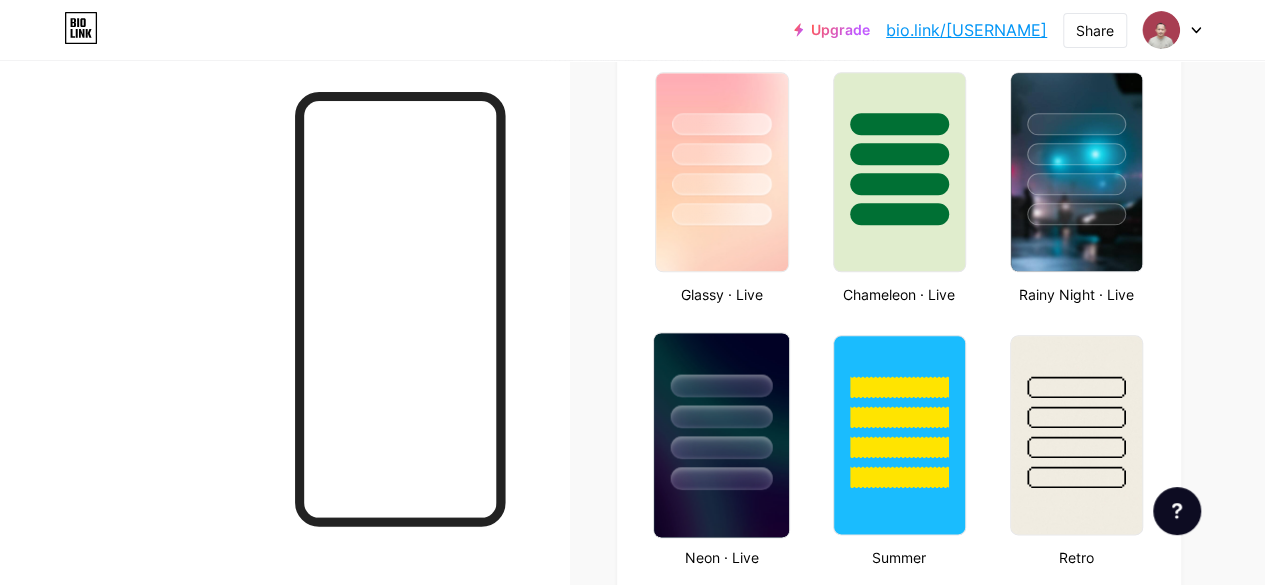 scroll, scrollTop: 1053, scrollLeft: 0, axis: vertical 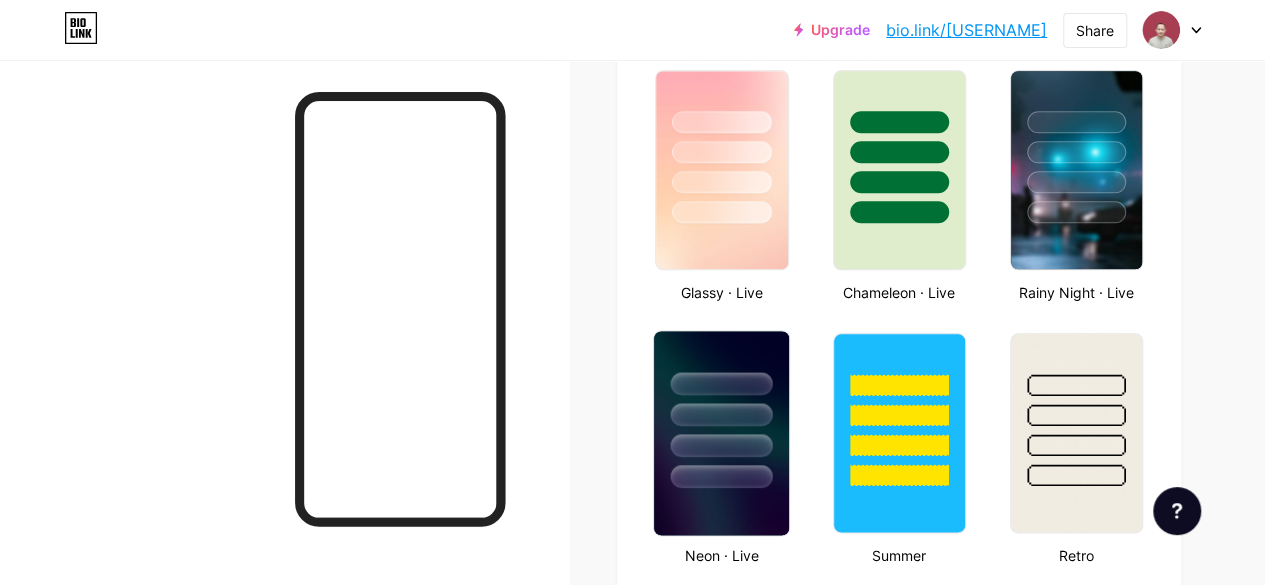 click at bounding box center (722, 476) 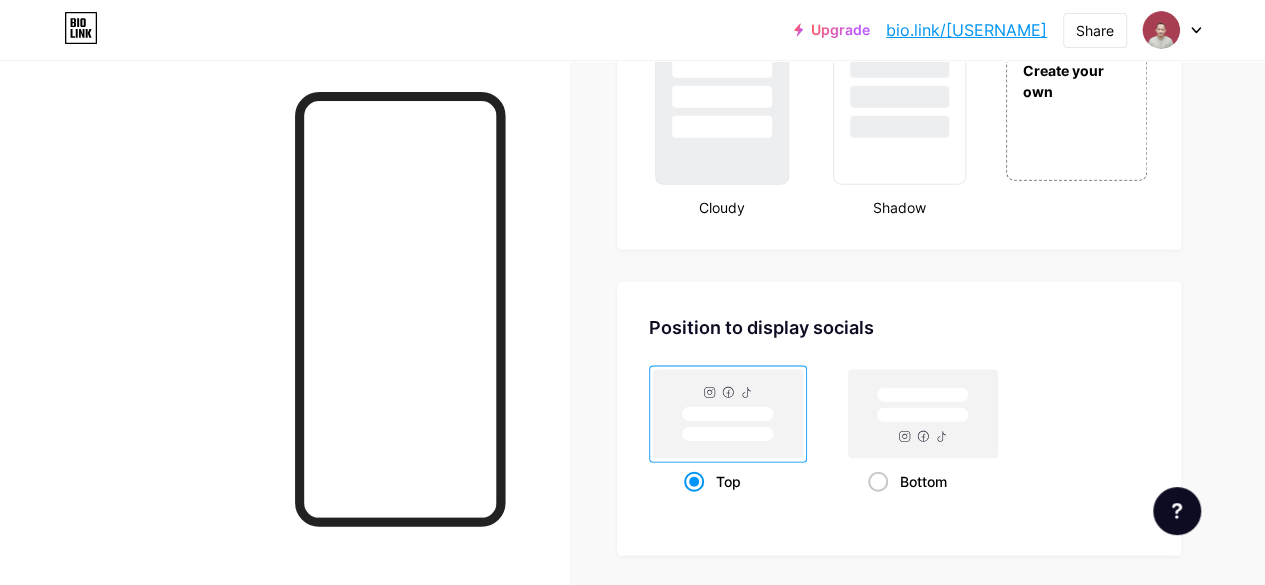 scroll, scrollTop: 2452, scrollLeft: 0, axis: vertical 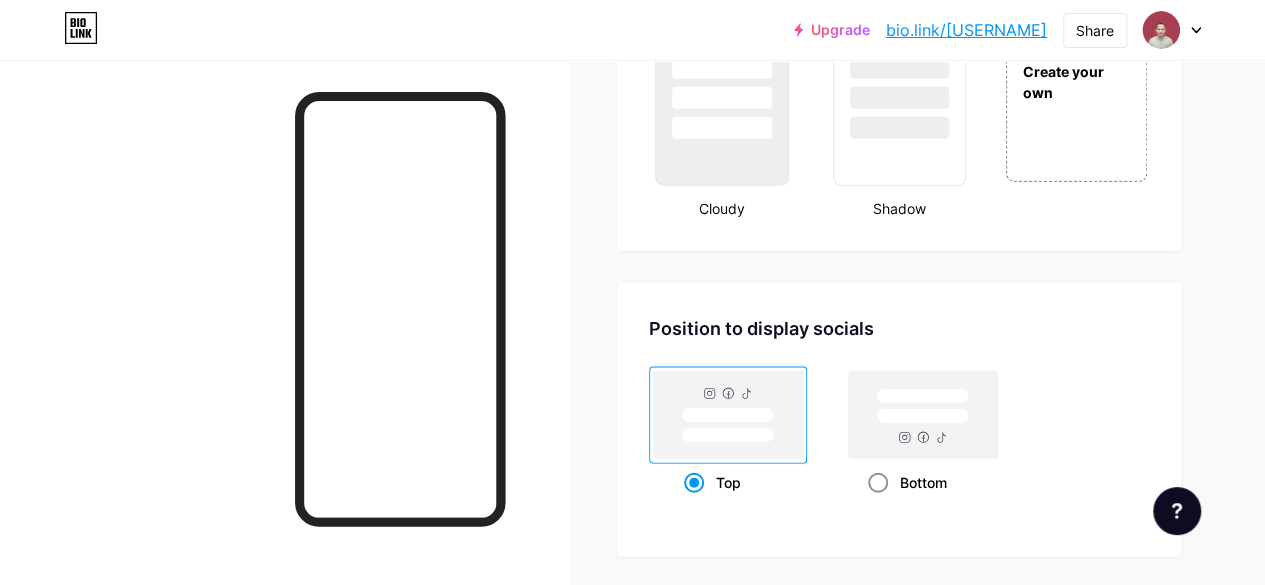 click at bounding box center (878, 483) 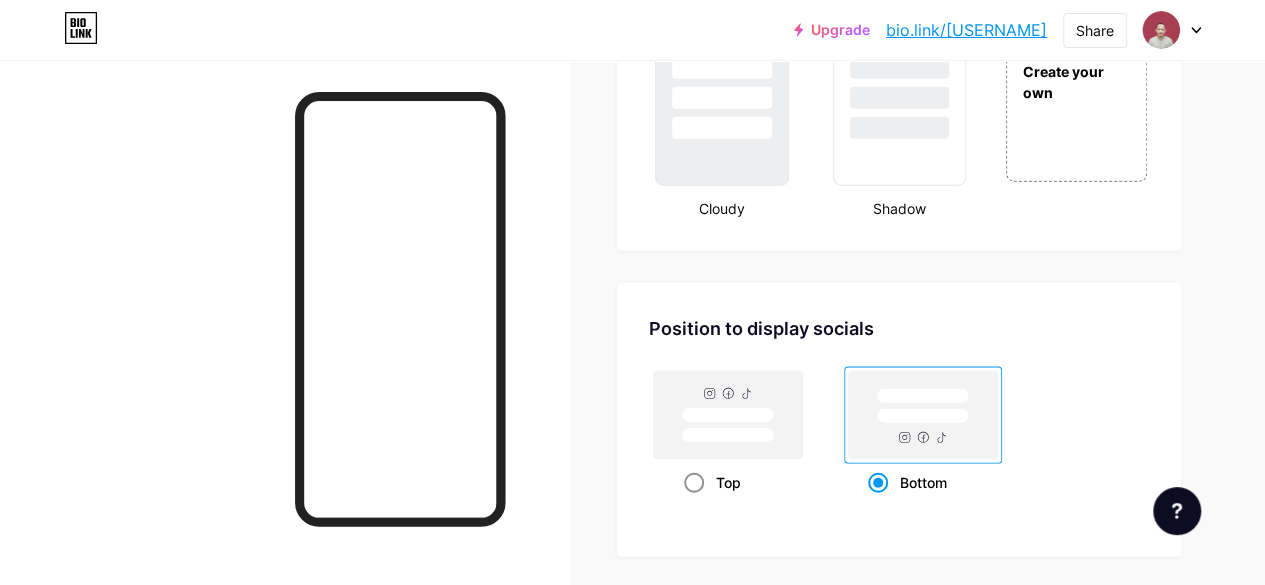 click at bounding box center (694, 483) 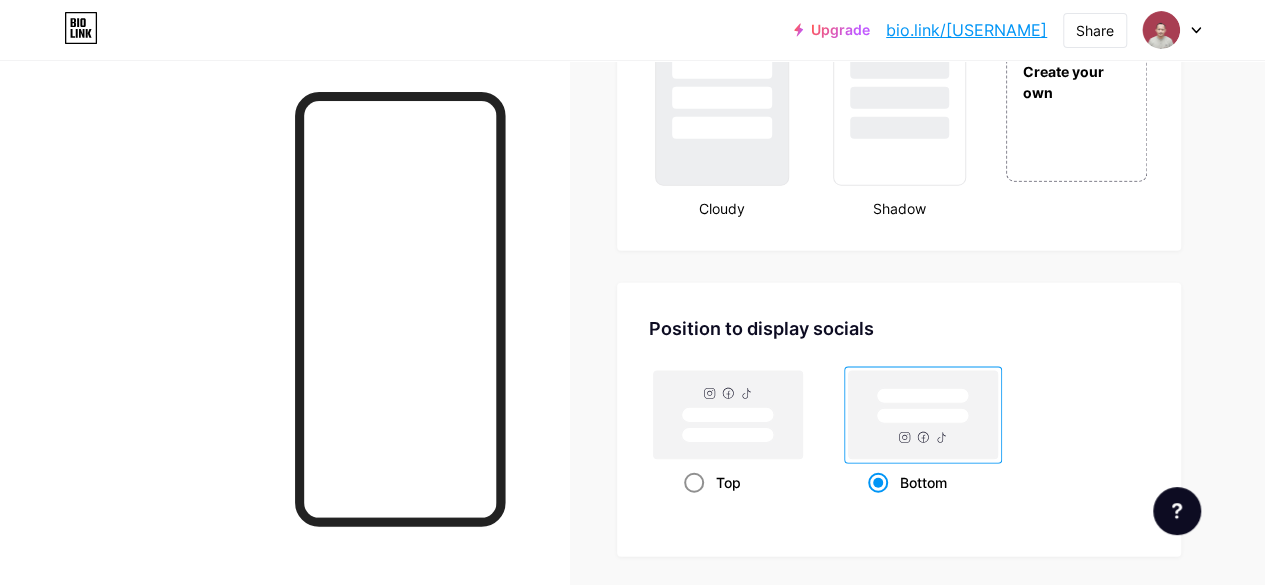 click on "Top" at bounding box center (690, 507) 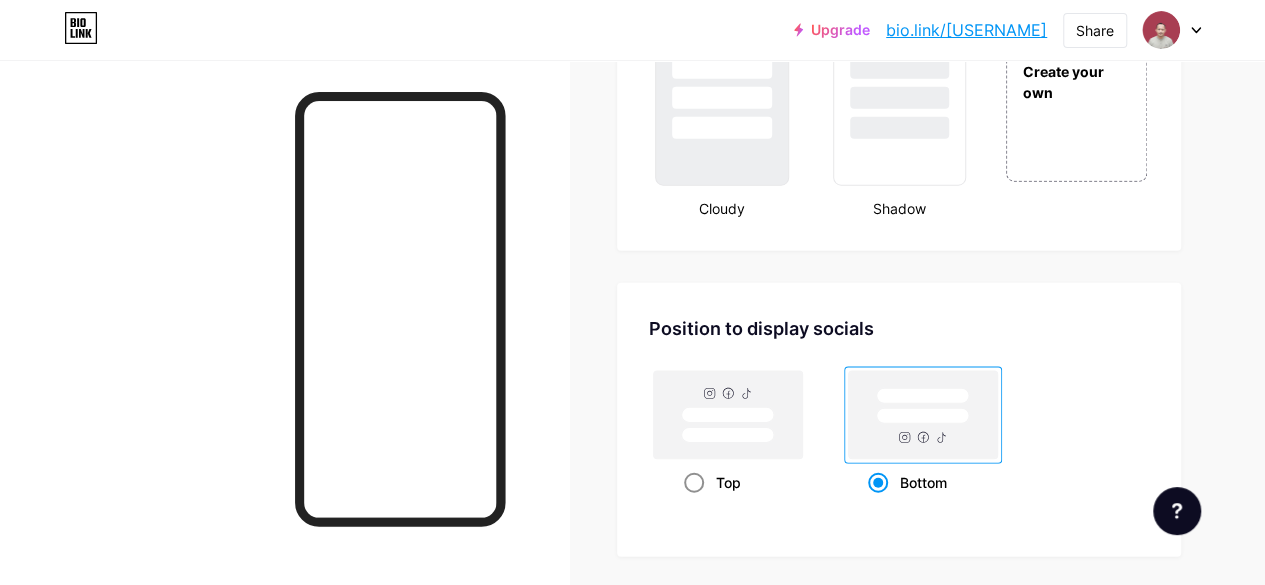 radio on "true" 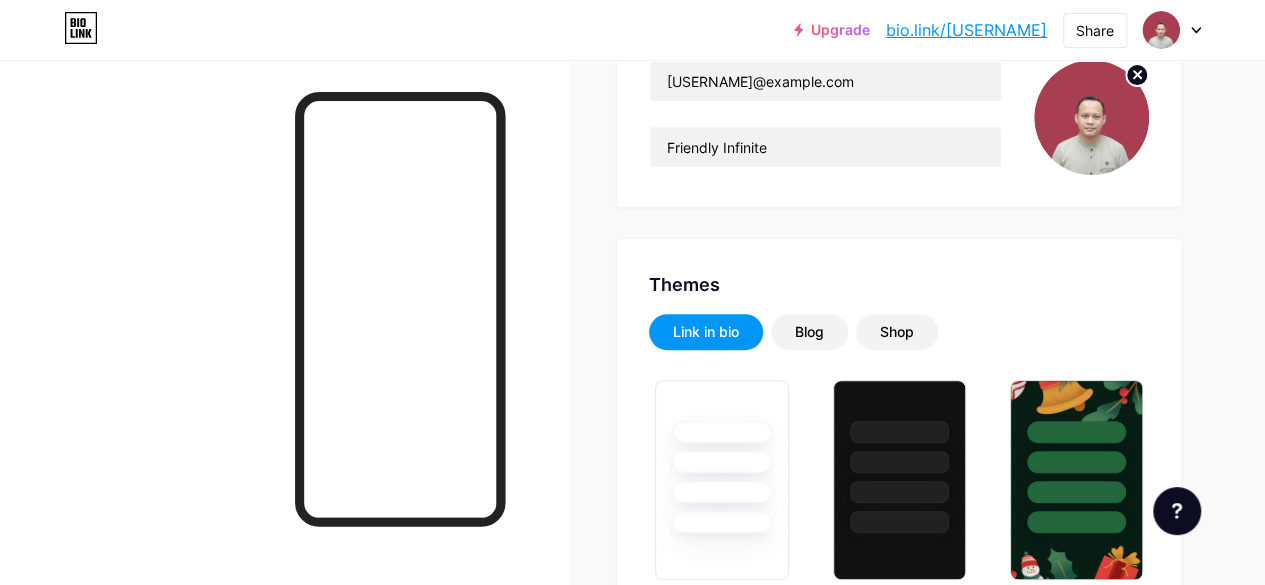 scroll, scrollTop: 223, scrollLeft: 0, axis: vertical 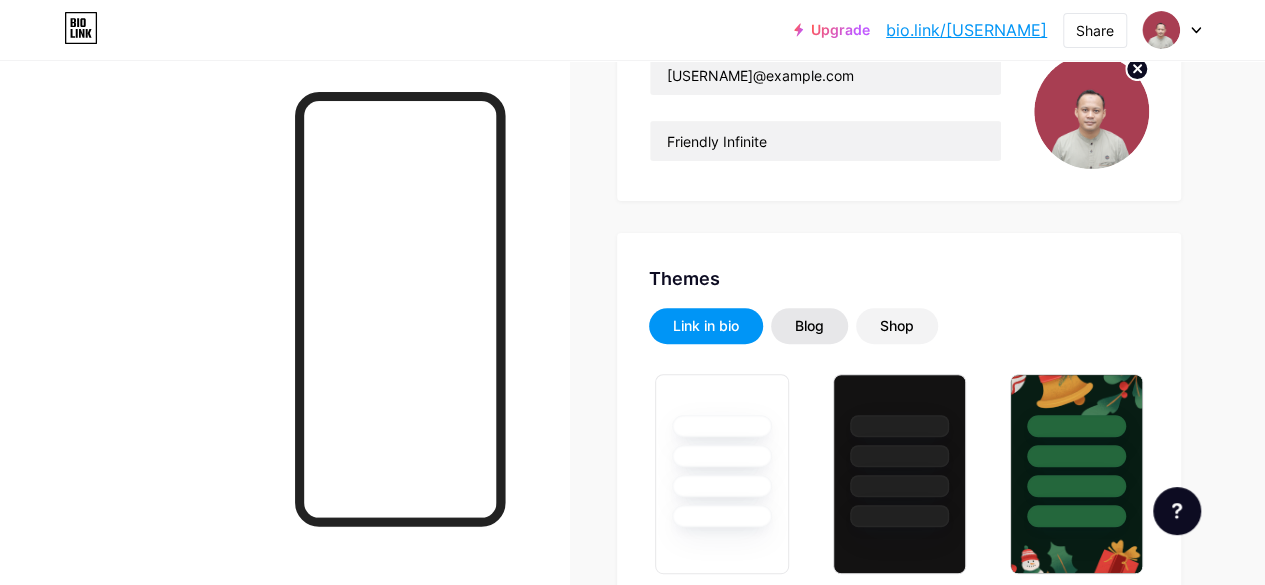 click on "Blog" at bounding box center (809, 326) 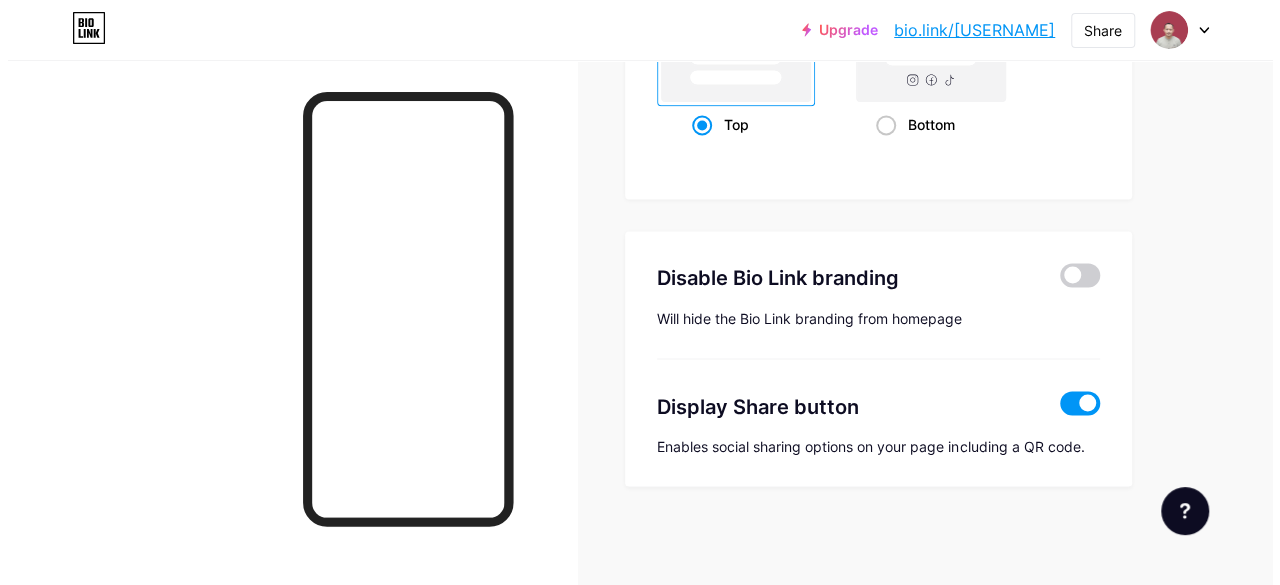 scroll, scrollTop: 1583, scrollLeft: 0, axis: vertical 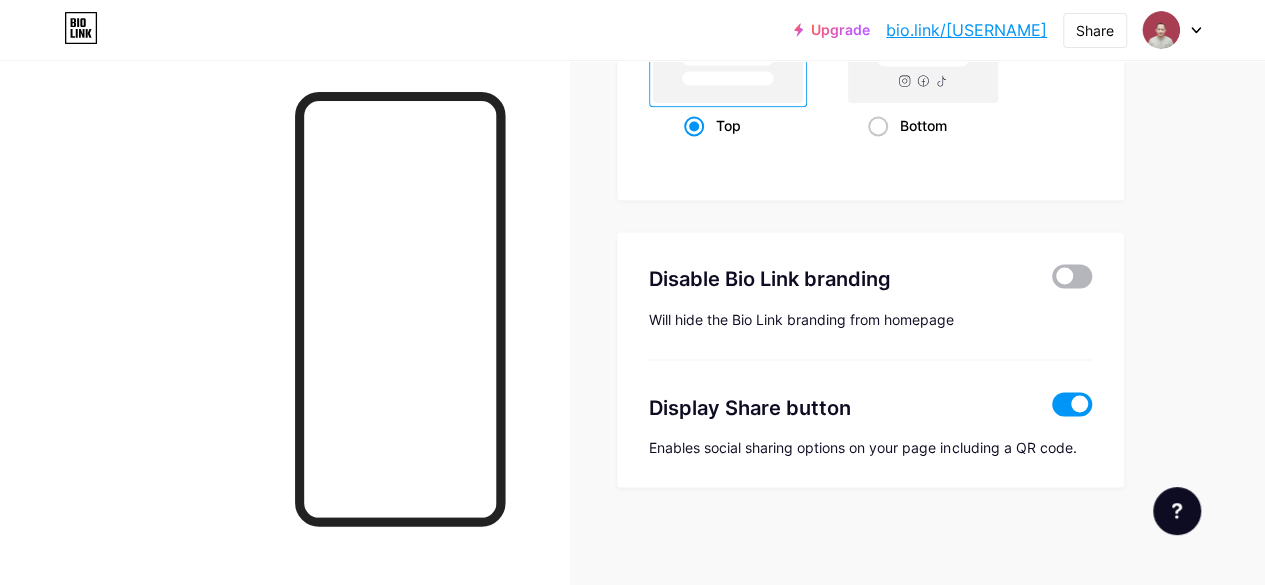 click at bounding box center (1072, 276) 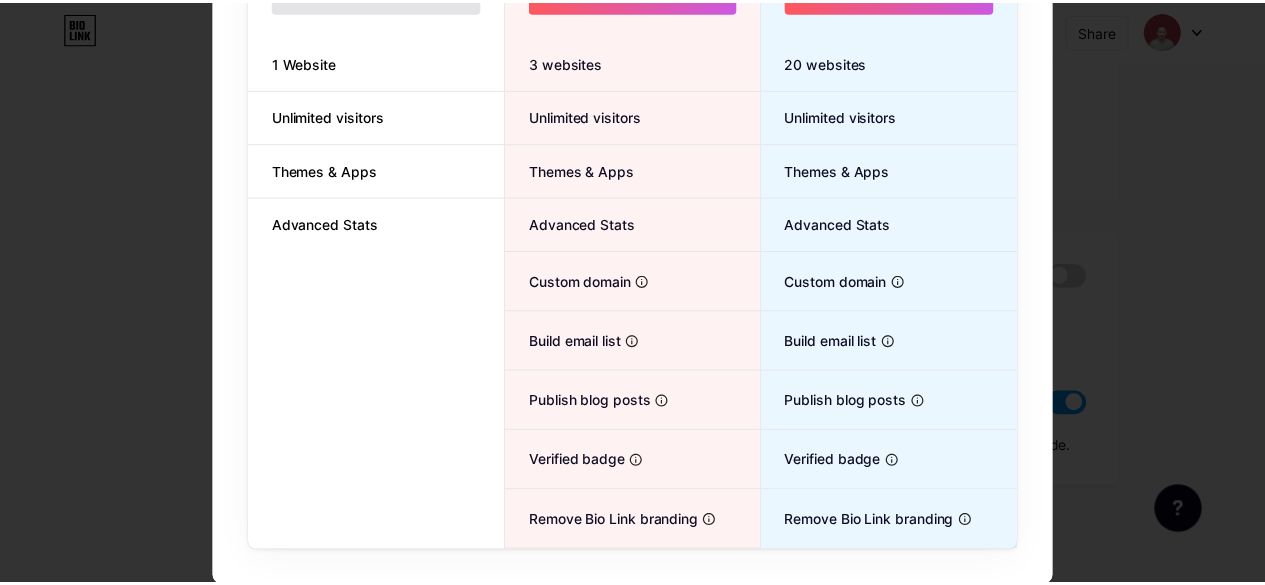 scroll, scrollTop: 0, scrollLeft: 0, axis: both 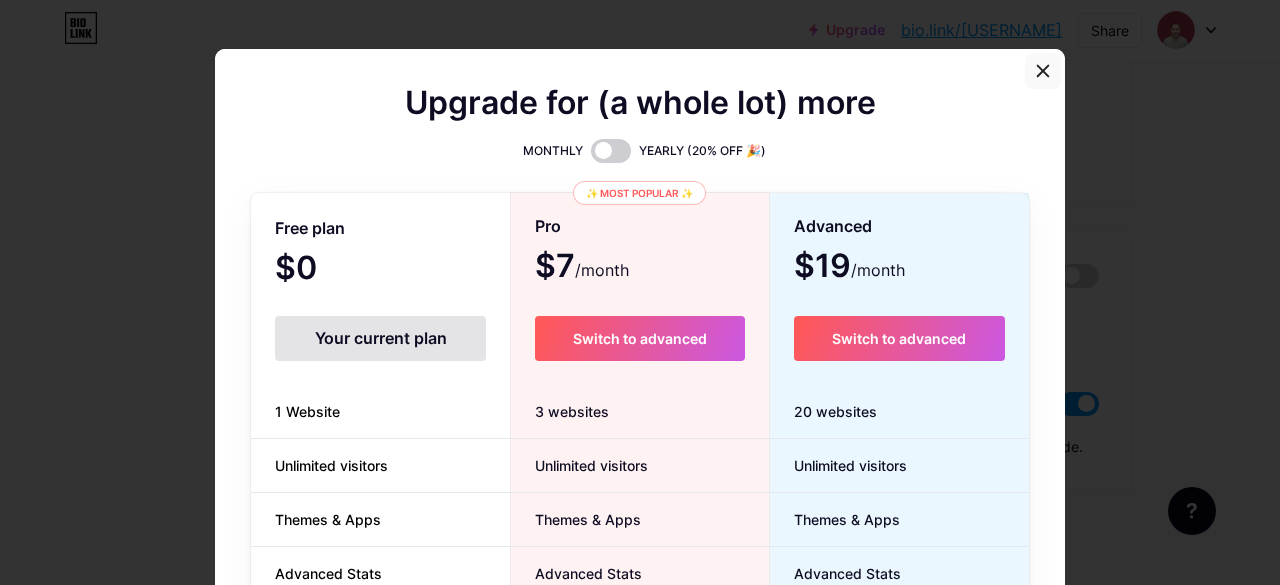 click 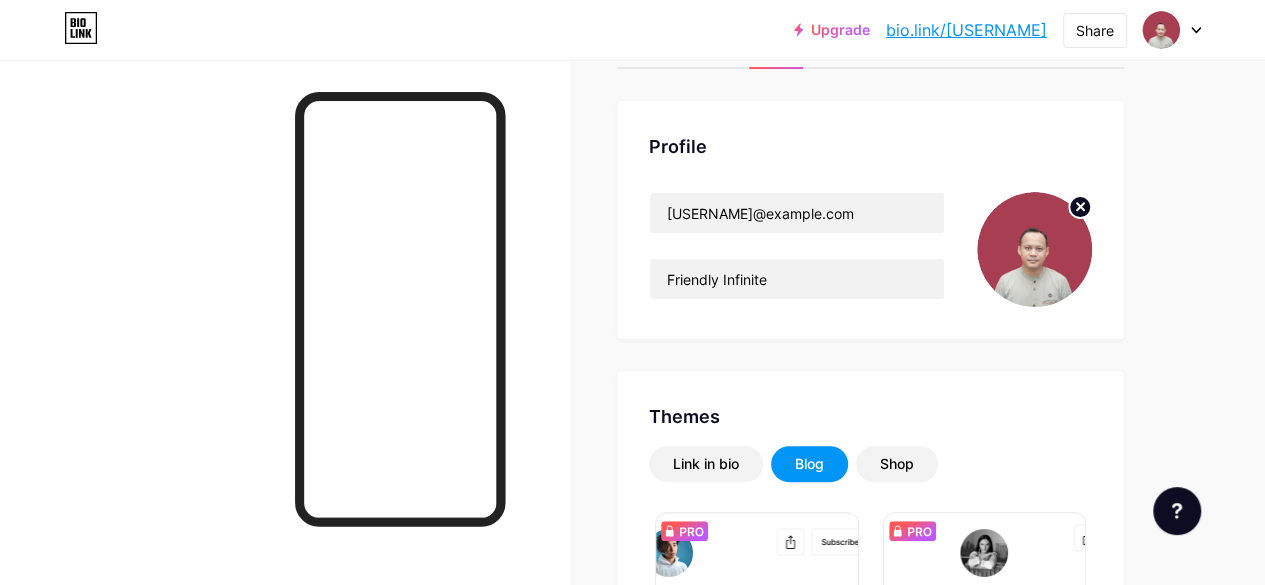 scroll, scrollTop: 93, scrollLeft: 0, axis: vertical 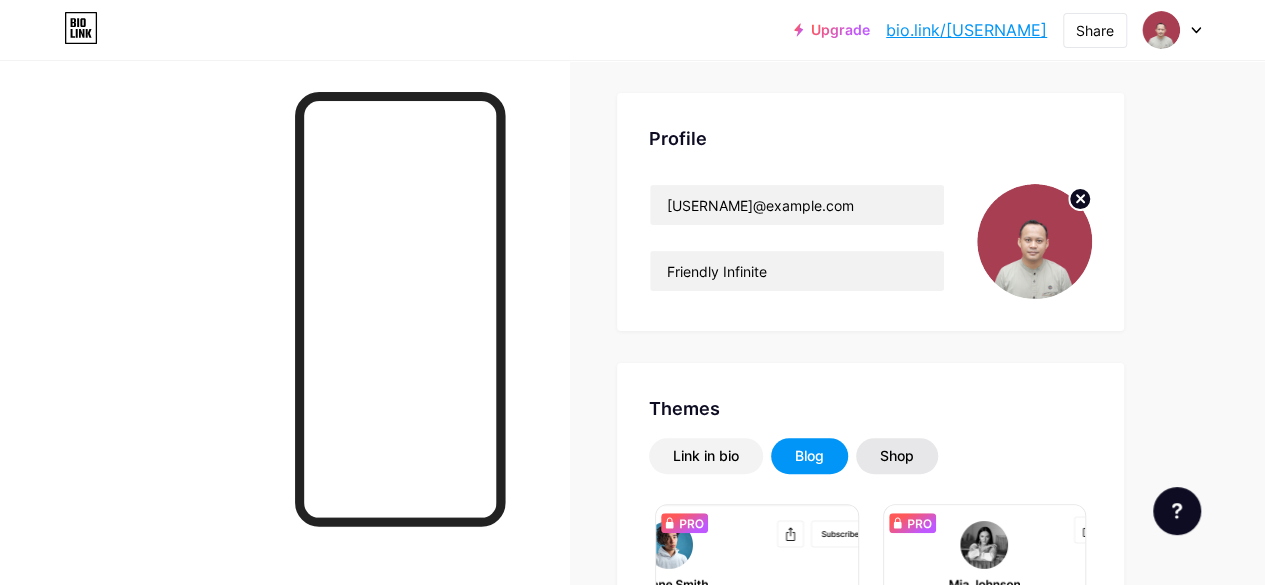 click on "Shop" at bounding box center (897, 456) 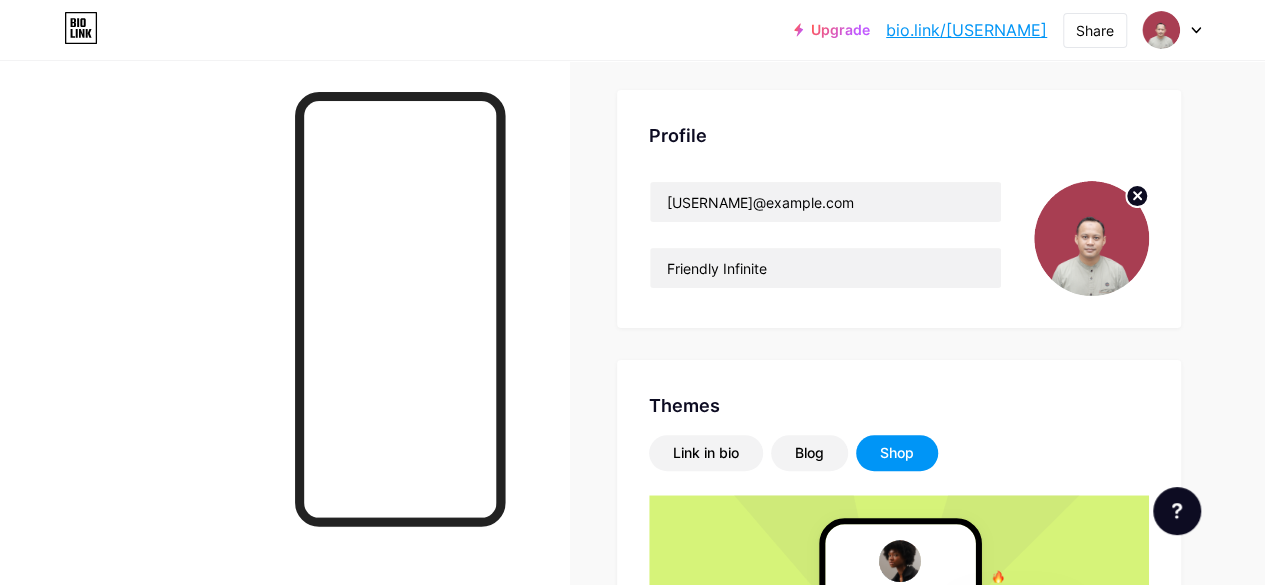 scroll, scrollTop: 0, scrollLeft: 0, axis: both 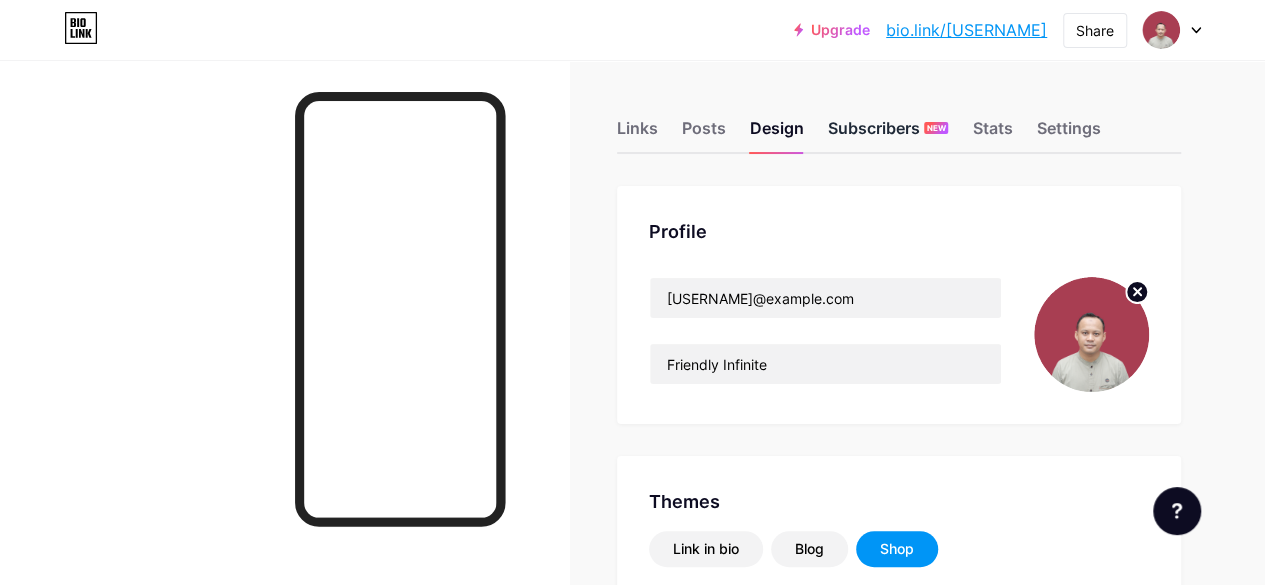 click on "Subscribers
NEW" at bounding box center (888, 134) 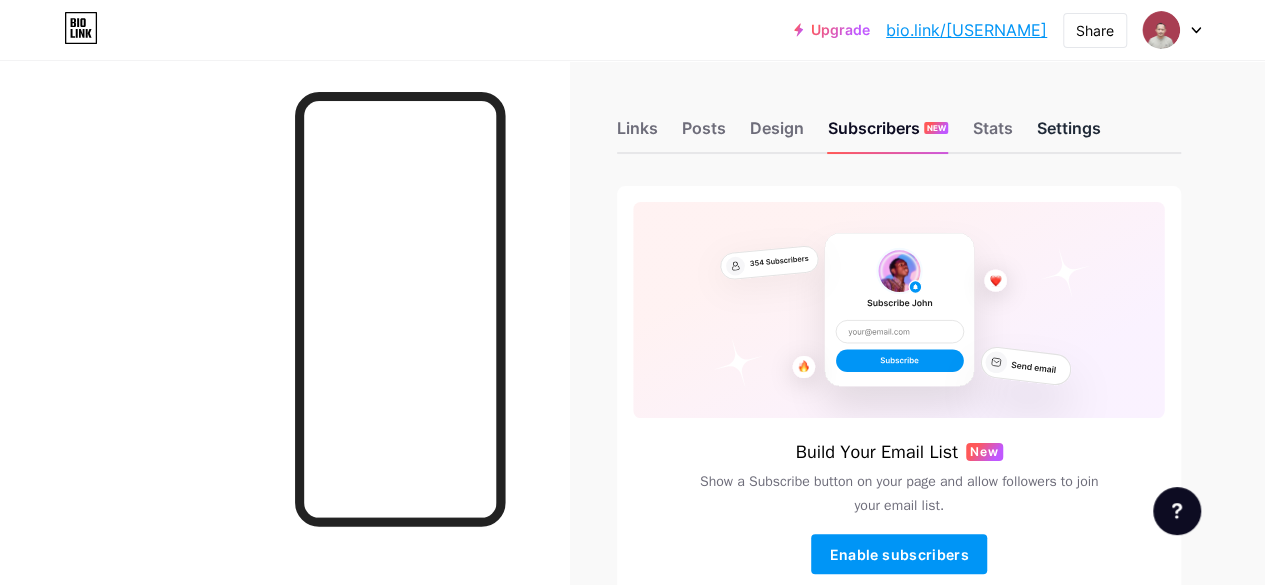 click on "Settings" at bounding box center [1068, 134] 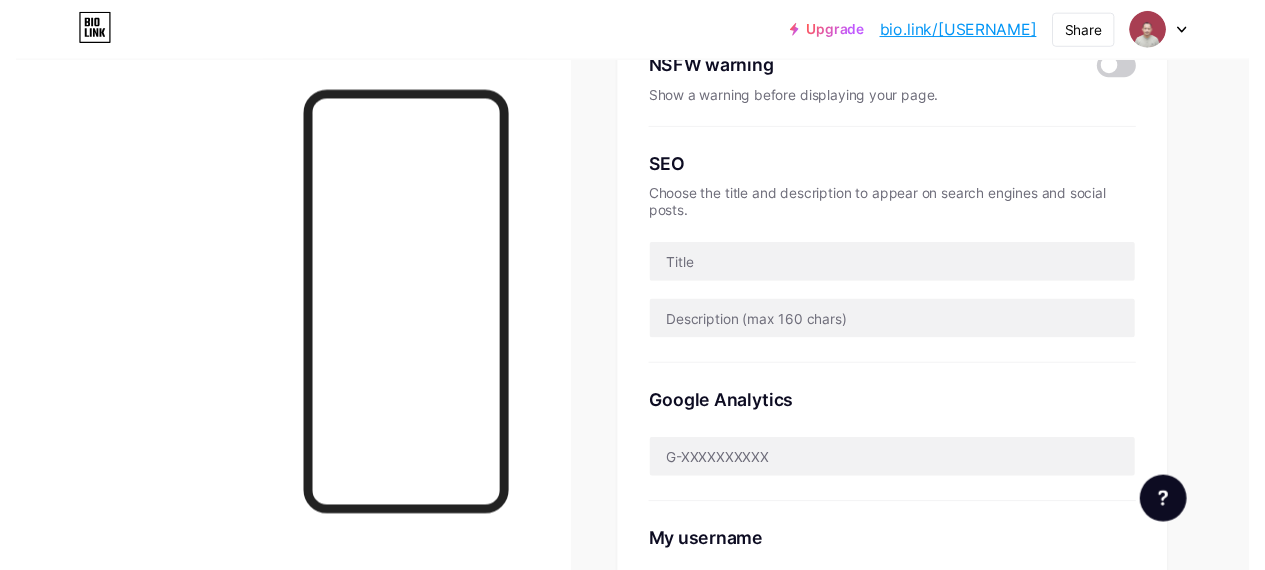 scroll, scrollTop: 0, scrollLeft: 0, axis: both 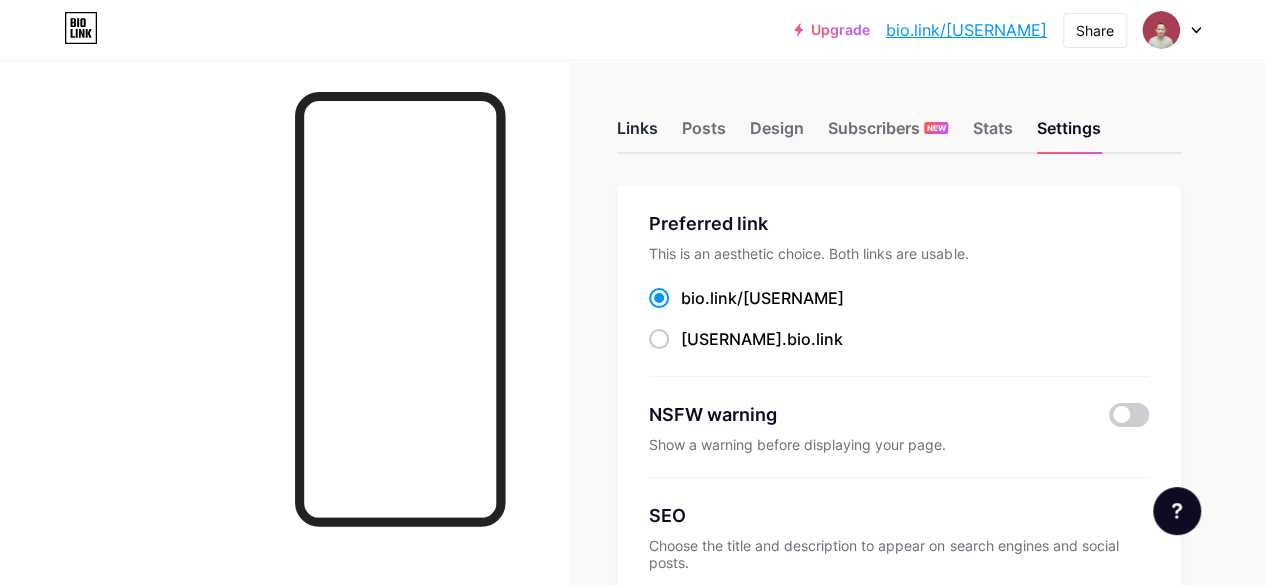 click on "Links" at bounding box center (637, 134) 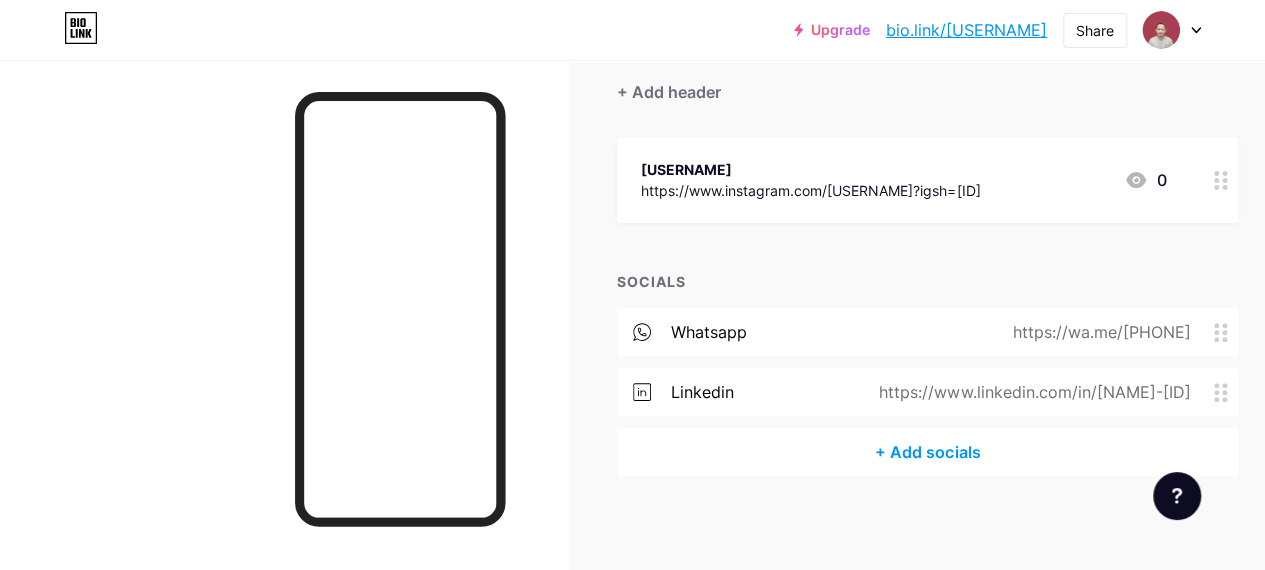 scroll, scrollTop: 0, scrollLeft: 0, axis: both 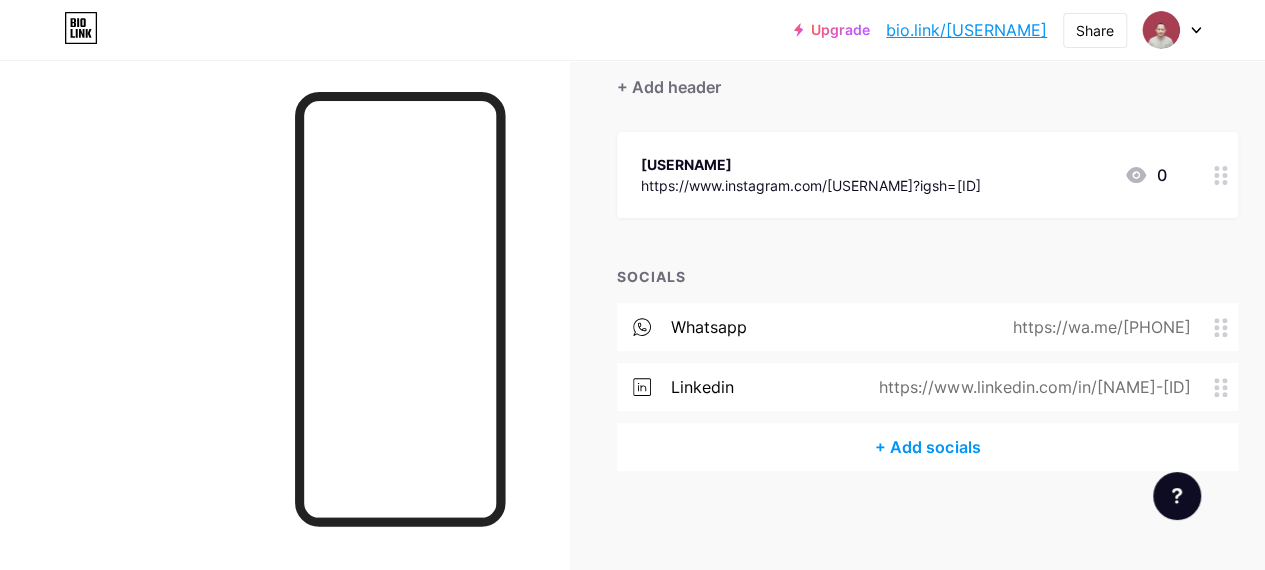 click on "+ Add socials" at bounding box center (927, 447) 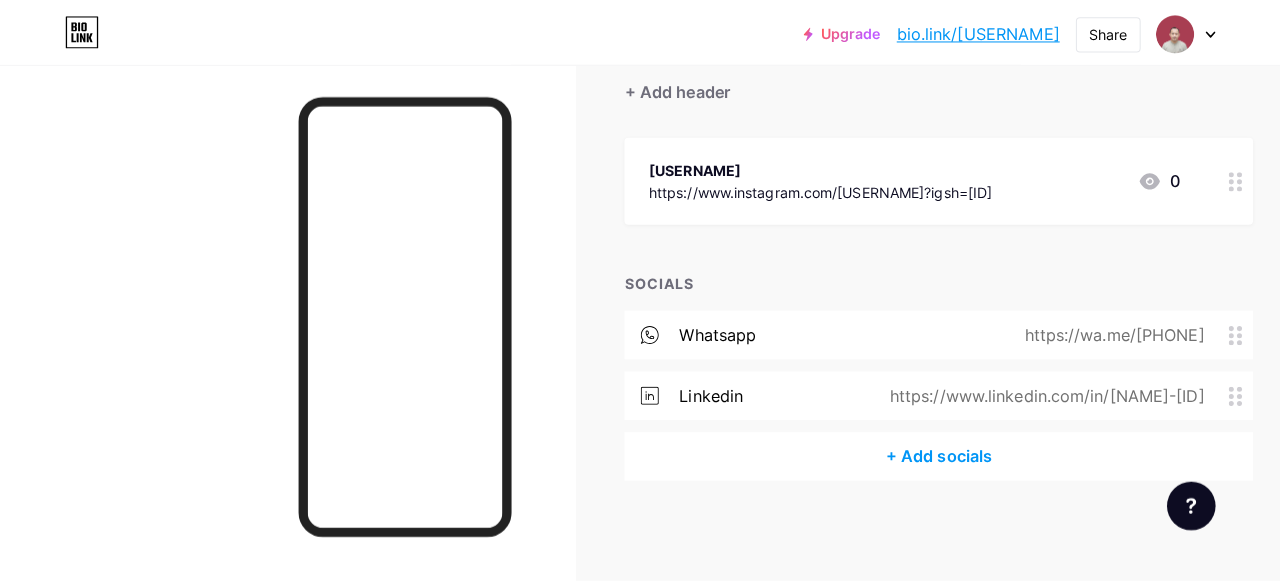 scroll, scrollTop: 168, scrollLeft: 0, axis: vertical 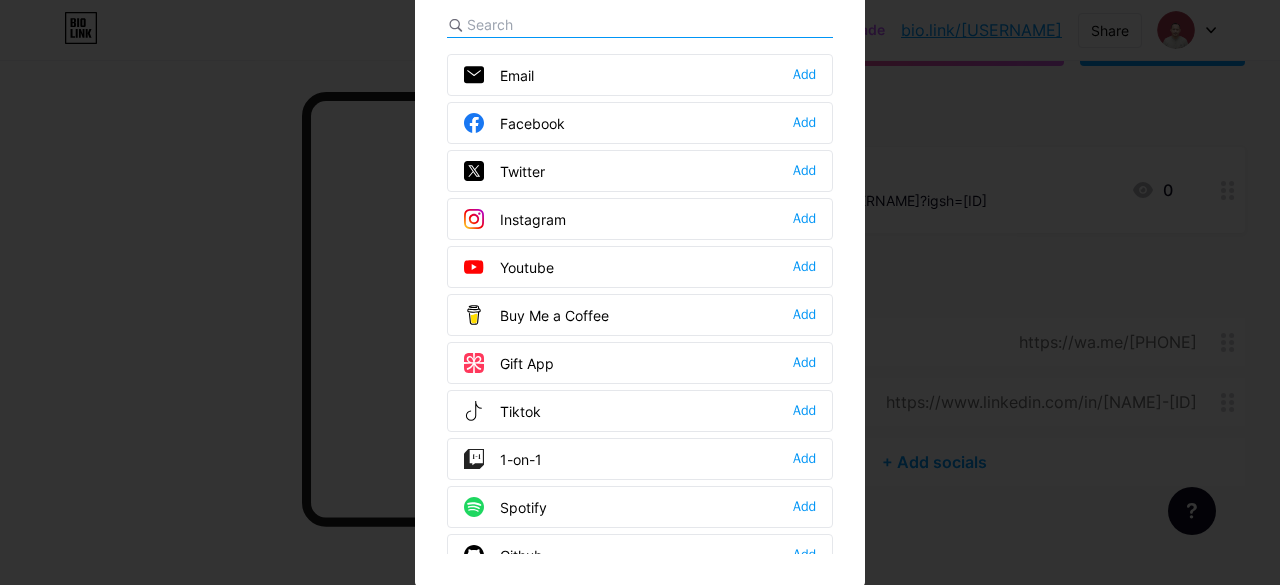 click on "Facebook" at bounding box center [514, 123] 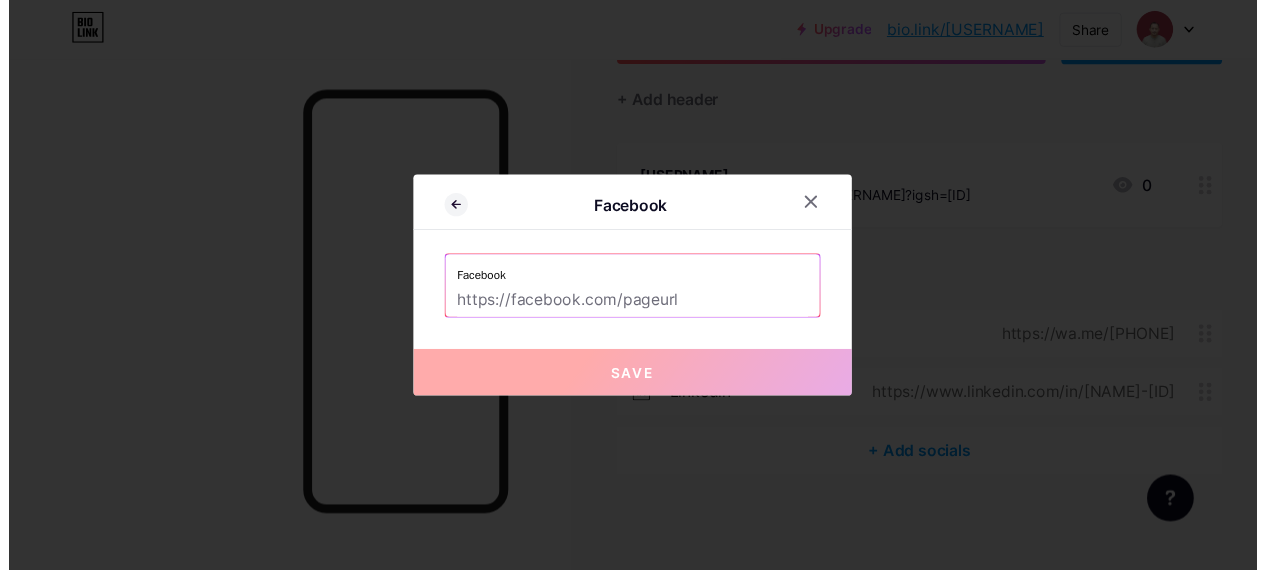 scroll, scrollTop: 0, scrollLeft: 0, axis: both 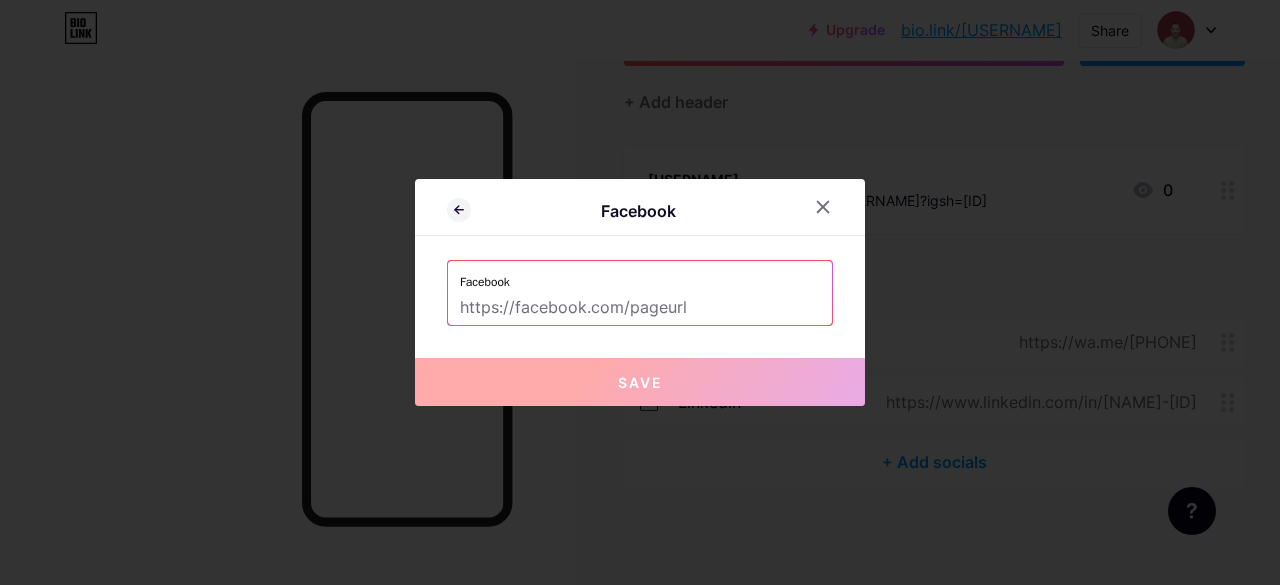 click at bounding box center [640, 308] 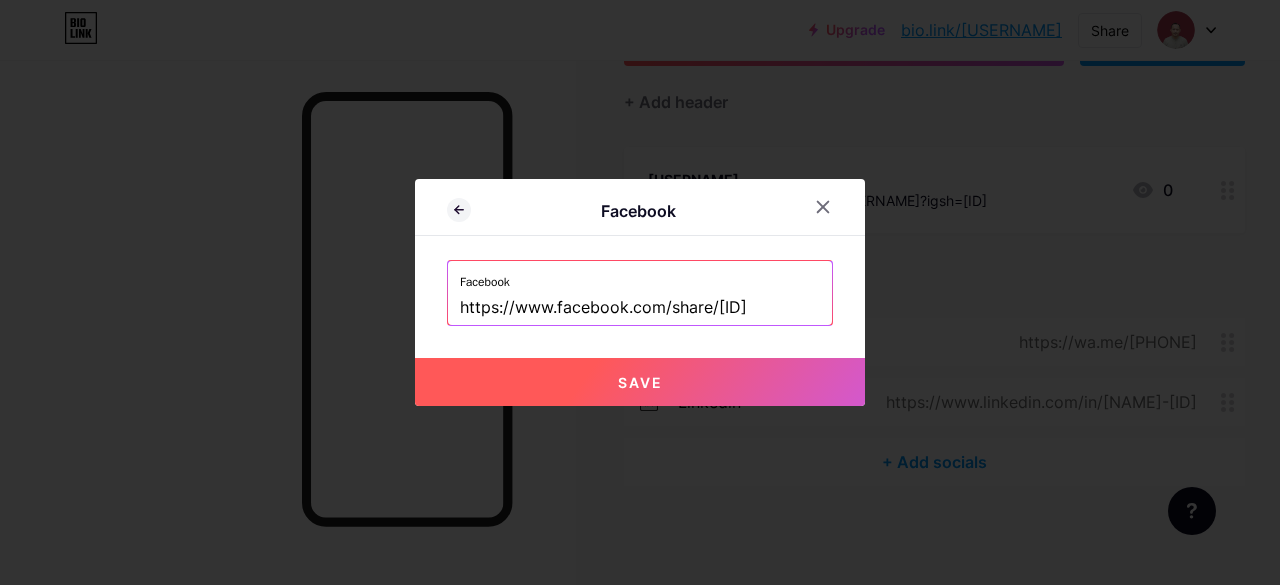 type on "https://www.facebook.com/share/1GsZqftgxX/" 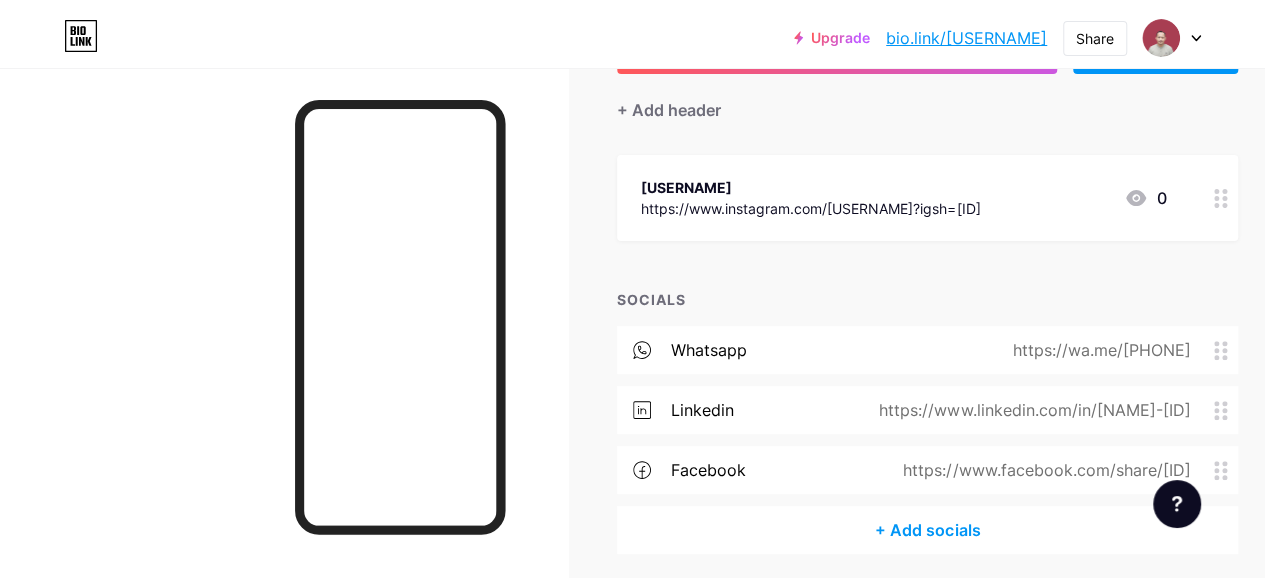 scroll, scrollTop: 0, scrollLeft: 0, axis: both 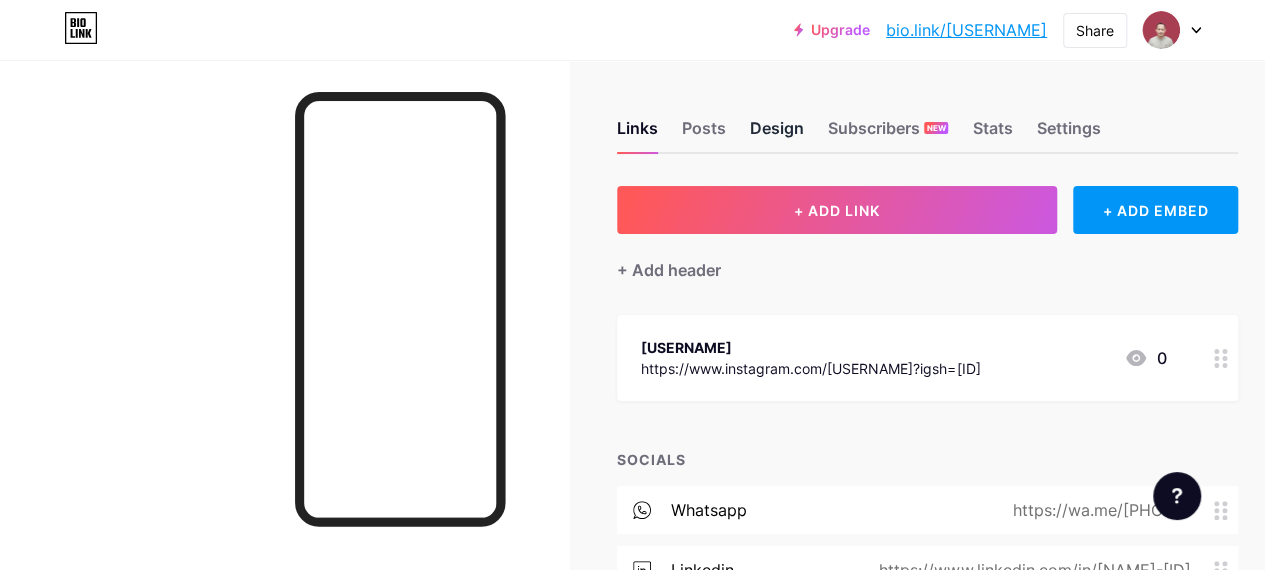 click on "Design" at bounding box center (777, 134) 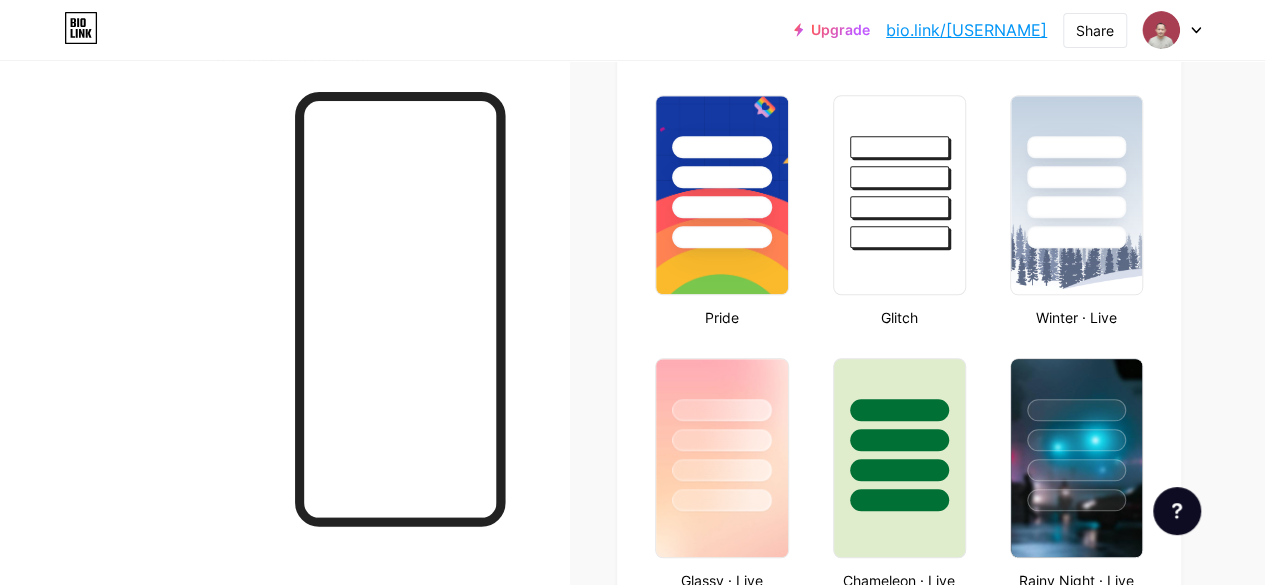 scroll, scrollTop: 885, scrollLeft: 0, axis: vertical 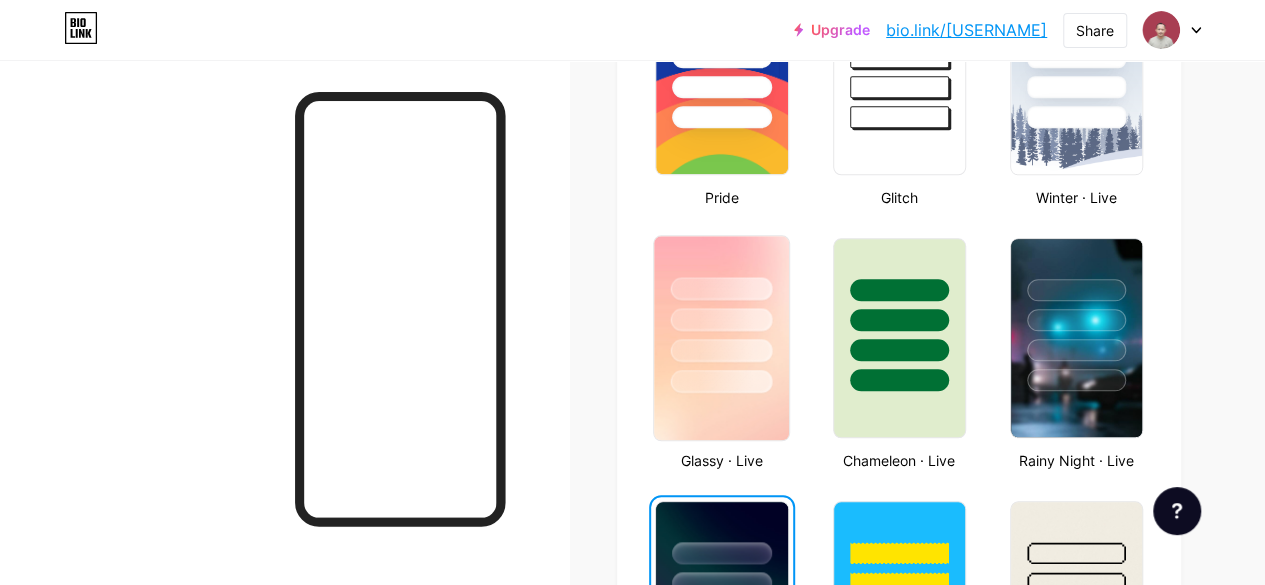 click at bounding box center [721, 338] 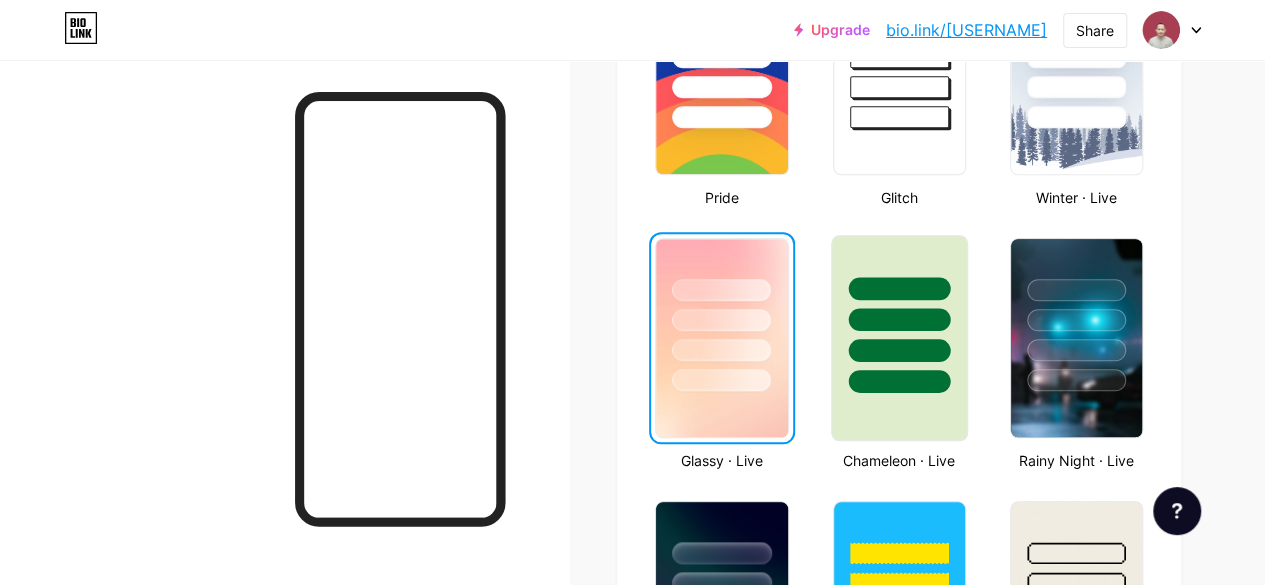 click at bounding box center [899, 338] 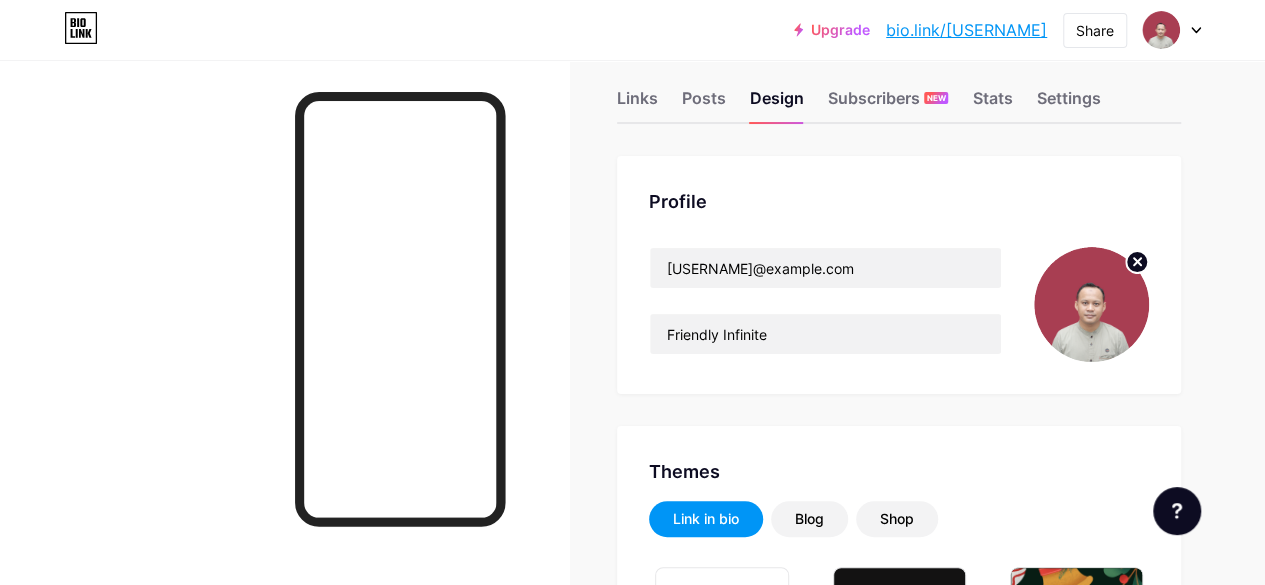 scroll, scrollTop: 0, scrollLeft: 0, axis: both 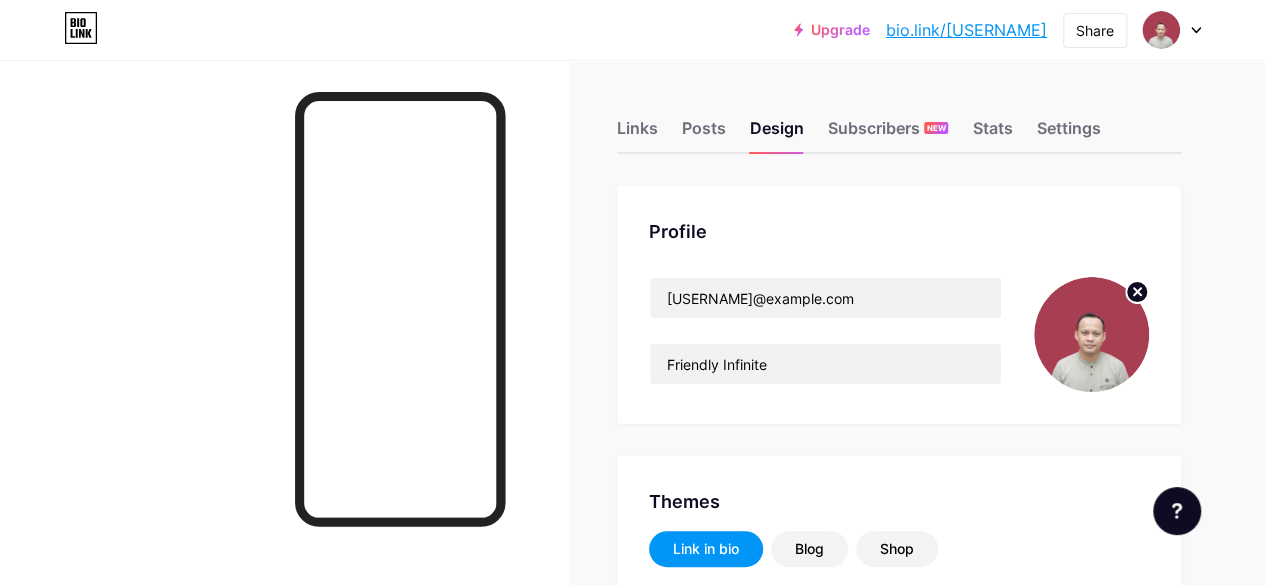 click on "Upgrade" at bounding box center (832, 30) 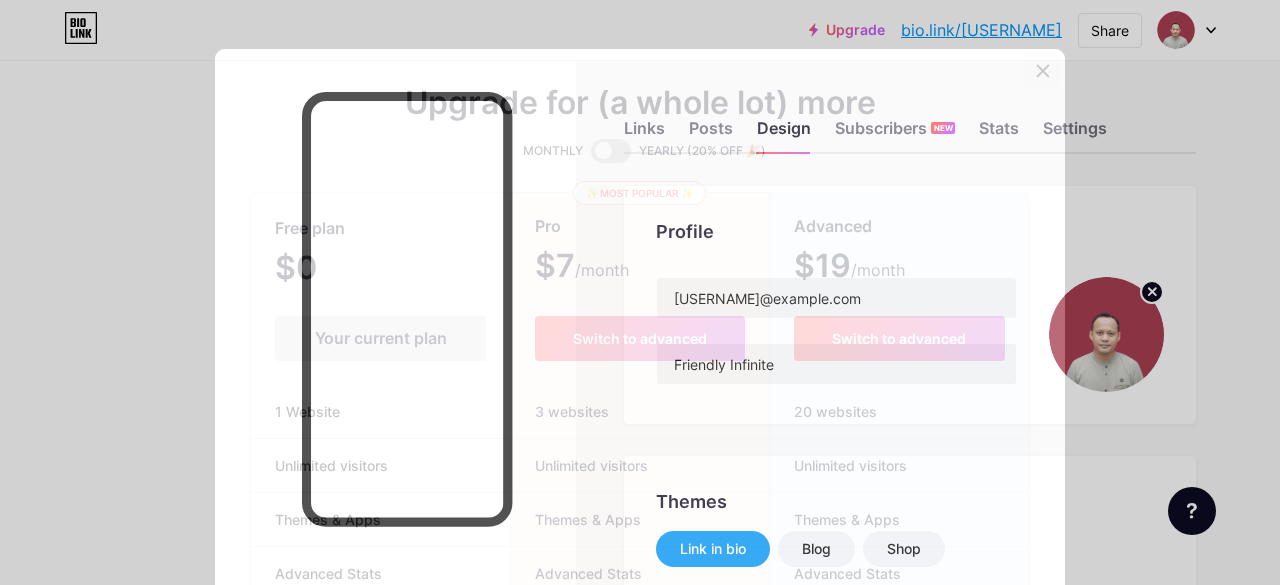 click 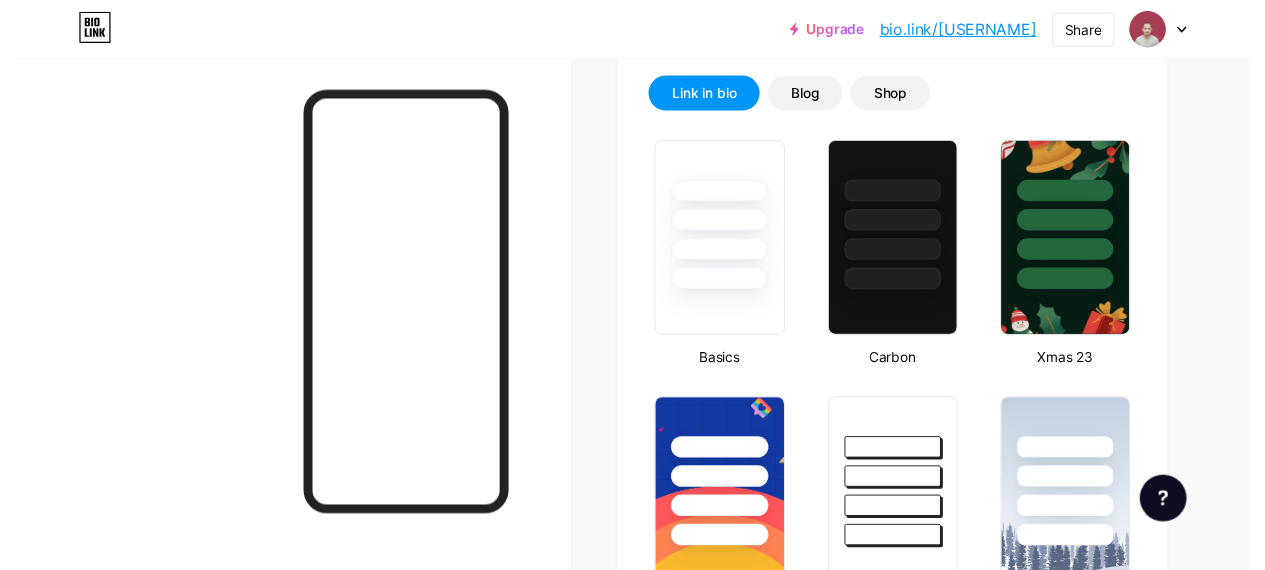 scroll, scrollTop: 0, scrollLeft: 0, axis: both 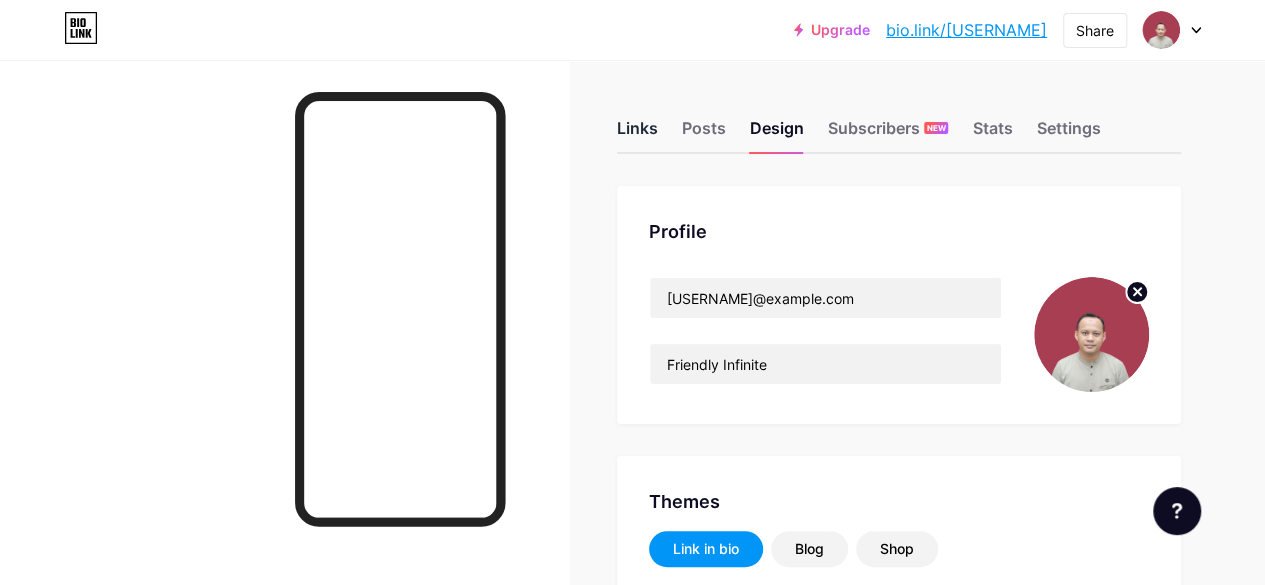 click on "Links" at bounding box center [637, 134] 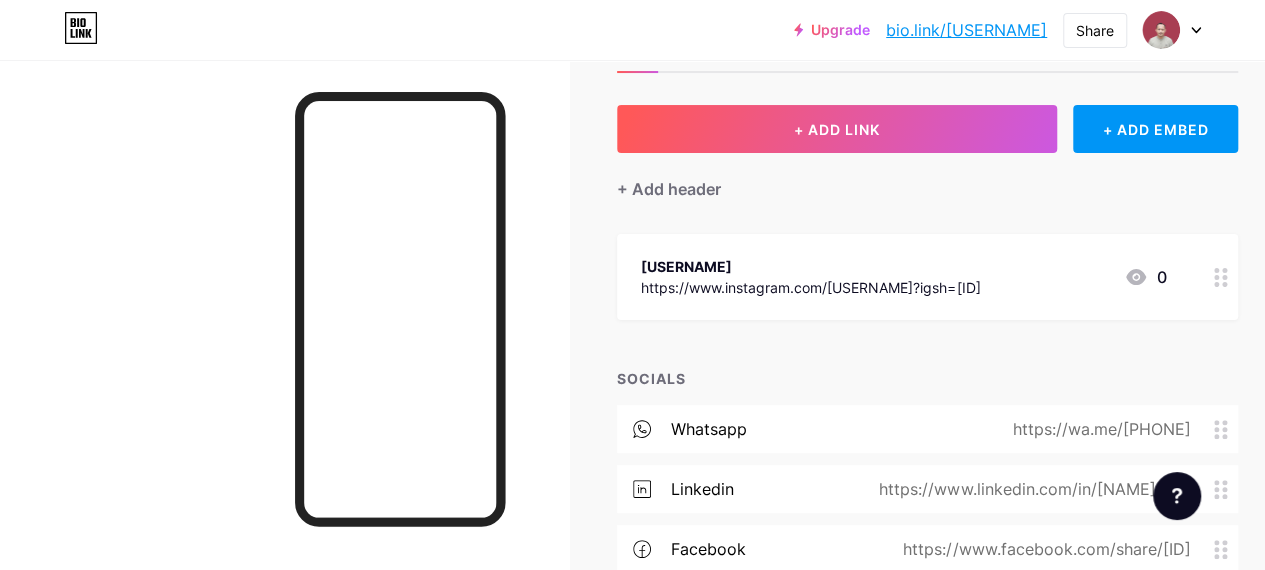 scroll, scrollTop: 0, scrollLeft: 0, axis: both 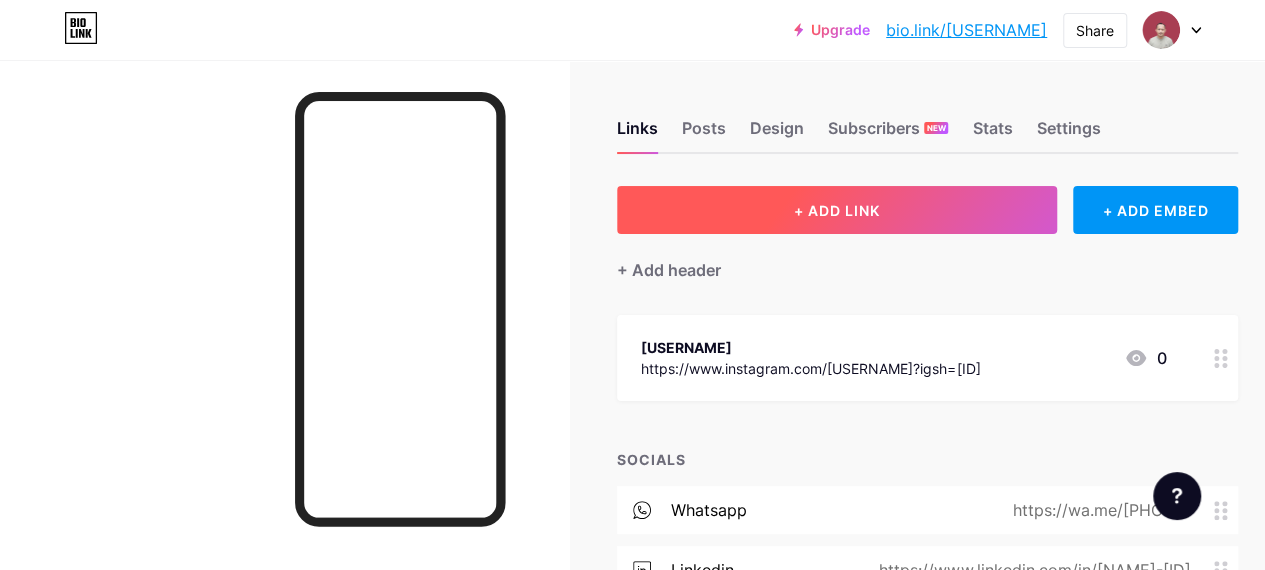 click on "+ ADD LINK" at bounding box center (837, 210) 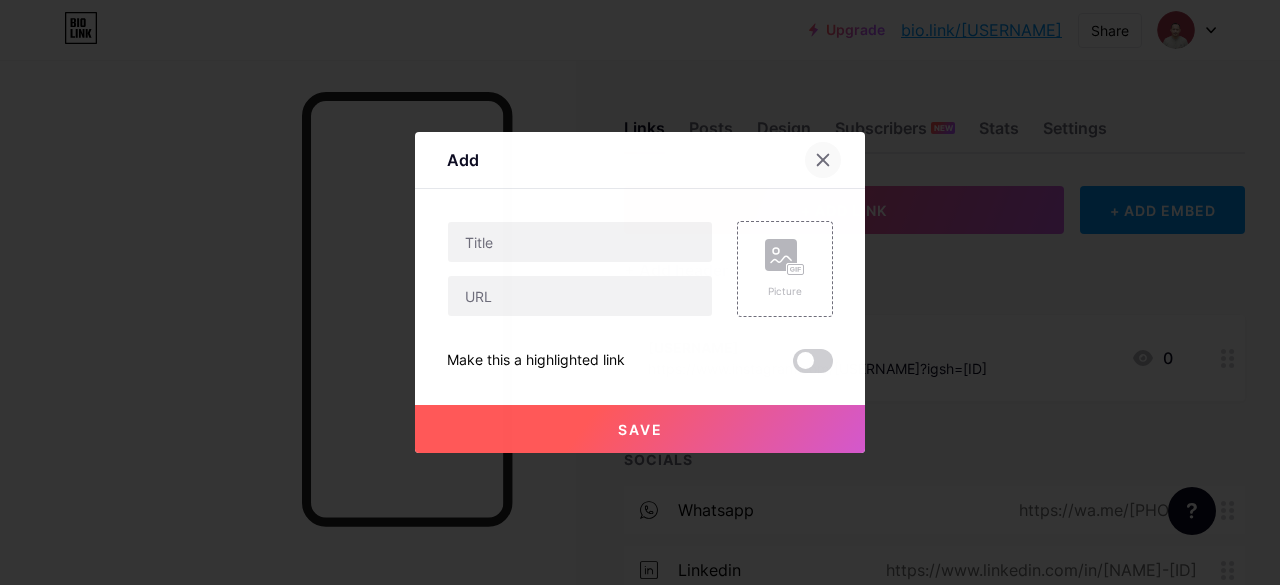 click at bounding box center [823, 160] 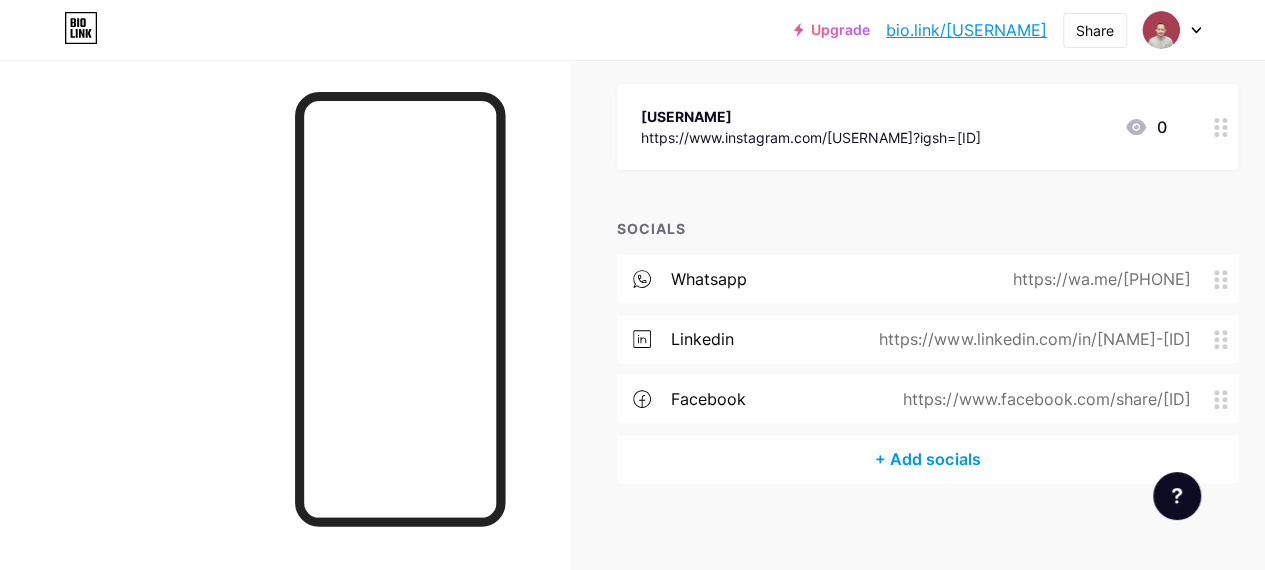 scroll, scrollTop: 243, scrollLeft: 0, axis: vertical 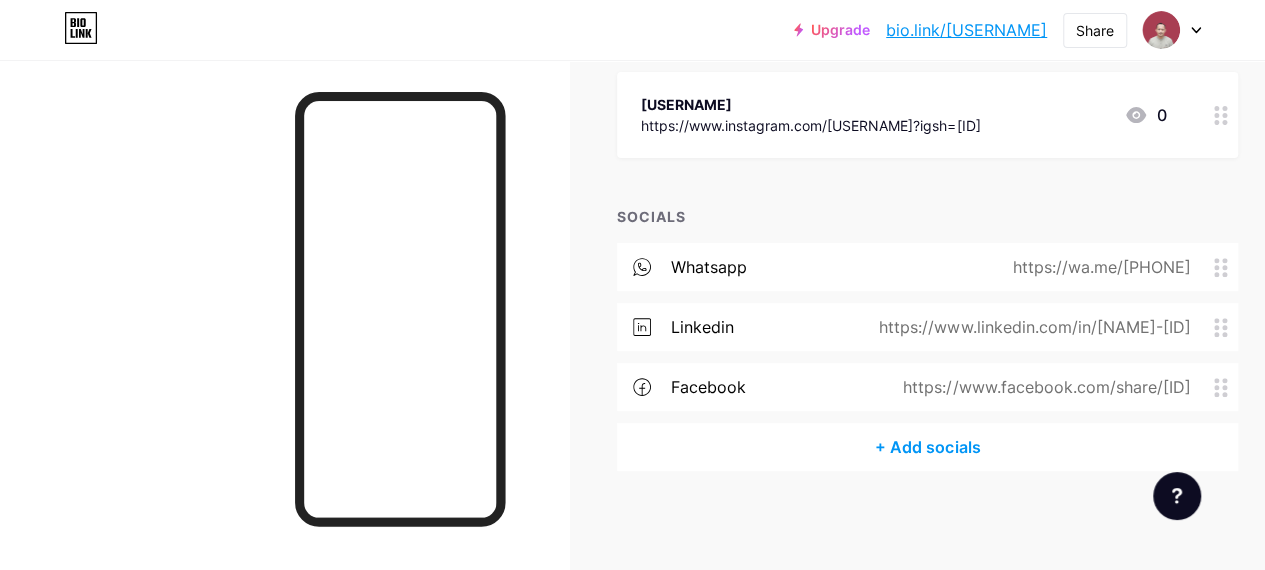 click on "Links
Posts
Design
Subscribers
NEW
Stats
Settings       + ADD LINK     + ADD EMBED
+ Add header
riofany2824
https://www.instagram.com/riofany2824?igsh=MTAydWFsNjMwMmJyNg==
0
SOCIALS
whatsapp
https://wa.me/+6287891872852
linkedin
https://www.linkedin.com/in/rio-rizky-arisandy-64a383180
facebook
https://www.facebook.com/share/1GsZqftgxX/               + Add socials                       Feature requests             Help center         Contact support" at bounding box center [661, 194] 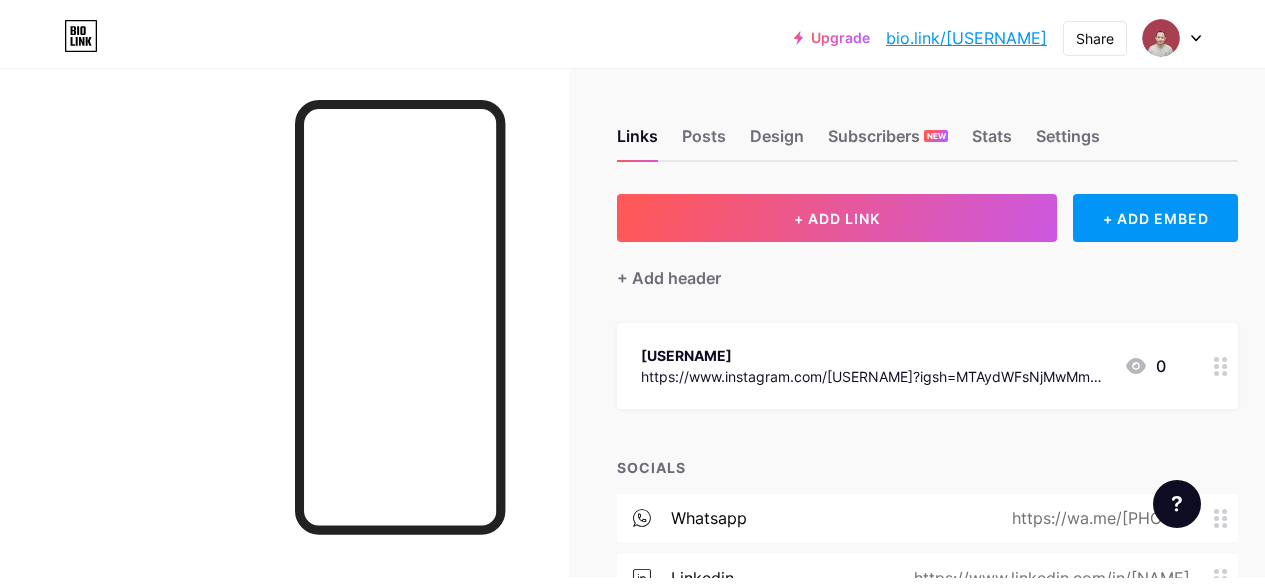 scroll, scrollTop: 0, scrollLeft: 0, axis: both 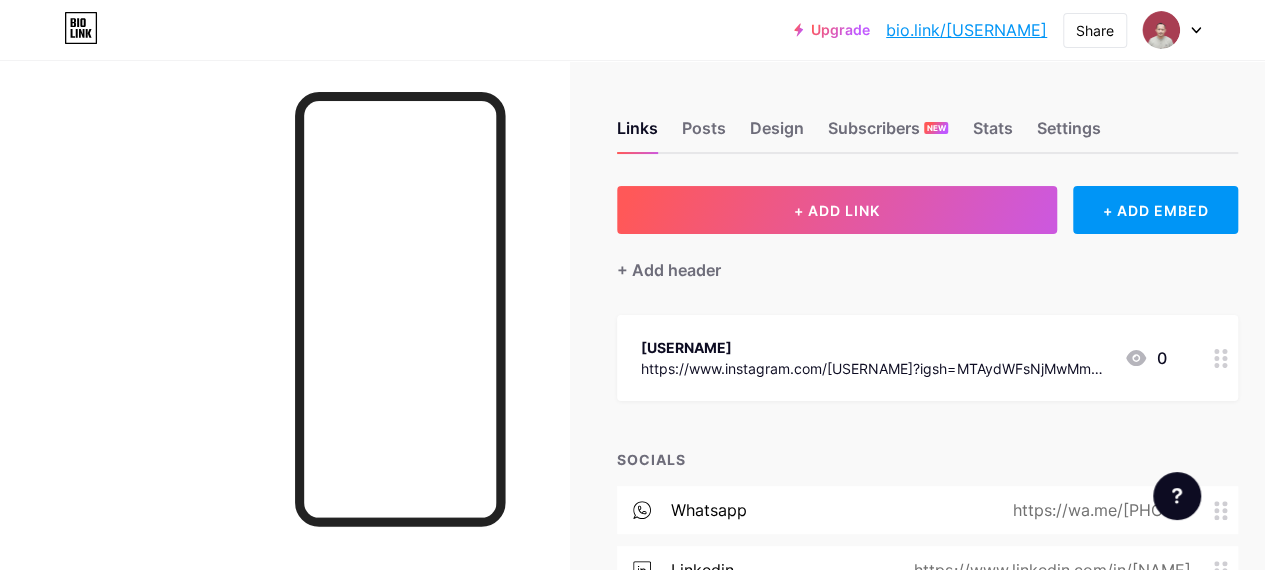 click at bounding box center [1172, 30] 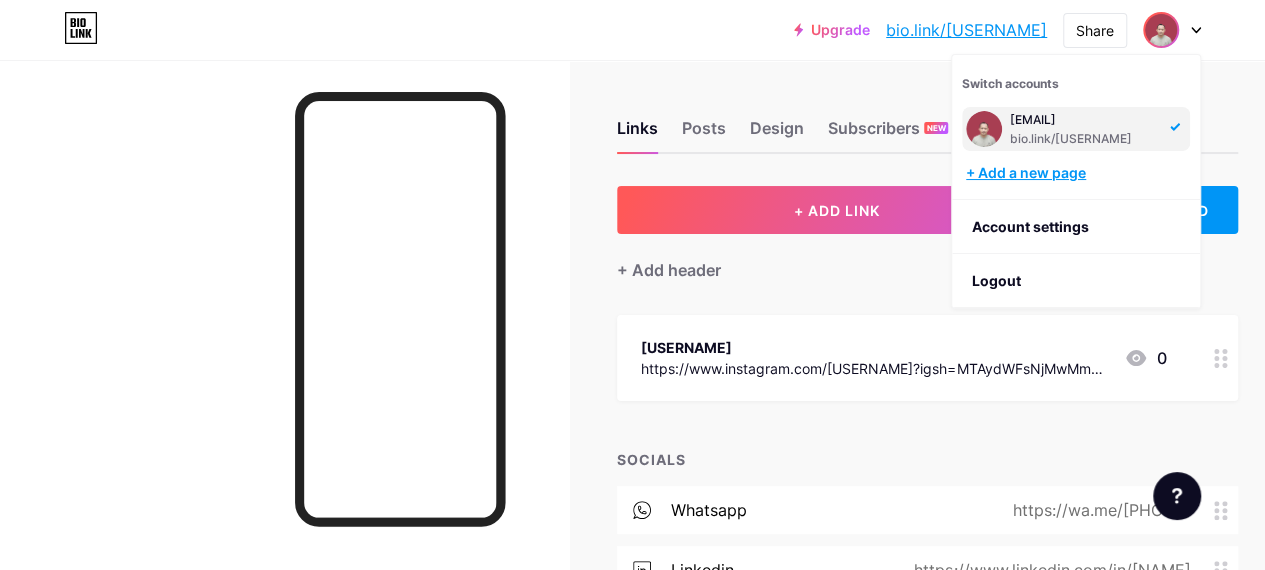click on "+ Add a new page" at bounding box center [1078, 173] 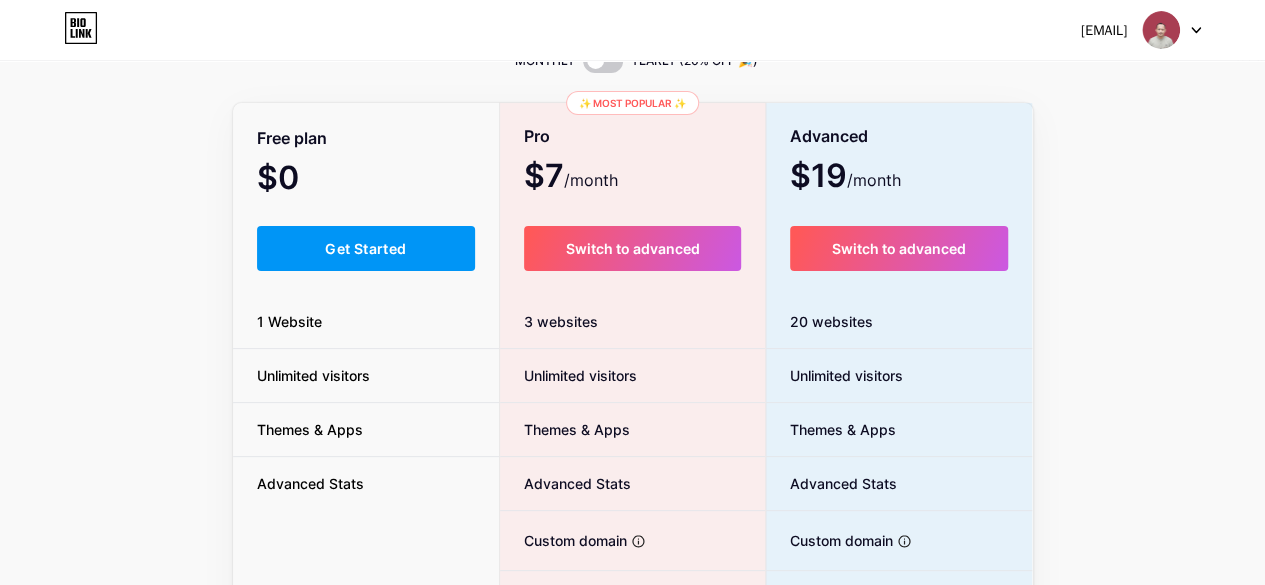 scroll, scrollTop: 90, scrollLeft: 0, axis: vertical 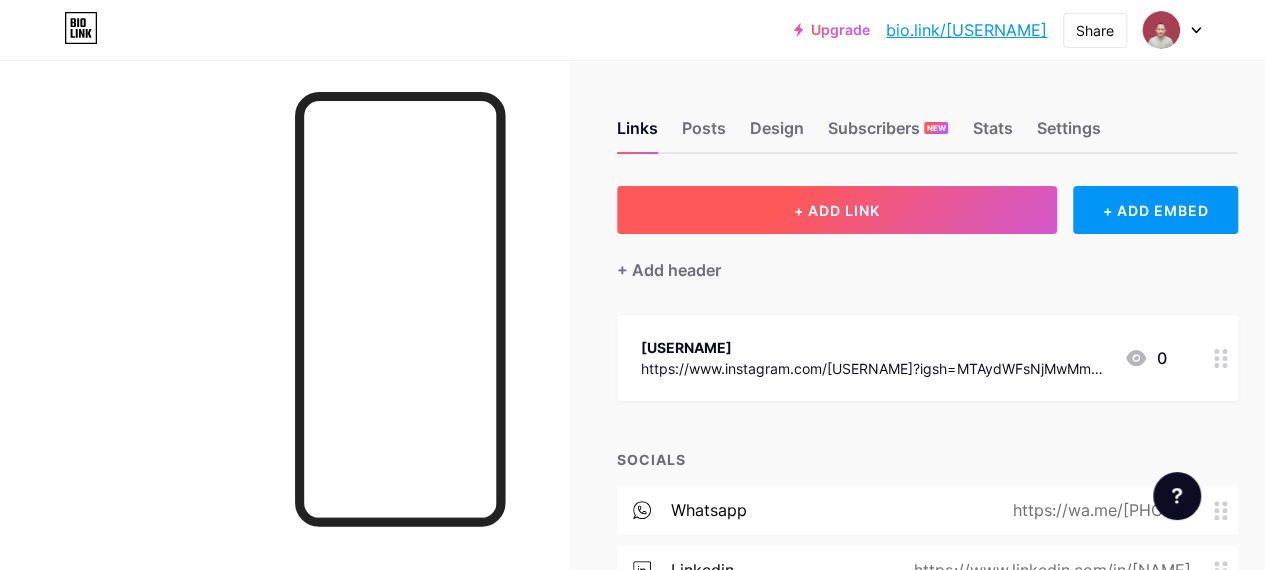 click on "+ ADD LINK" at bounding box center [837, 210] 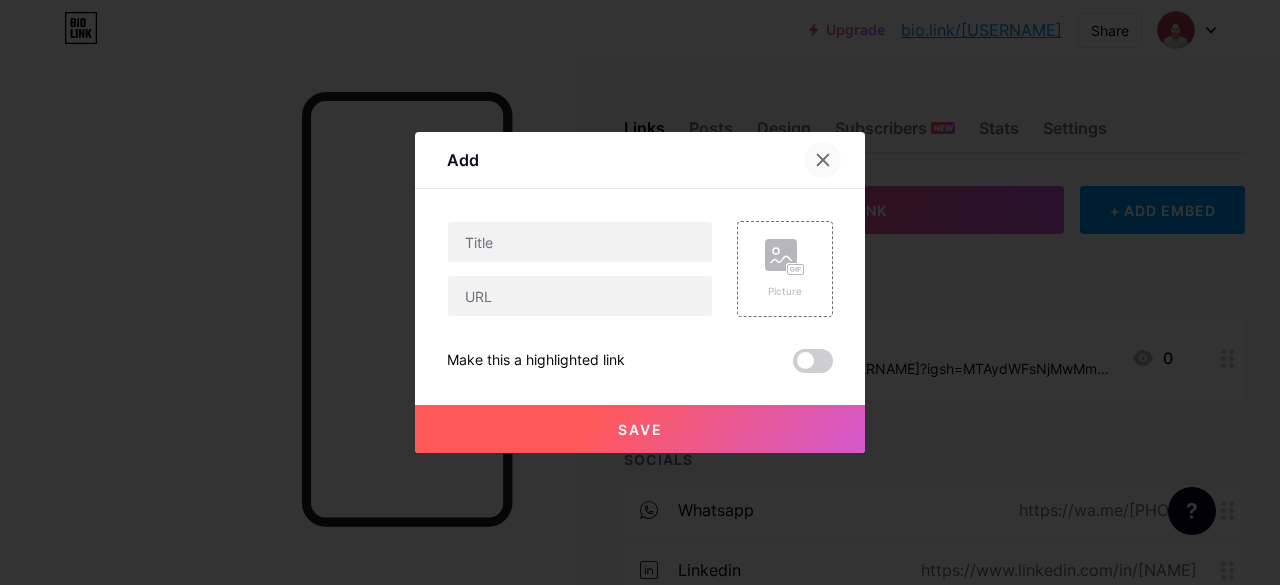 click 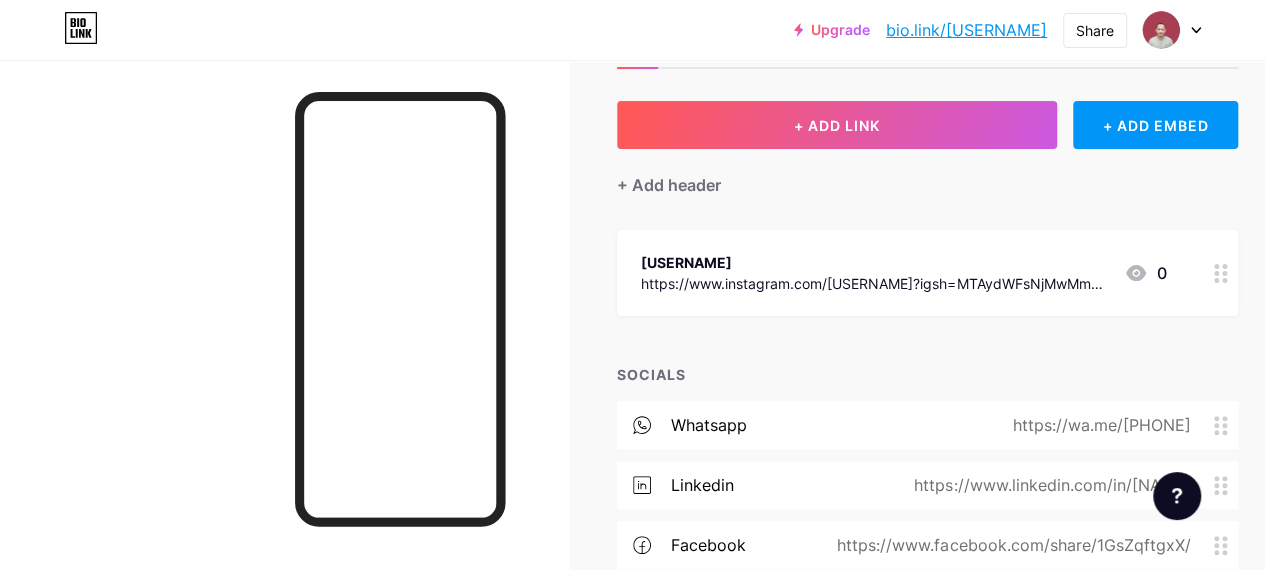scroll, scrollTop: 243, scrollLeft: 0, axis: vertical 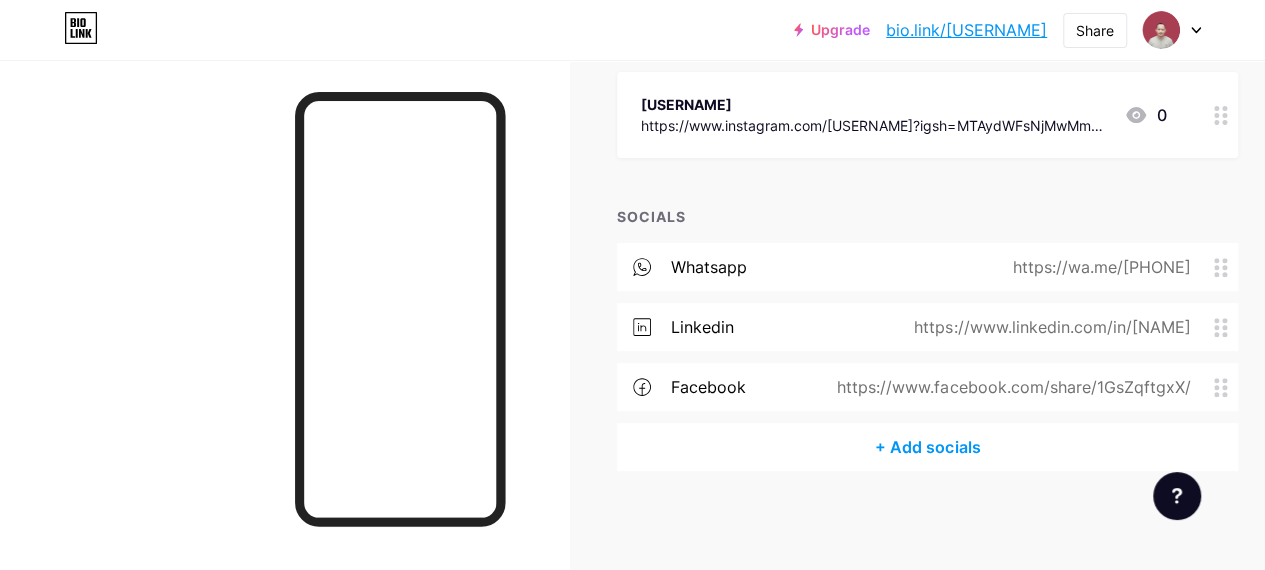 click on "+ Add socials" at bounding box center [927, 447] 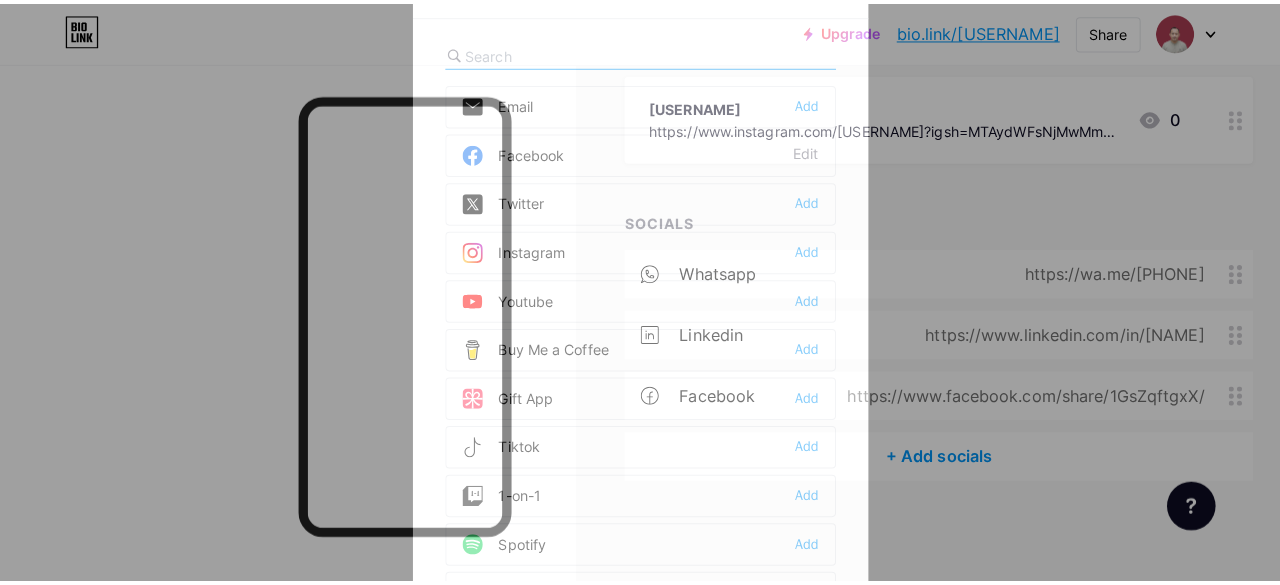scroll, scrollTop: 228, scrollLeft: 0, axis: vertical 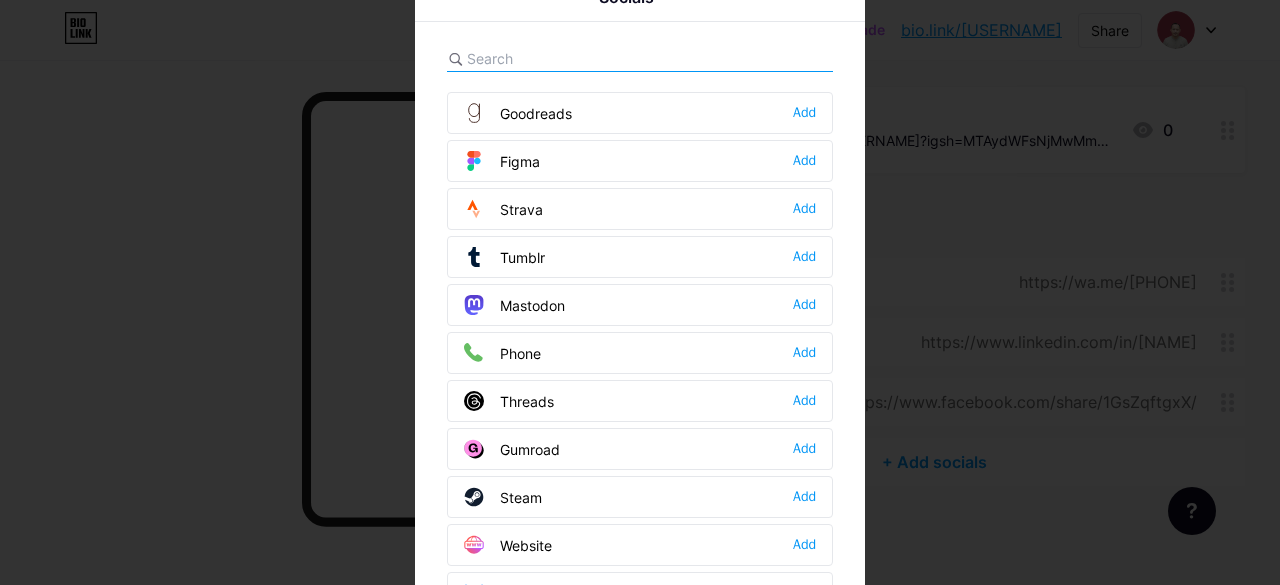 click at bounding box center (577, 58) 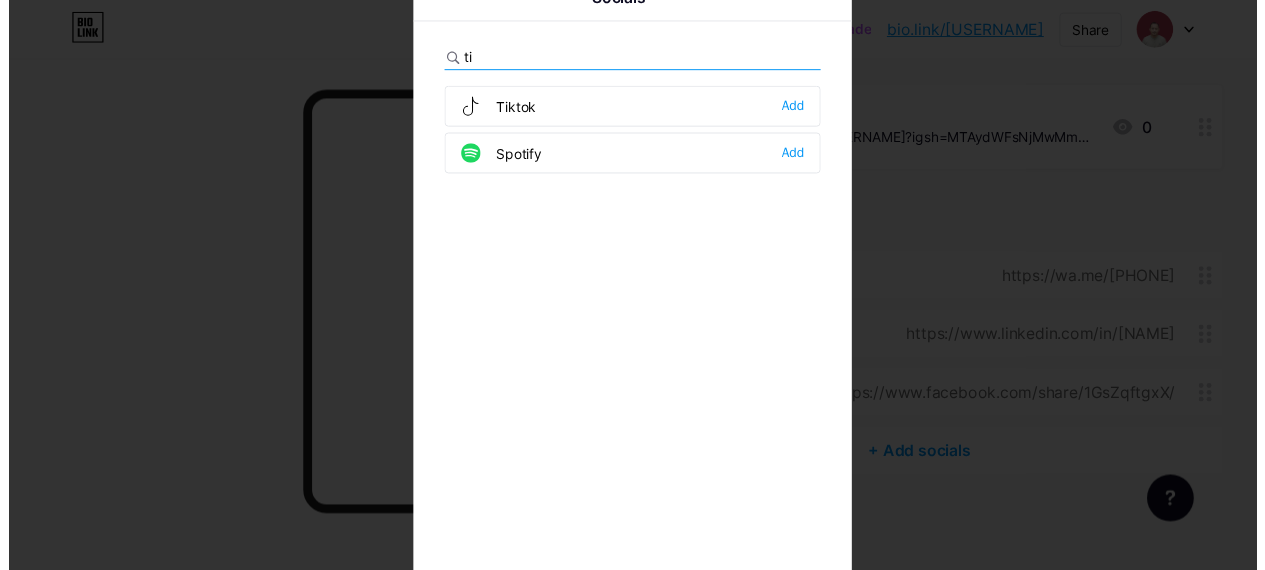 scroll, scrollTop: 0, scrollLeft: 0, axis: both 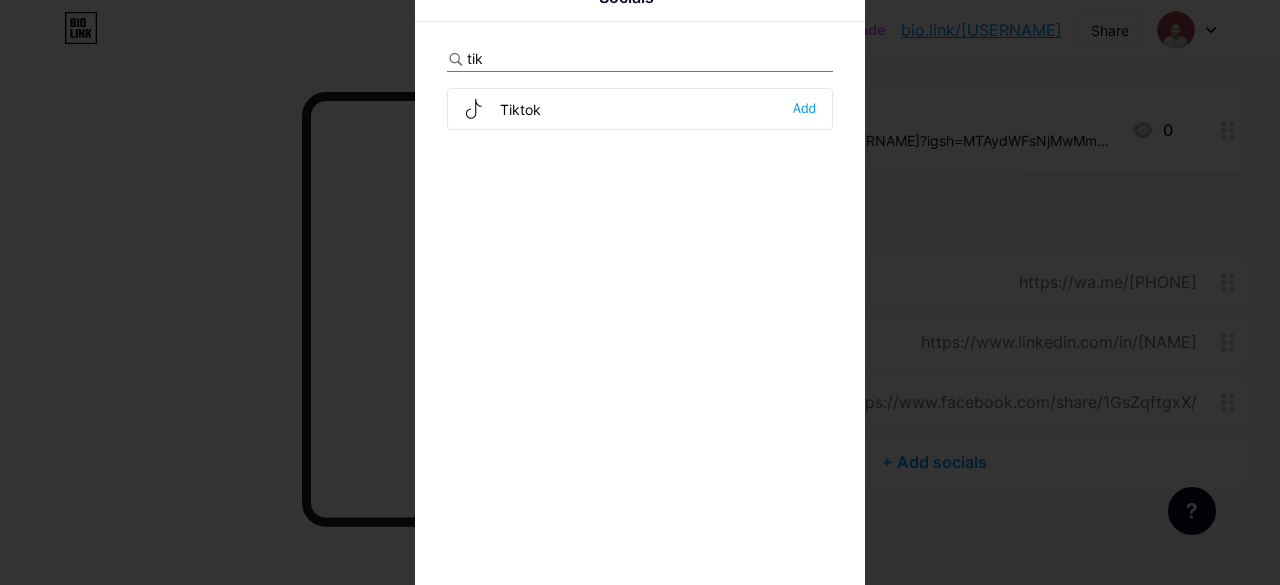 type on "tik" 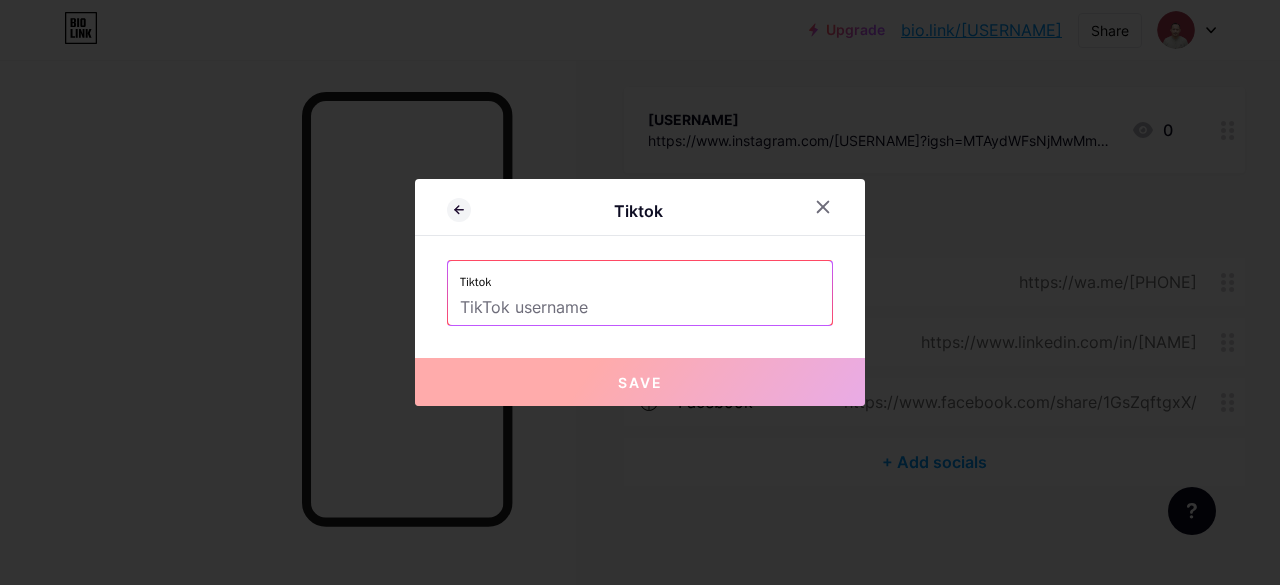 click at bounding box center (640, 308) 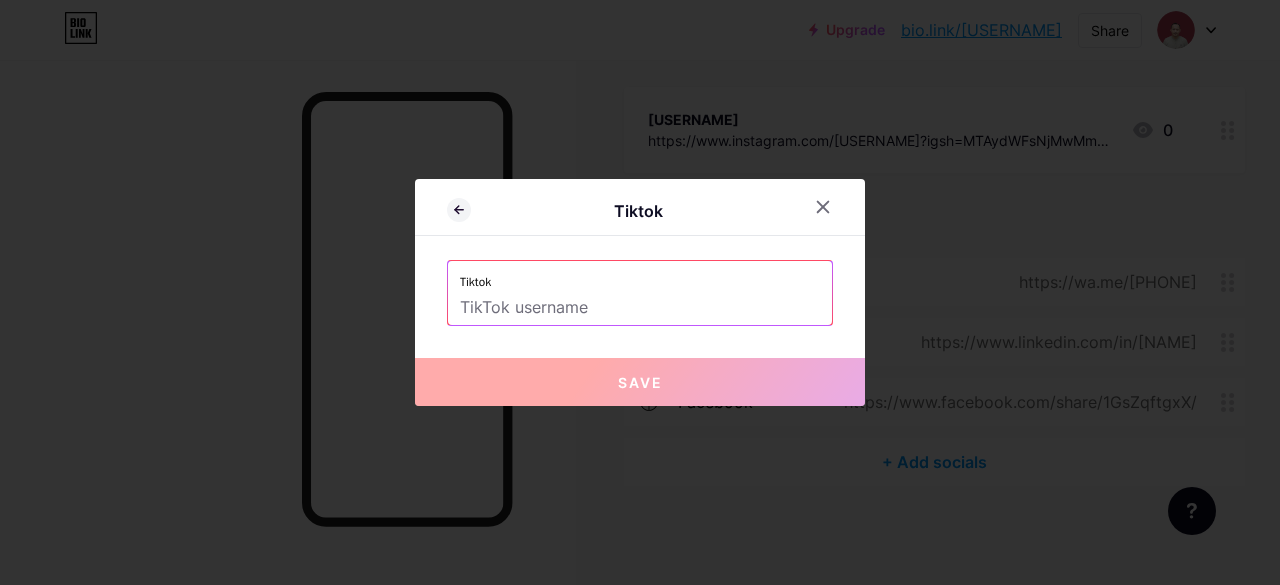 paste on "http://tiktok.com/[USERNAME]" 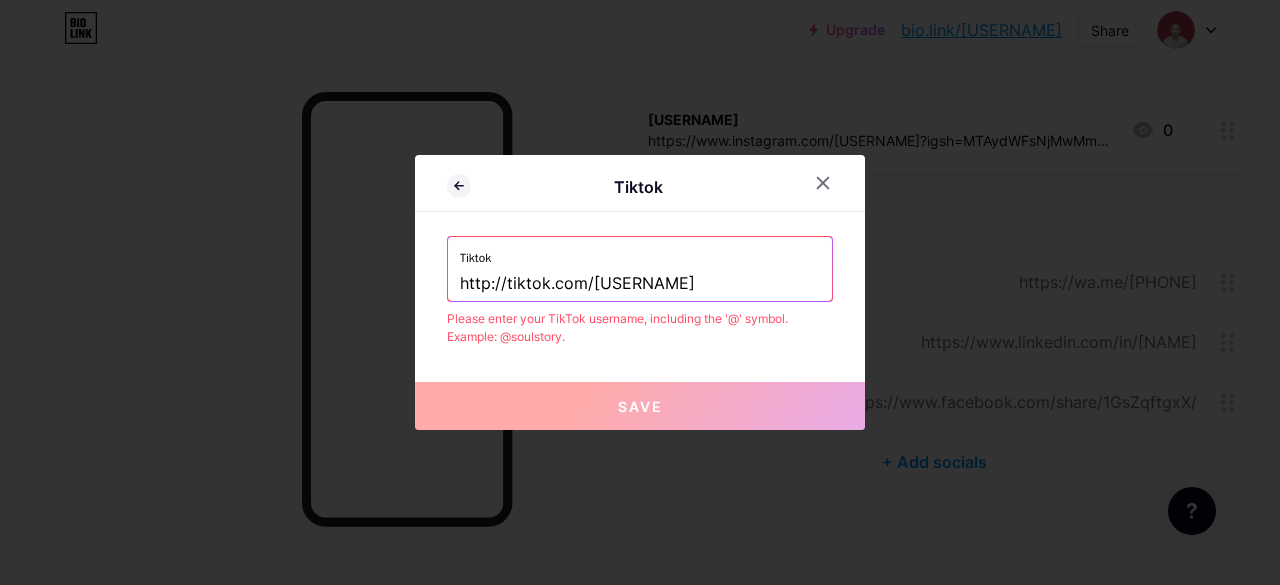 click on "http://tiktok.com/[USERNAME]" at bounding box center (640, 284) 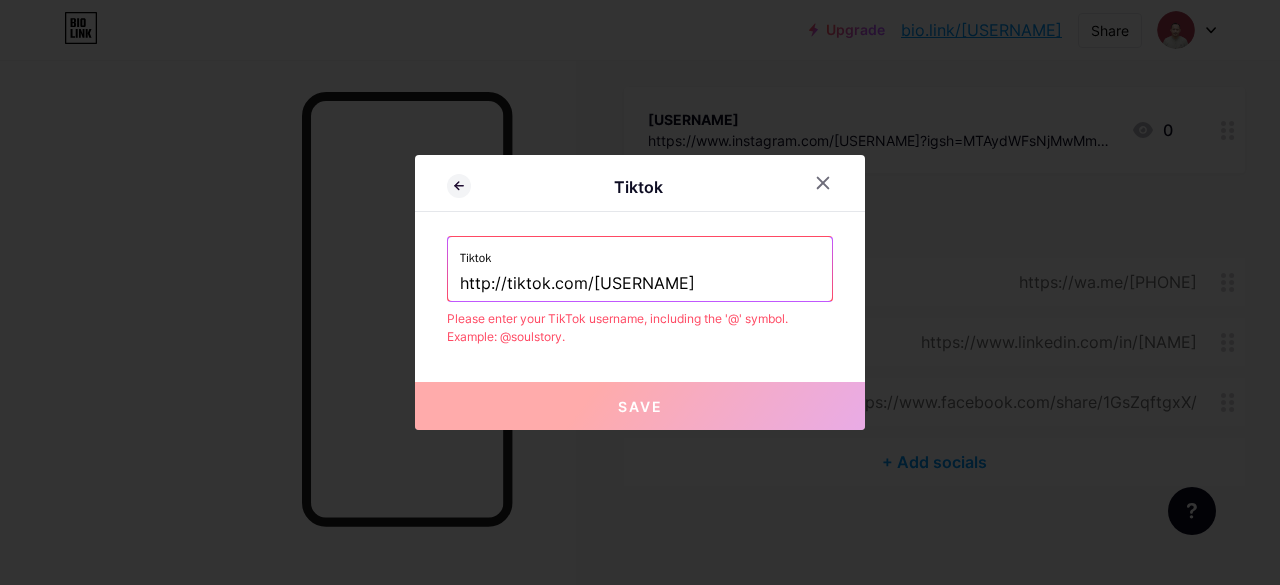 drag, startPoint x: 588, startPoint y: 283, endPoint x: 504, endPoint y: 284, distance: 84.00595 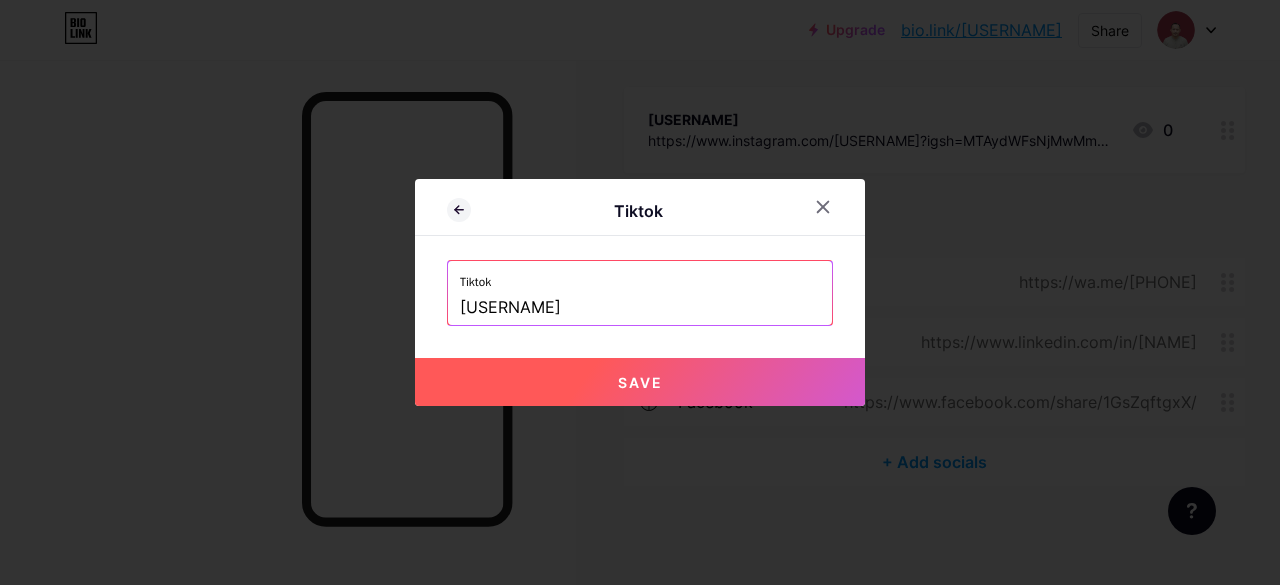 click on "Save" at bounding box center [640, 382] 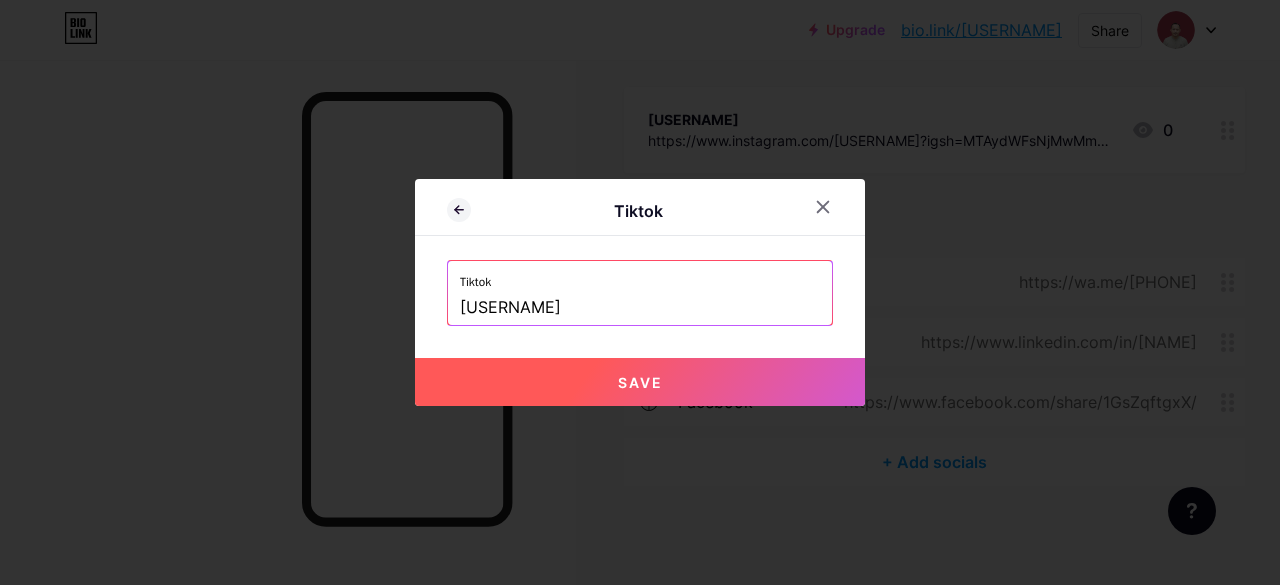 type on "https://tiktok.com/[USERNAME]" 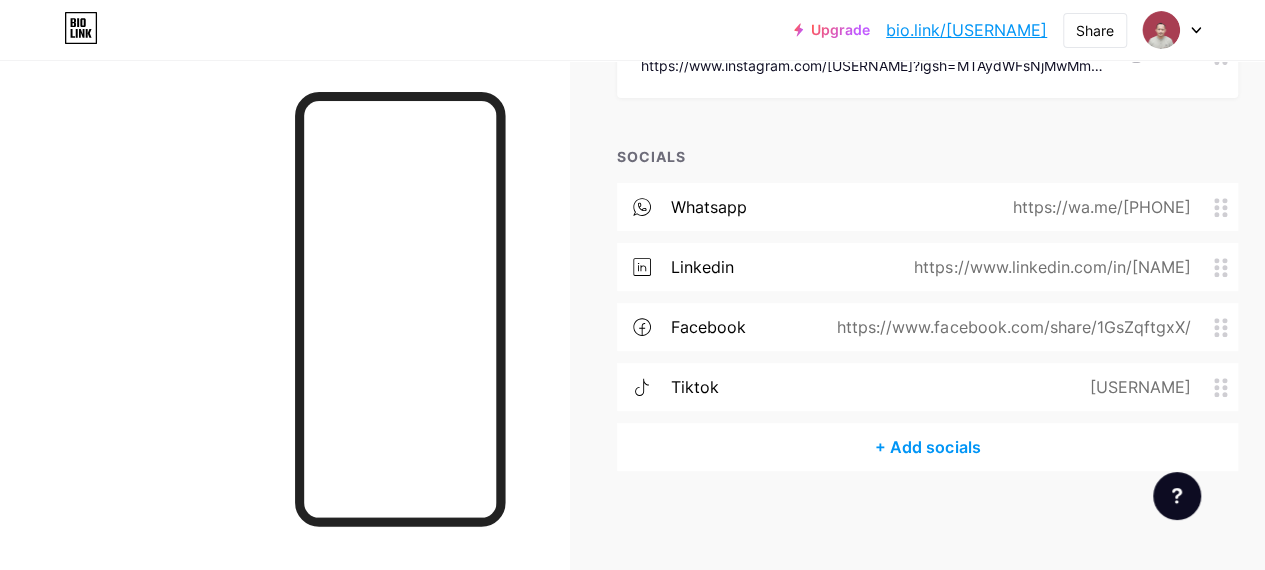 scroll, scrollTop: 0, scrollLeft: 0, axis: both 